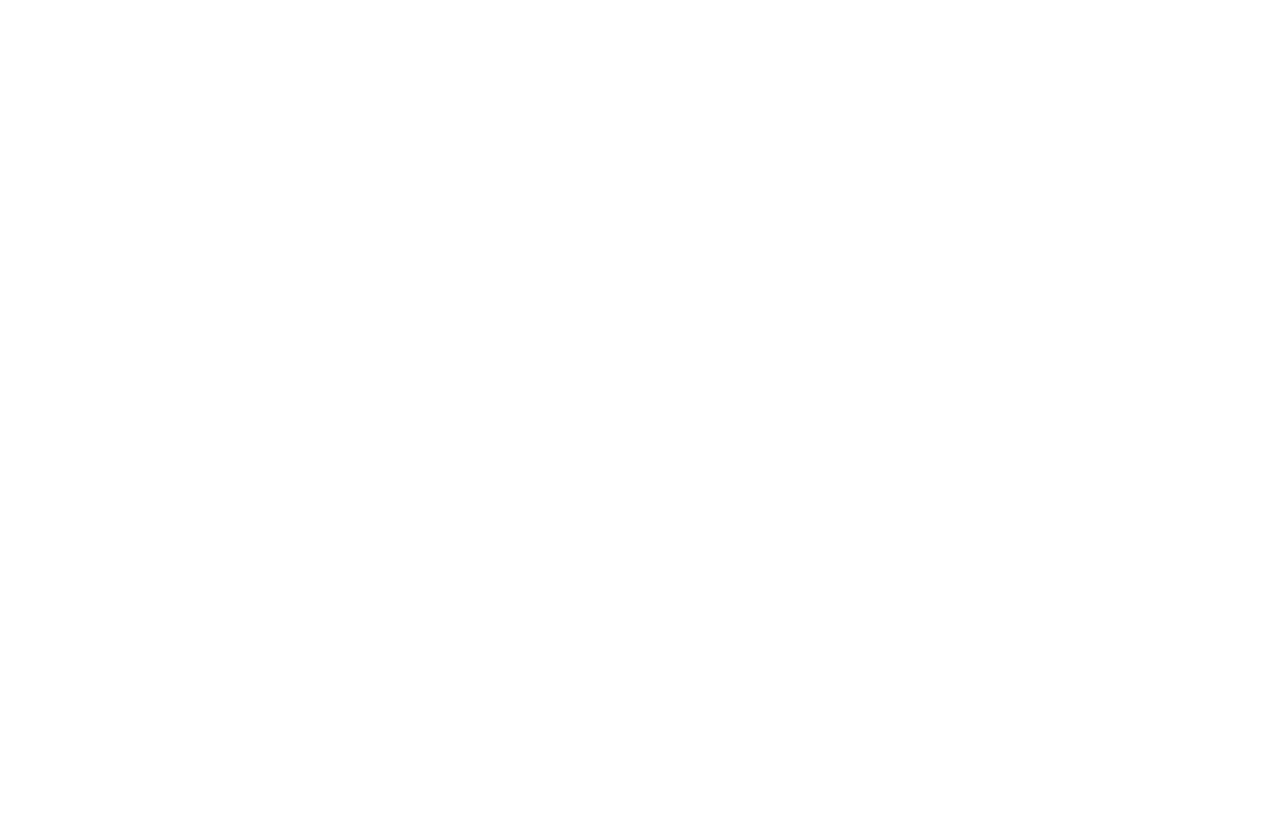 scroll, scrollTop: 0, scrollLeft: 0, axis: both 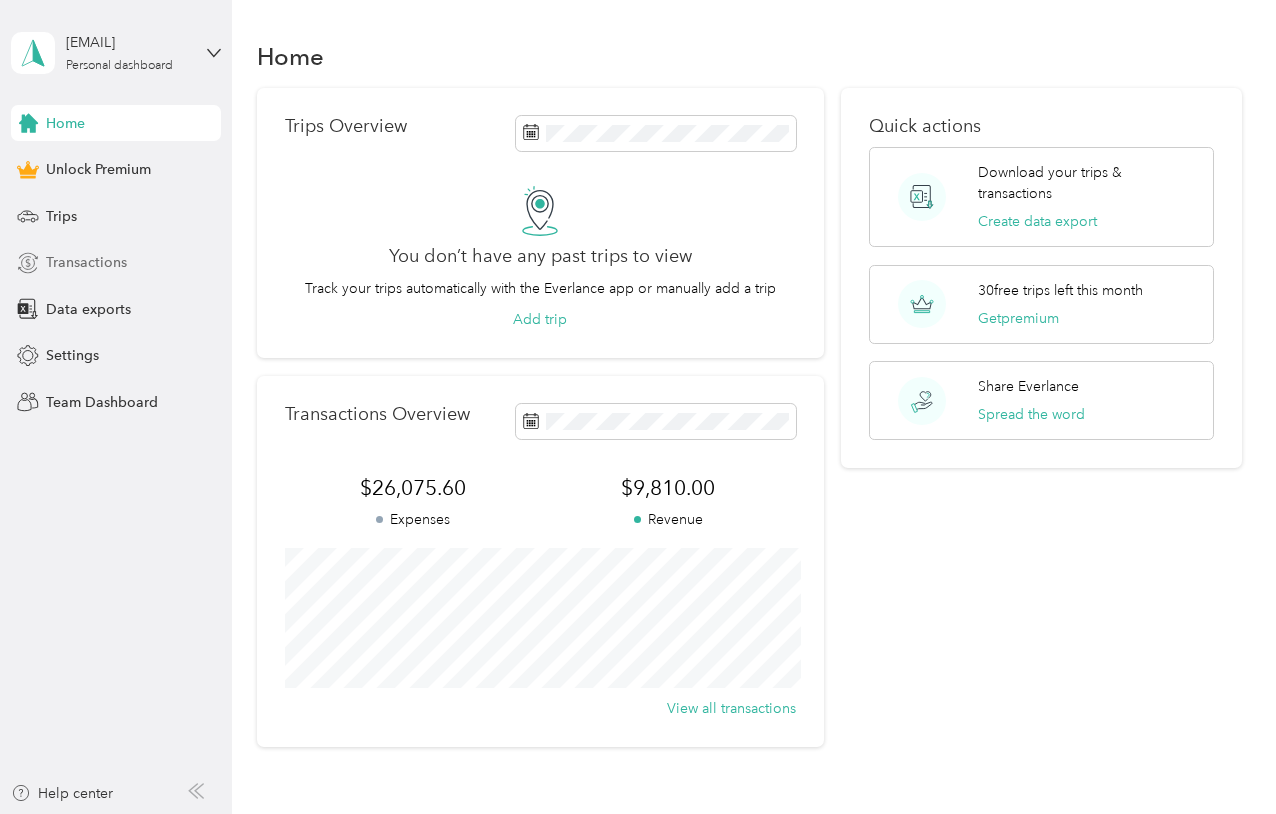 click on "Transactions" at bounding box center [86, 262] 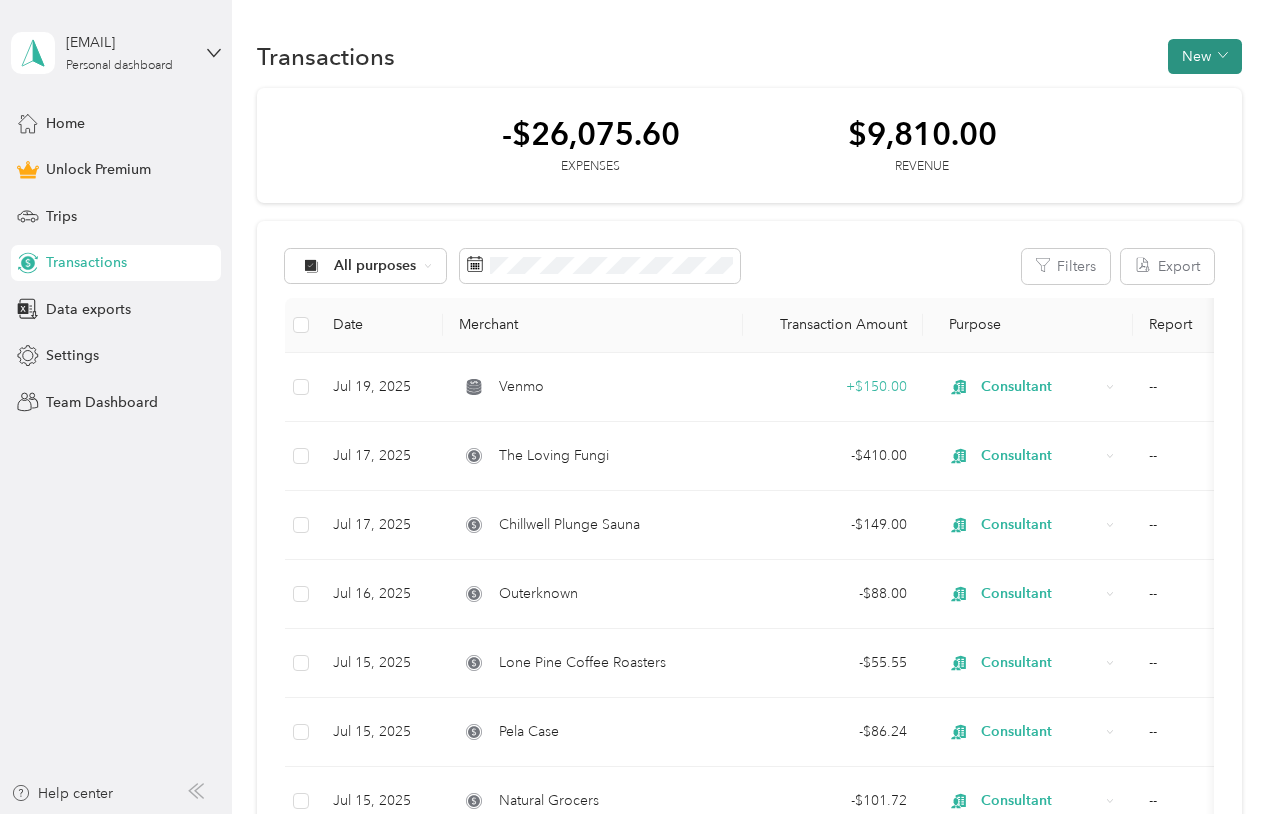 click on "New" at bounding box center (1205, 56) 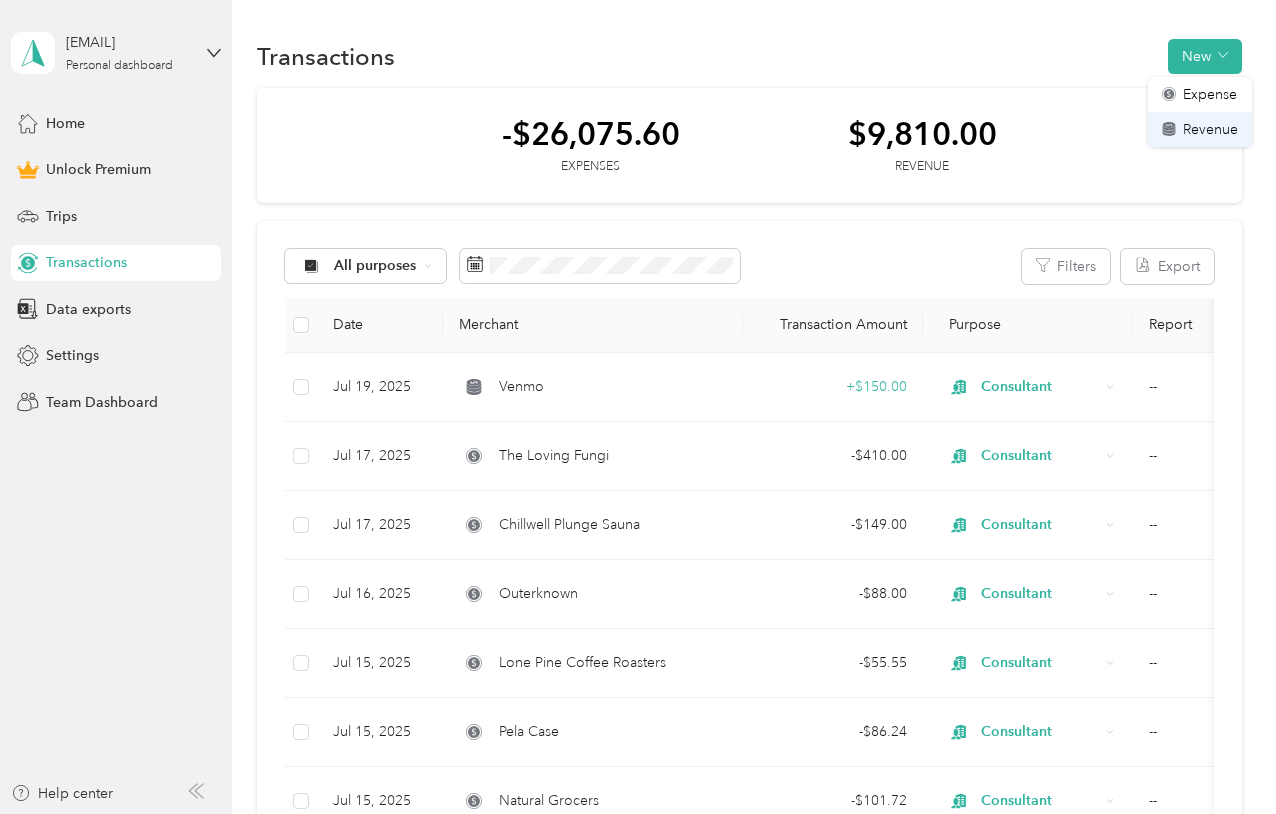 click on "Revenue" at bounding box center [1210, 129] 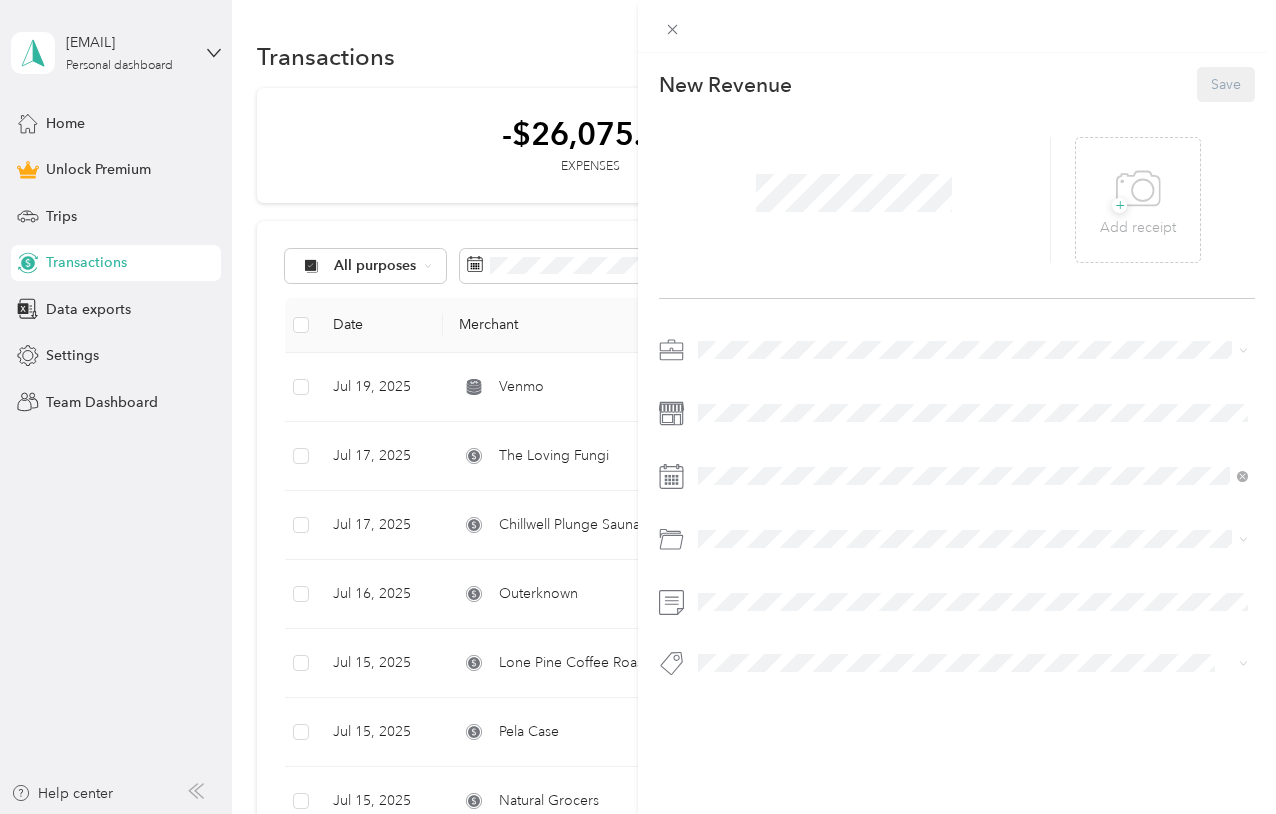 click at bounding box center (855, 200) 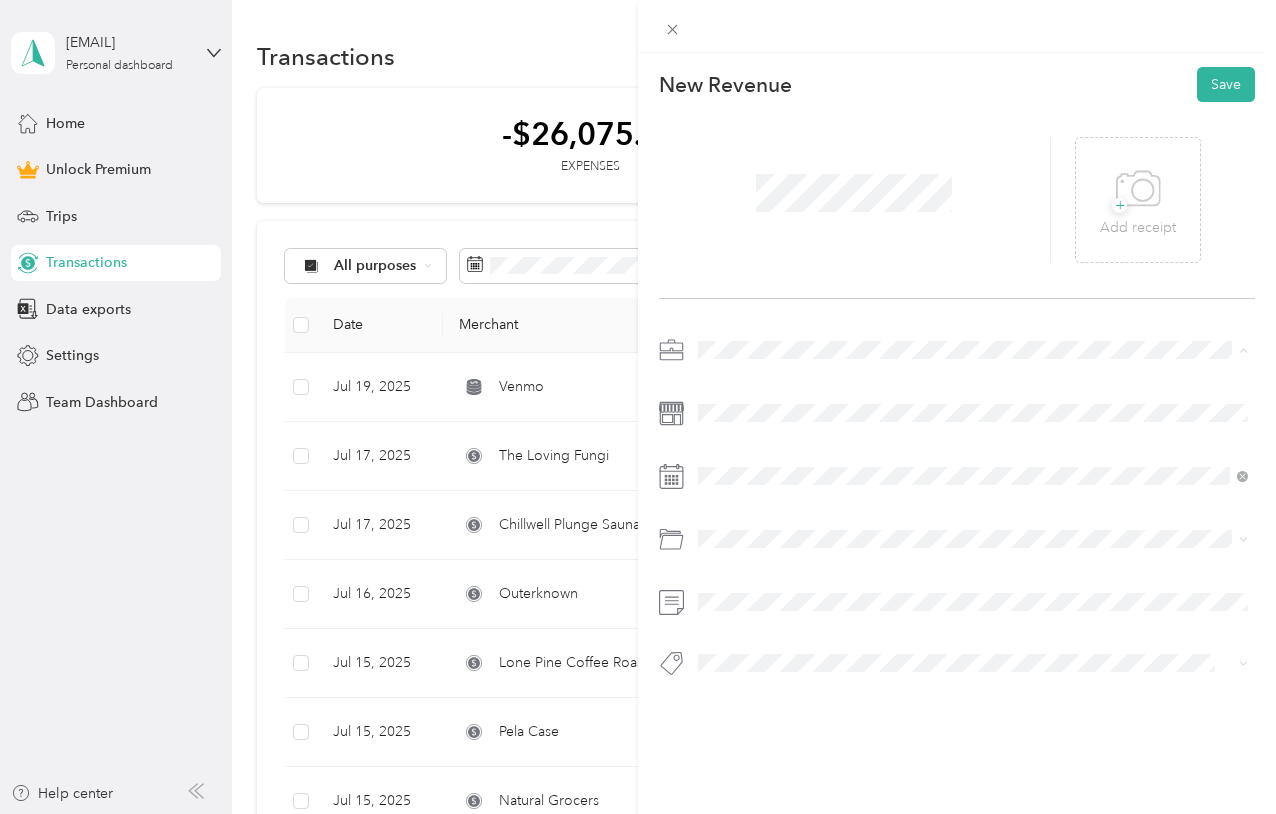 click on "Consultant" at bounding box center [738, 455] 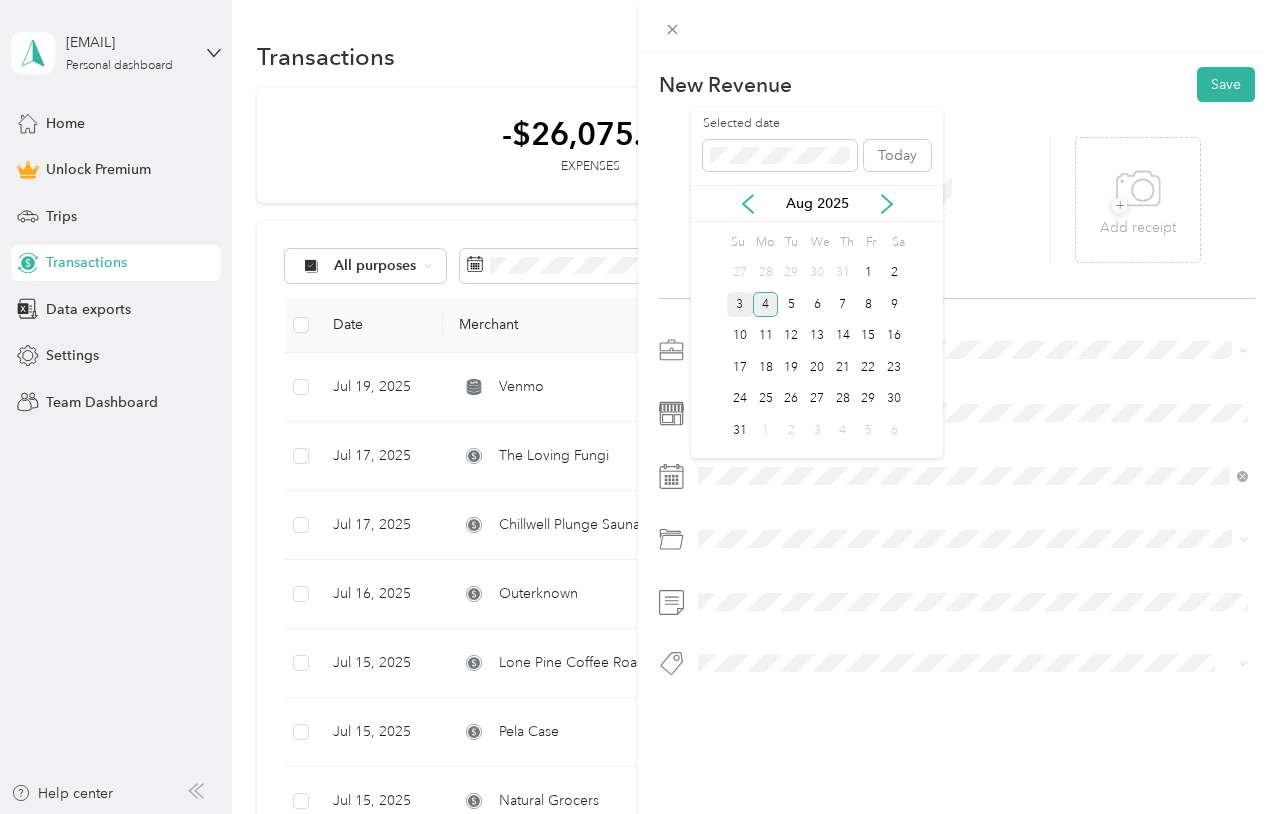 click on "3" at bounding box center [740, 304] 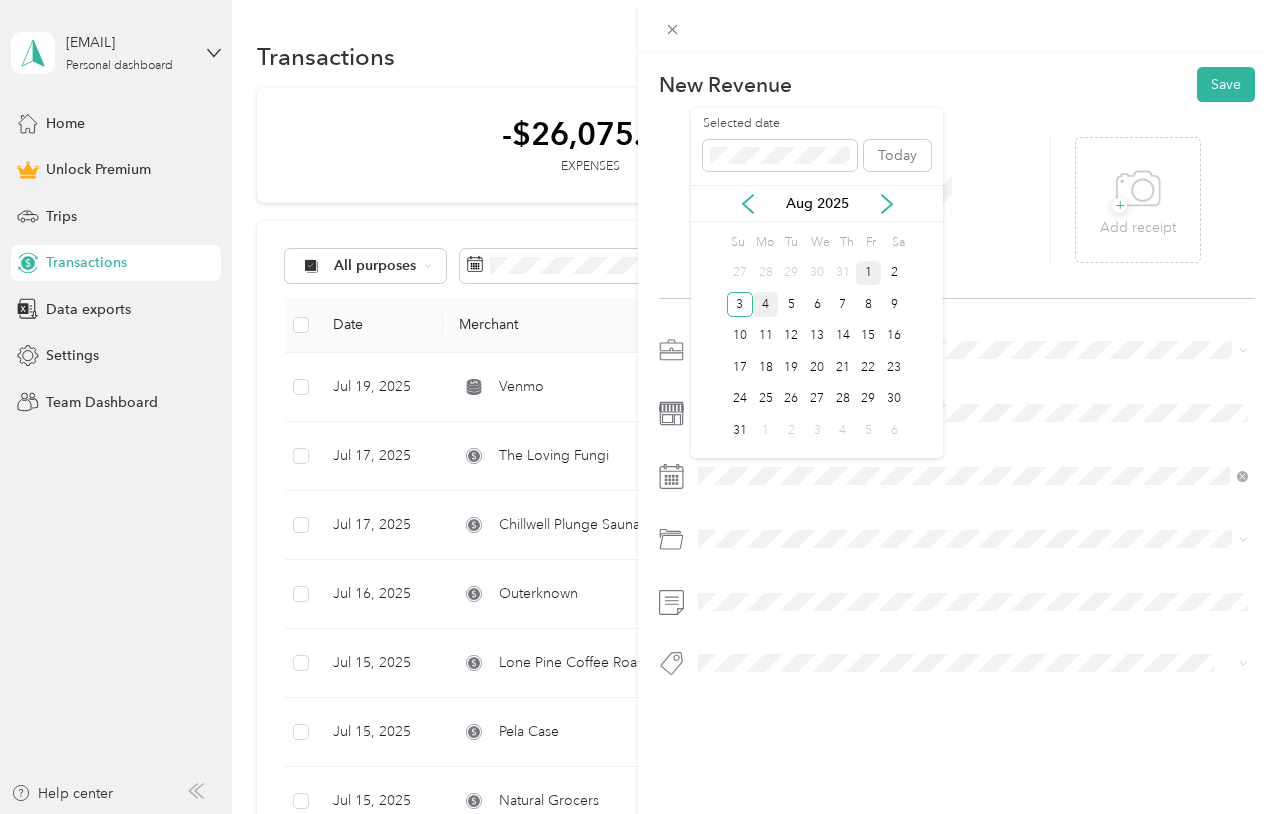 click on "1" at bounding box center [869, 273] 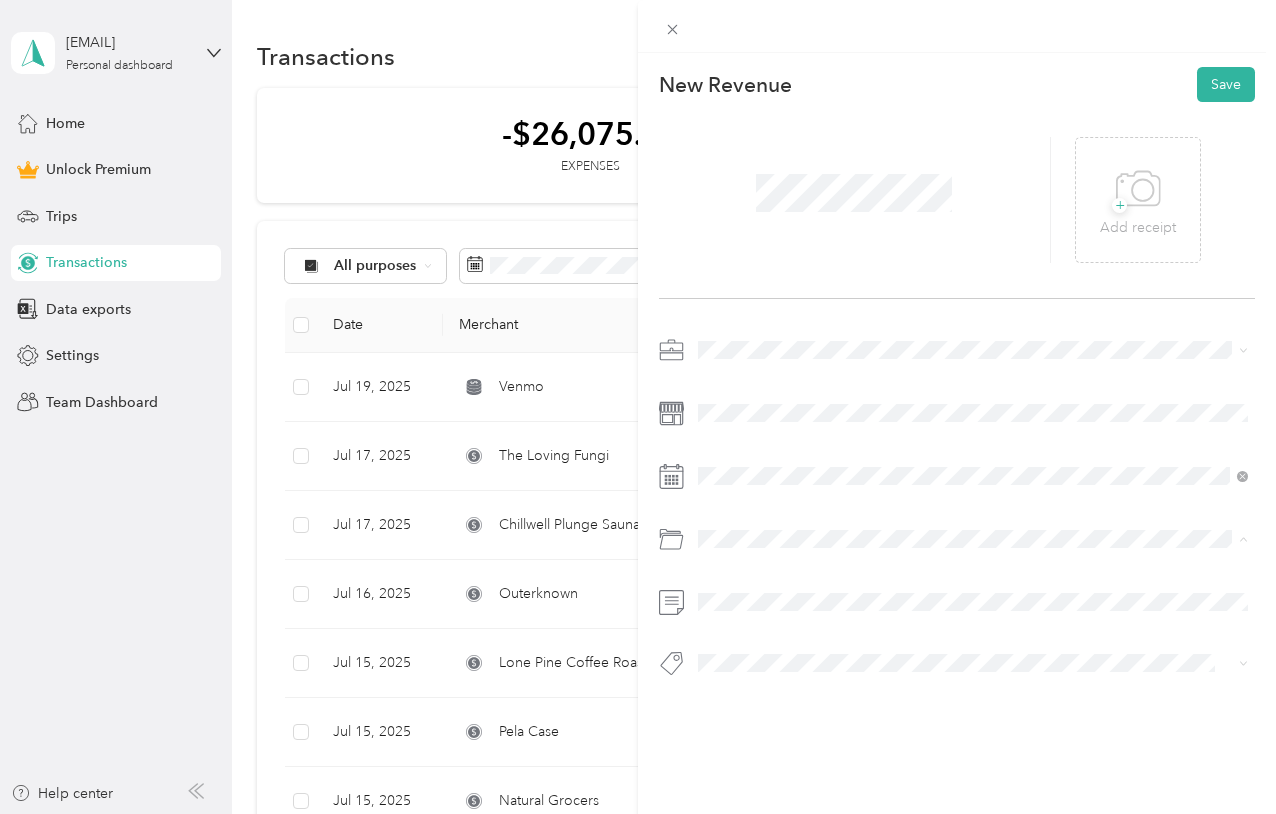 click on "Custom categories Integration Continuing Education Default categories Gasoline Car Maintenance and Repairs Car Lease Payments Parking Fees and Tolls In Car Entertainment Car Wash / Cleaning Garage Rent Snacks & Drinks for Clients (50%) Other Vehicle Related Expenses Car Insurance Mobile Phone Plan Electronics (Phone, Laptop, etc.) Software Tools Business Travel Reimbursement Office Expenses Advertising and Marketing Legal / Professional Services Professional Dues and Fees Postage, Packaging, and Shipping Business Gifts (Up to $25) Business Meals & Entertainment Referral and Commission Fees Retirement Plan Contributions Professional Journal Subscriptions Real Estate Franchise Fees Cleaning Non-vehicle Related Insurance Loan Interest (Small business, etc.) Inventory Supplies Home Office Deductions Depreciation and Section 179 Education and Training Other Business Expenses Charitable Donation" at bounding box center (973, 381) 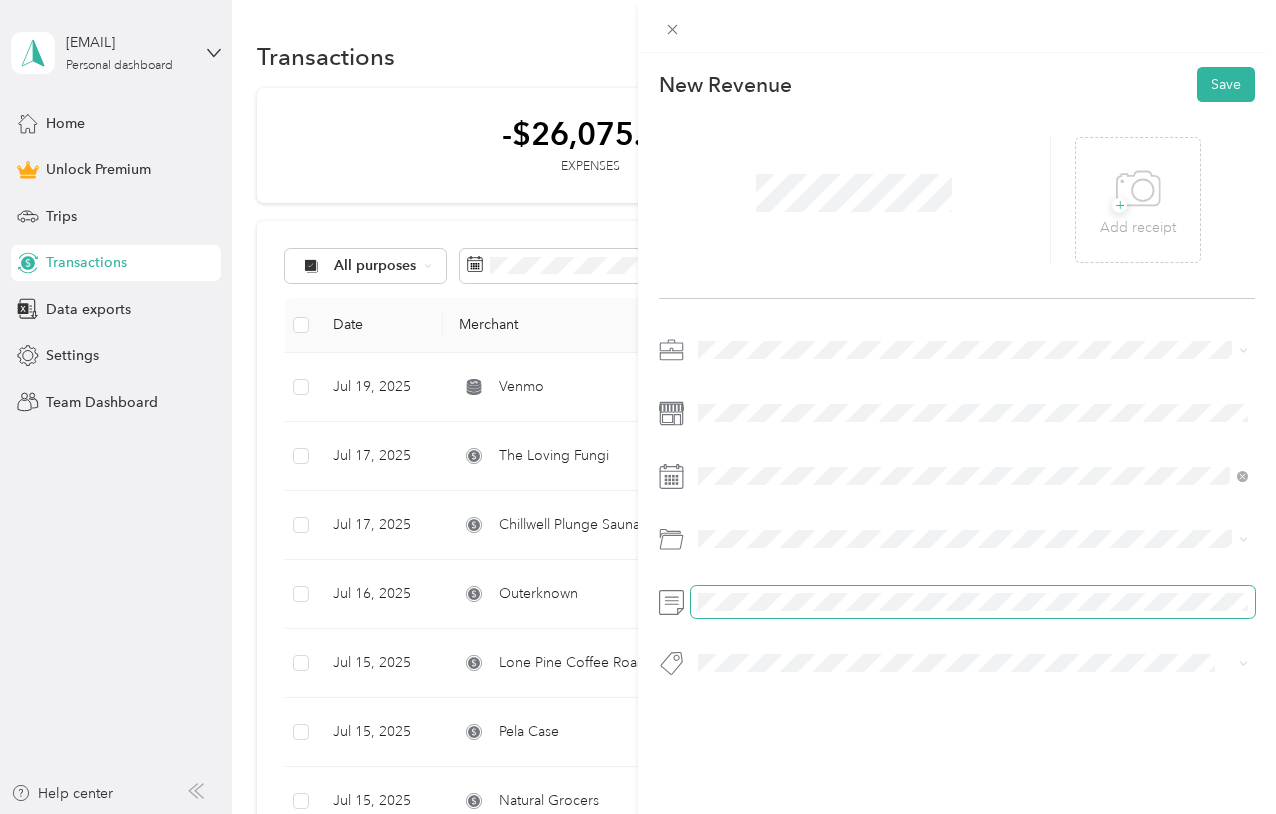 click at bounding box center (973, 602) 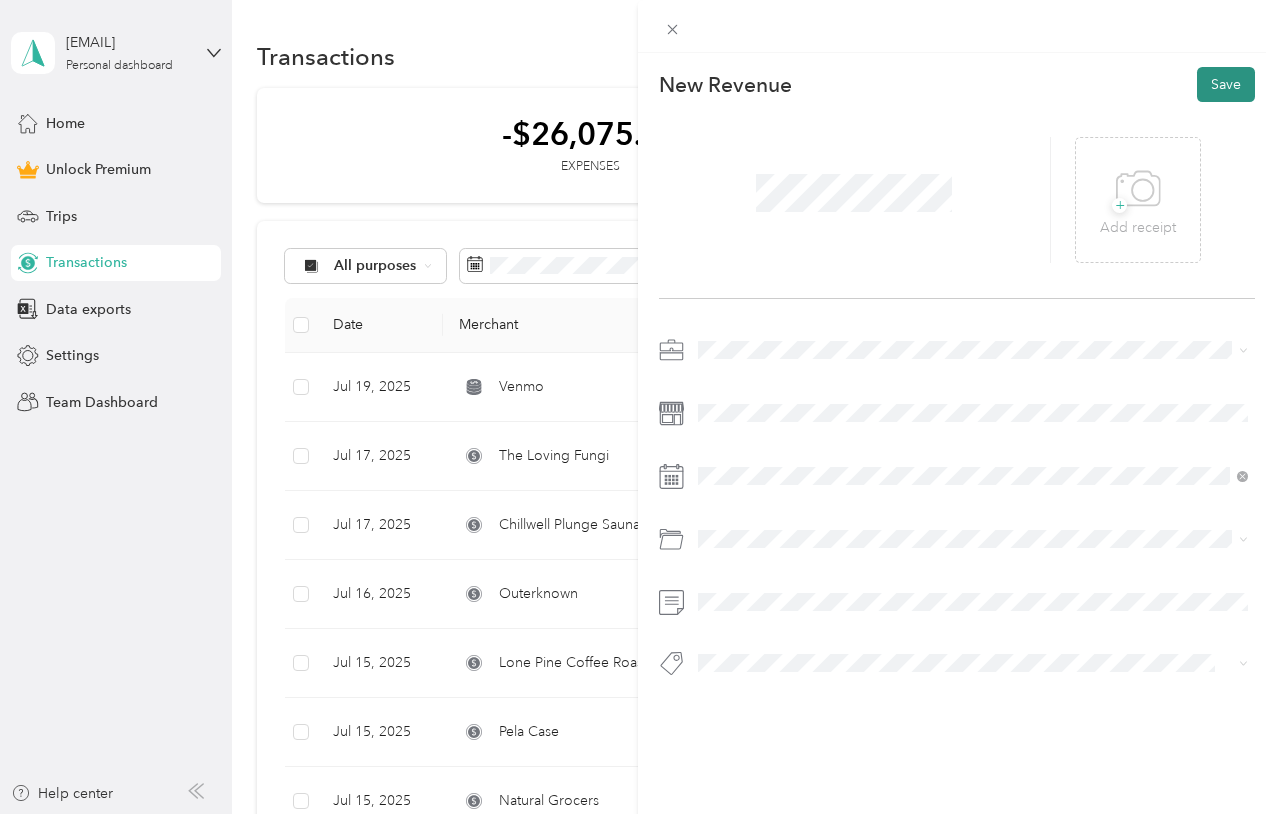 click on "Save" at bounding box center [1226, 84] 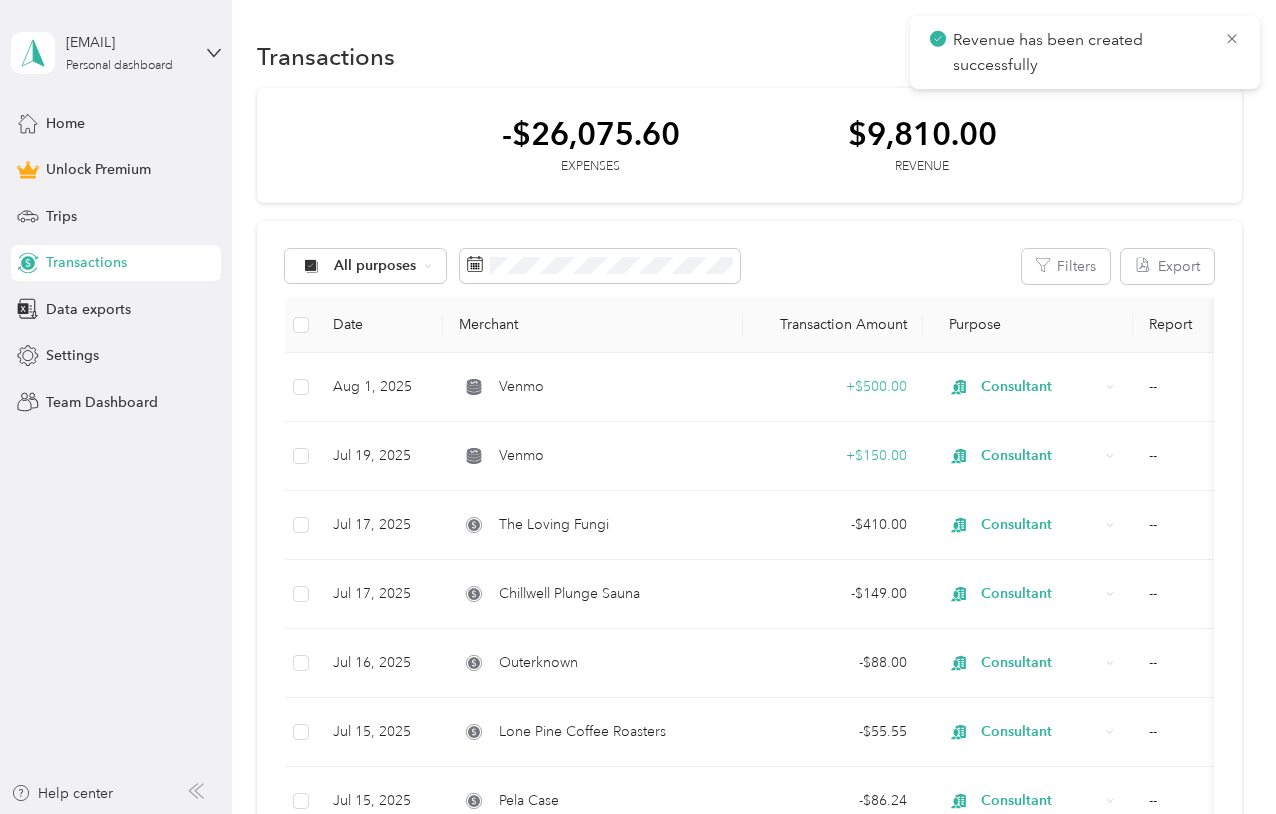 click on "Revenue has been created successfully" at bounding box center (1085, 52) 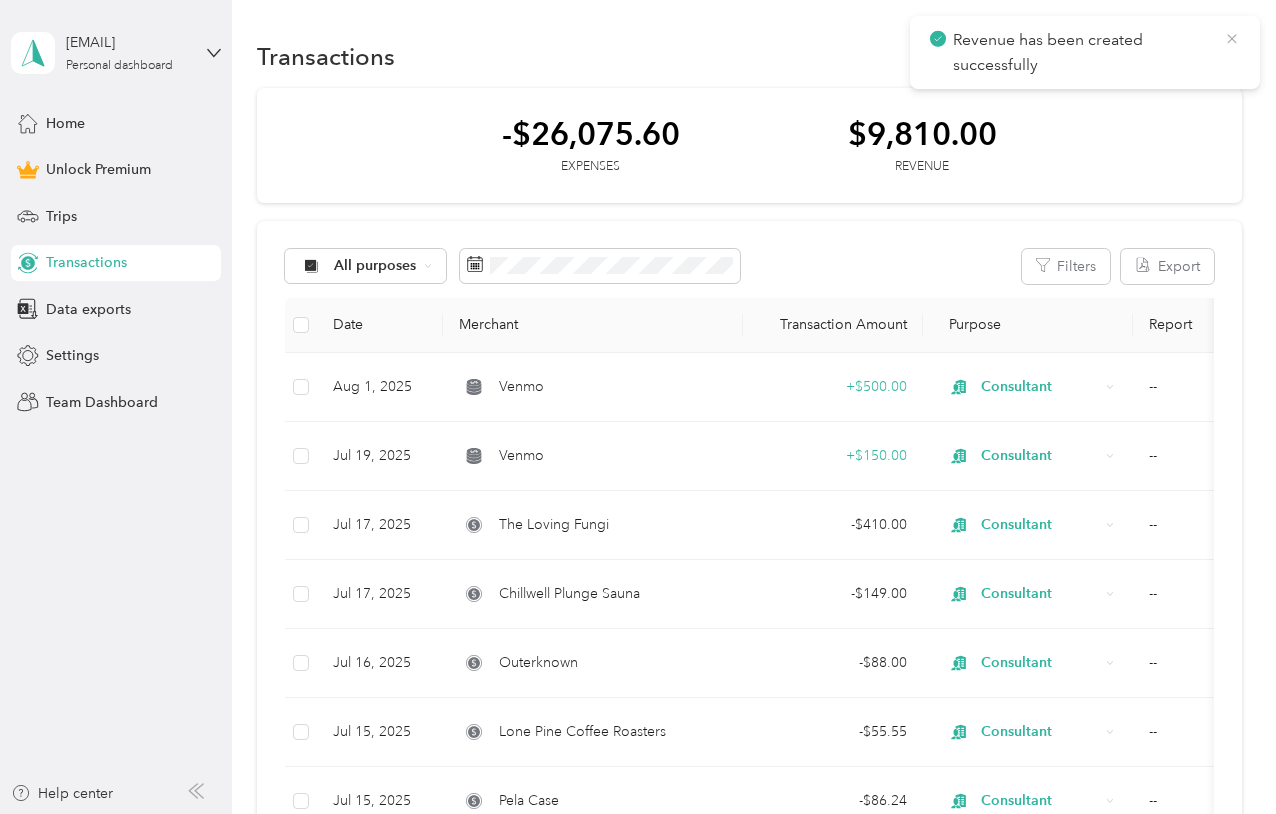 click 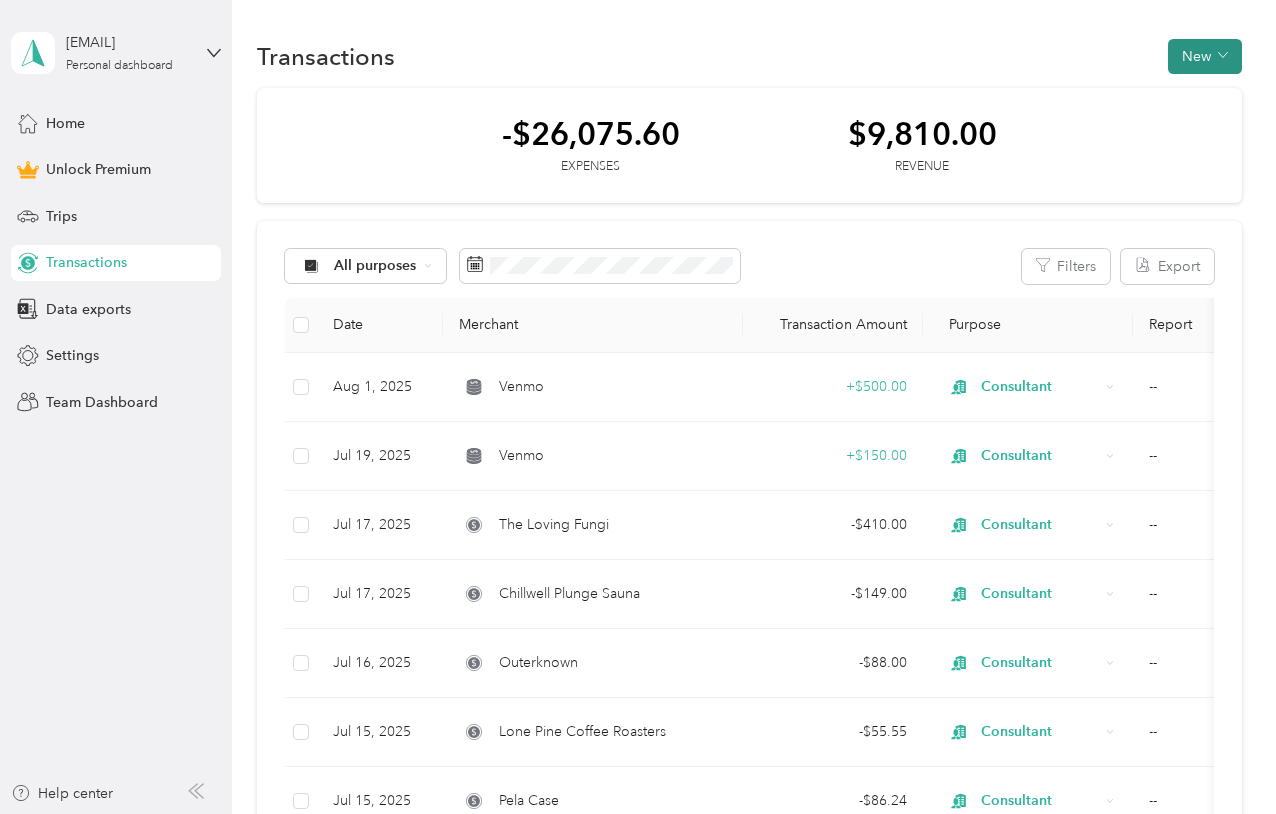 click on "New" at bounding box center (1205, 56) 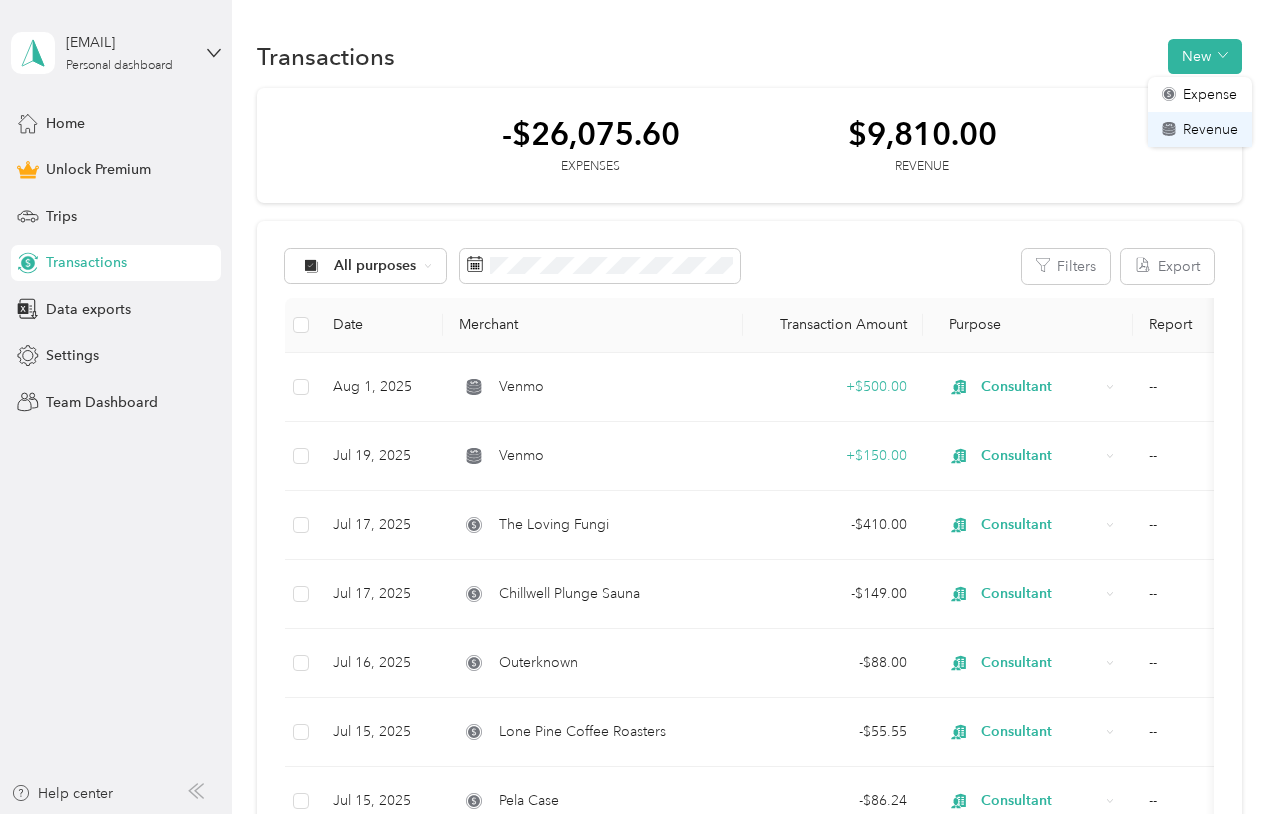 click on "Revenue" at bounding box center (1210, 129) 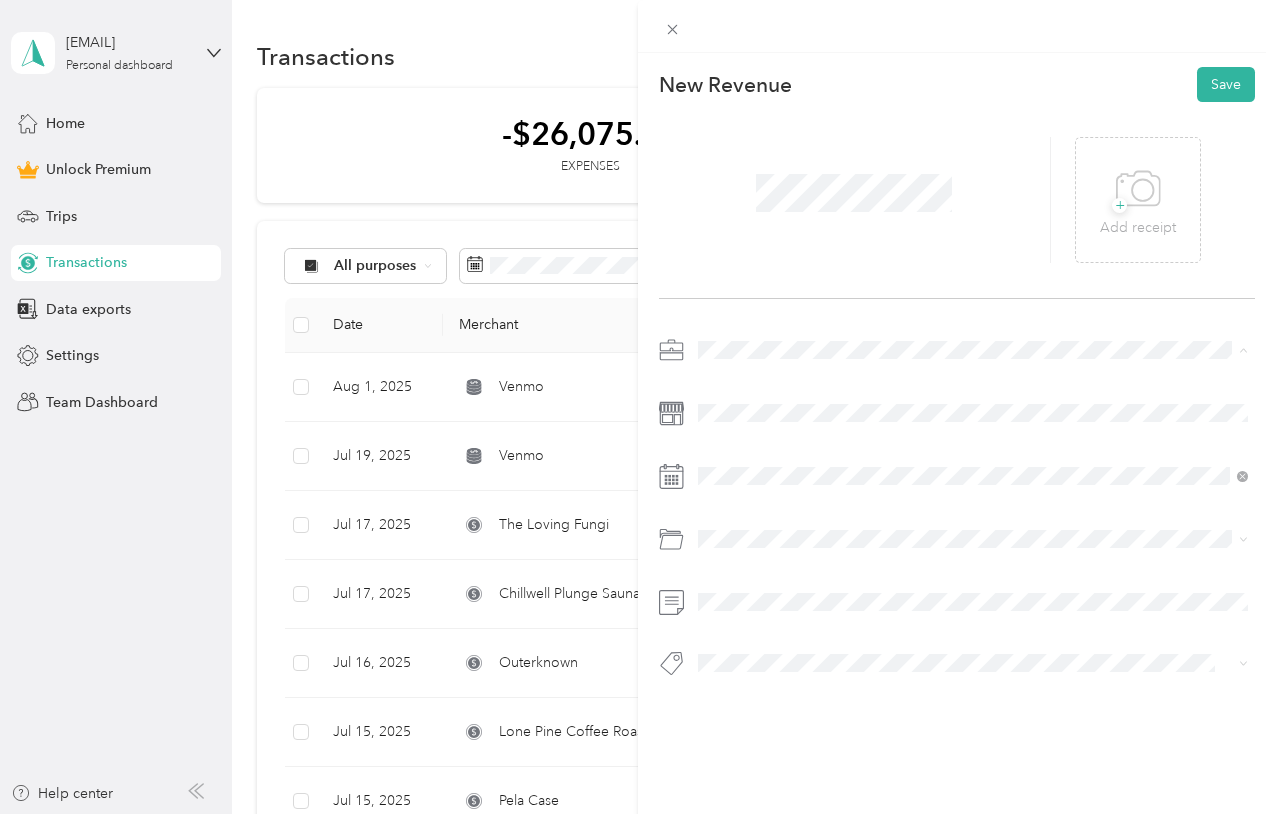 click on "Consultant" at bounding box center [738, 455] 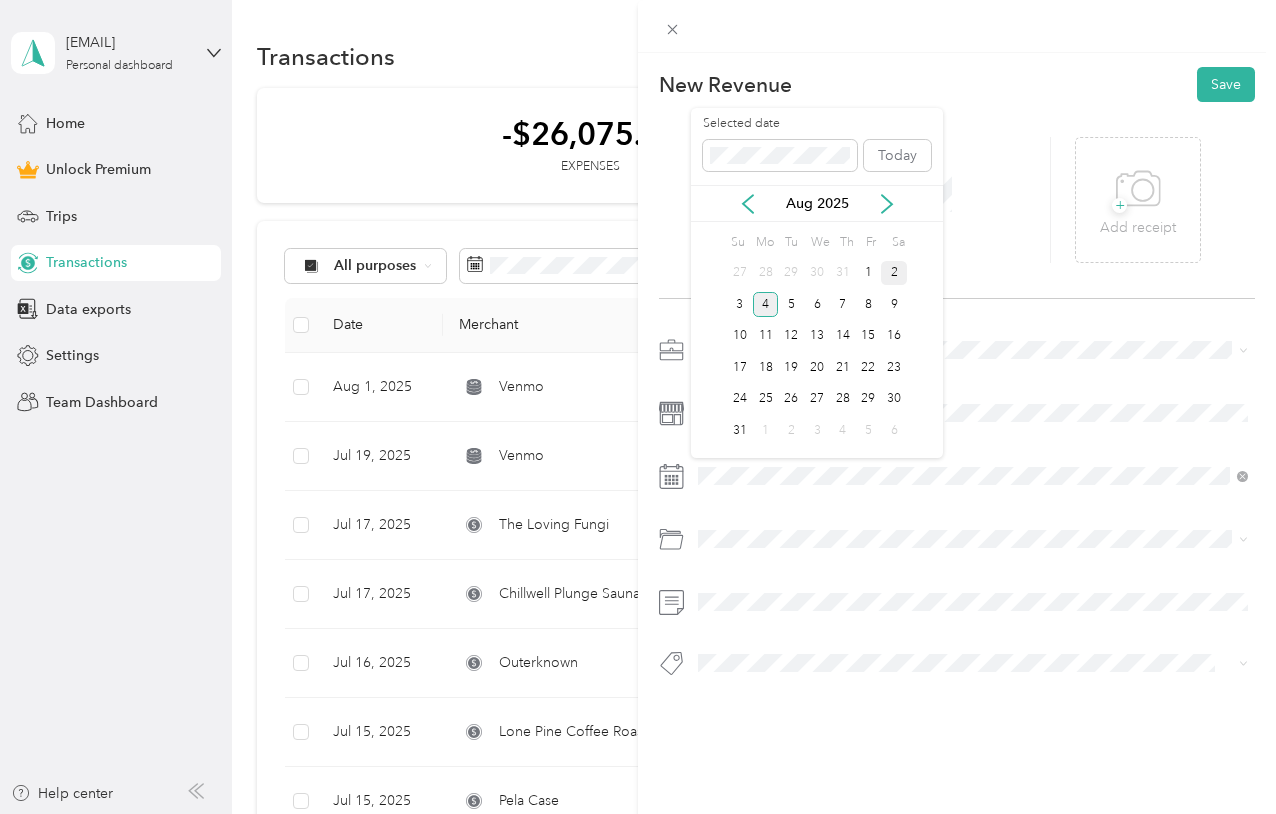 click on "2" at bounding box center (894, 273) 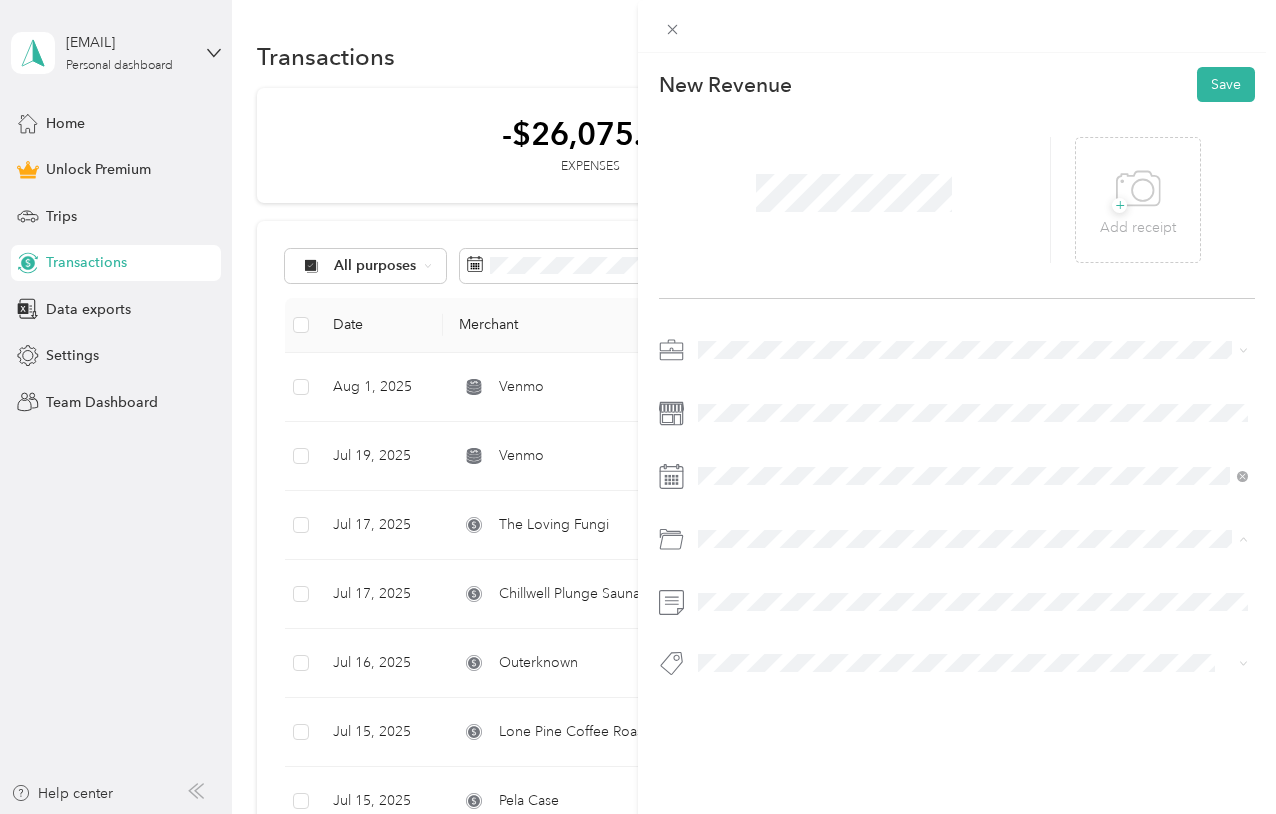 click on "Integration" at bounding box center [739, 304] 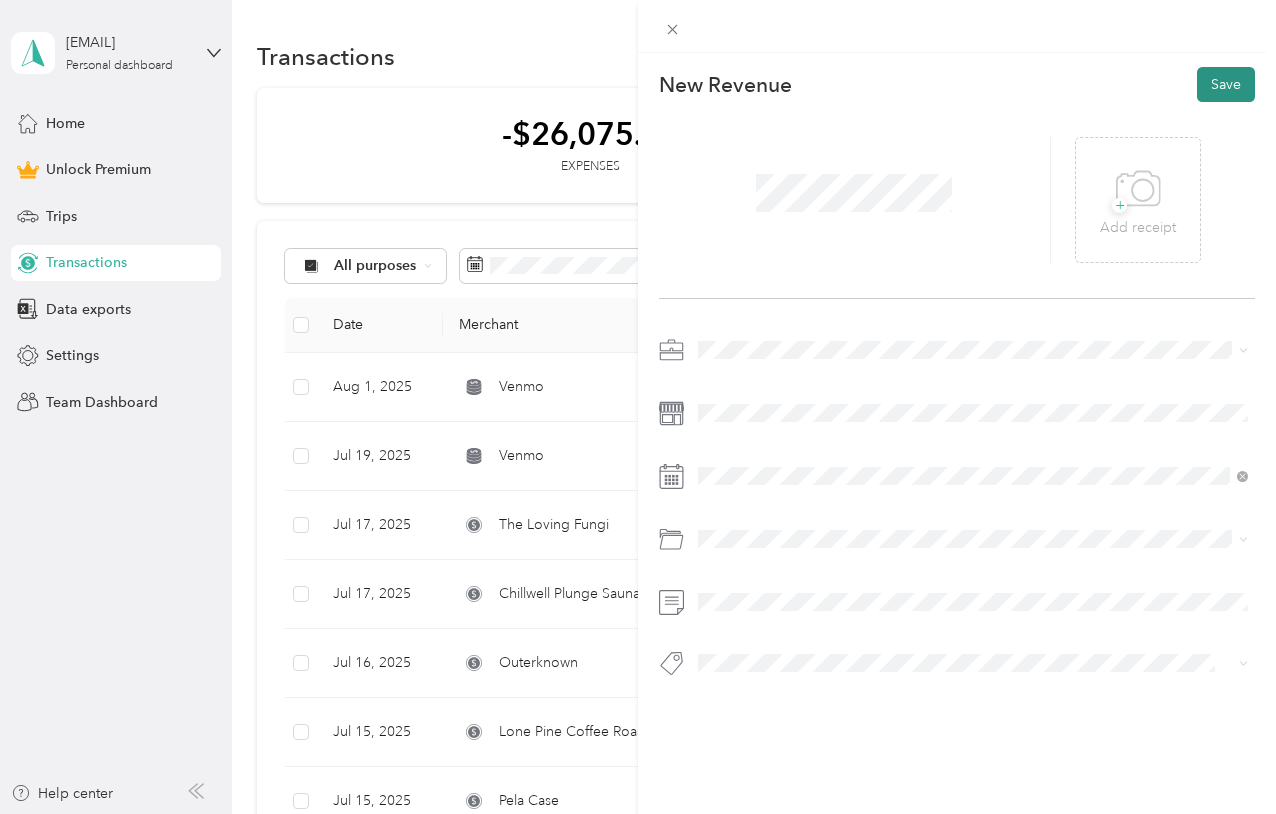 click on "Save" at bounding box center [1226, 84] 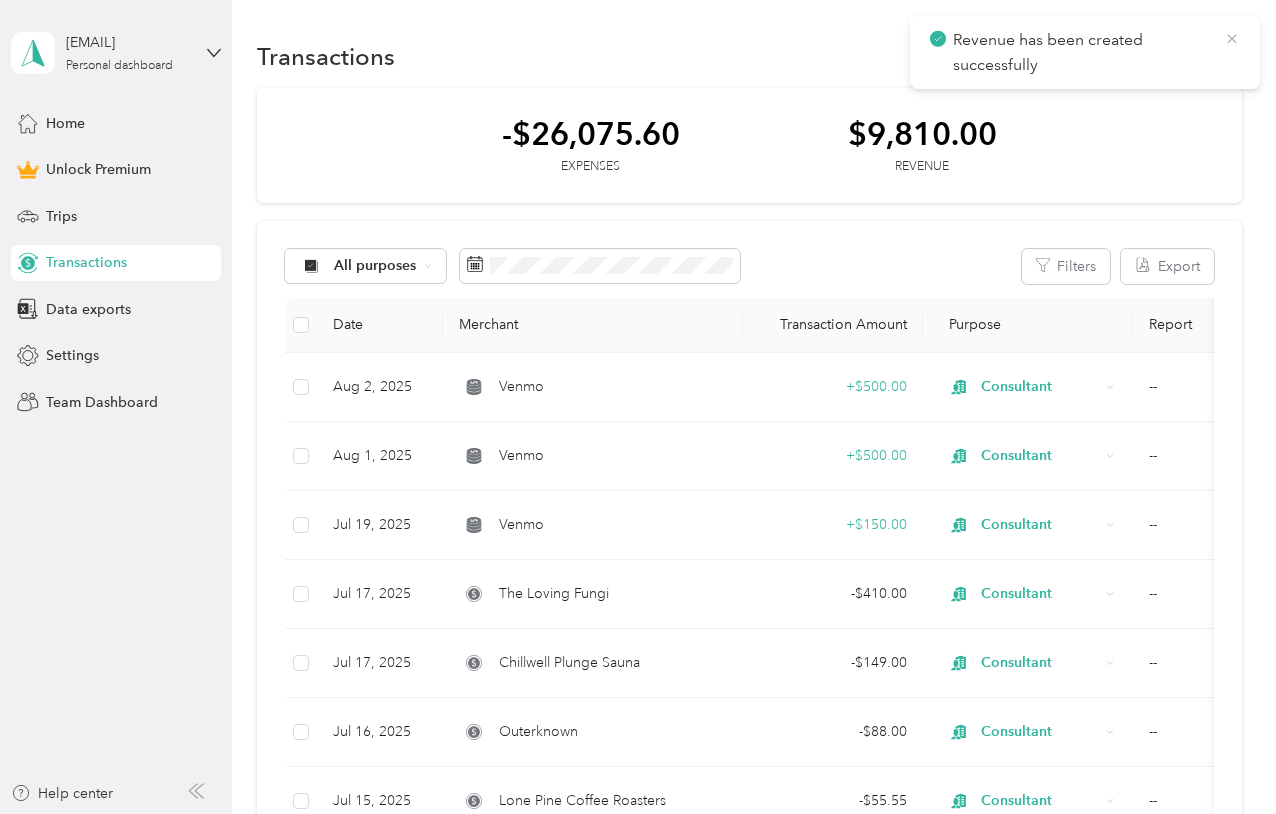click 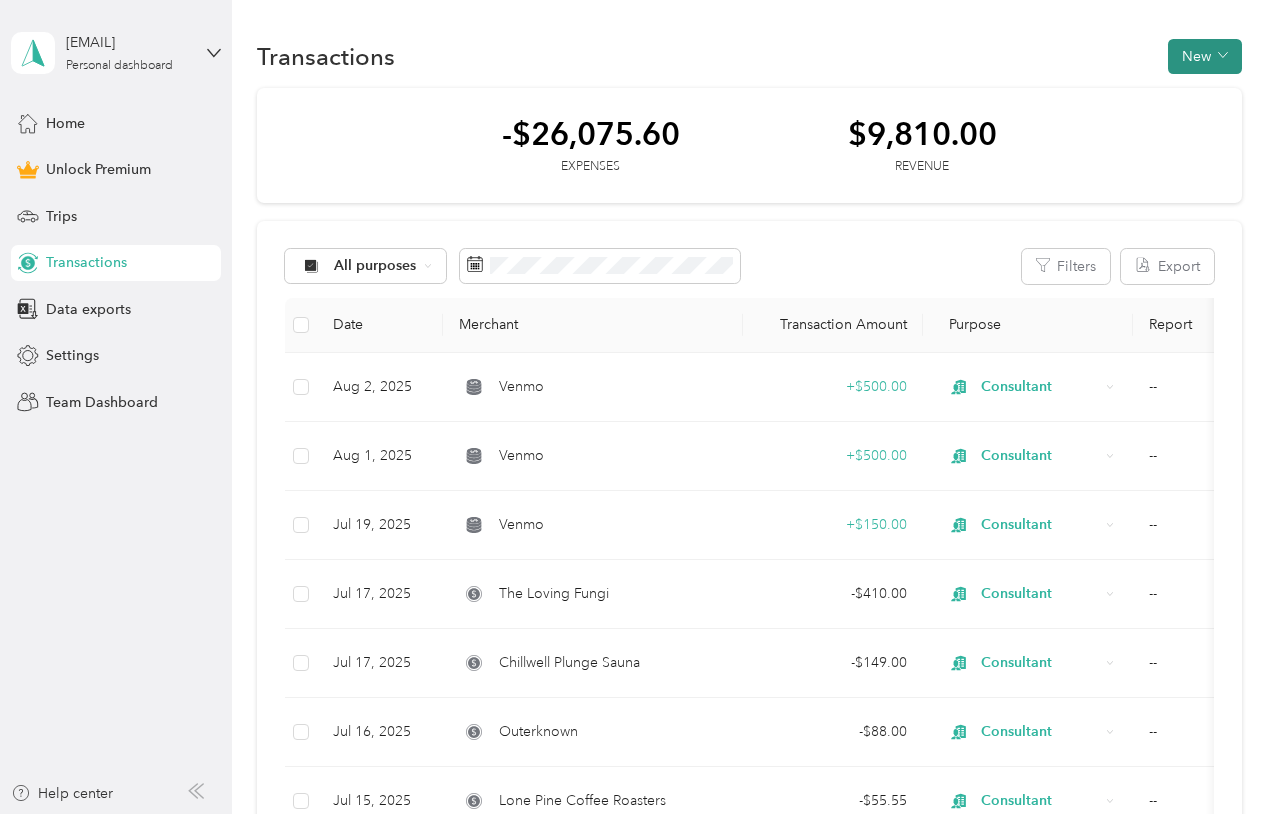 click on "New" at bounding box center (1205, 56) 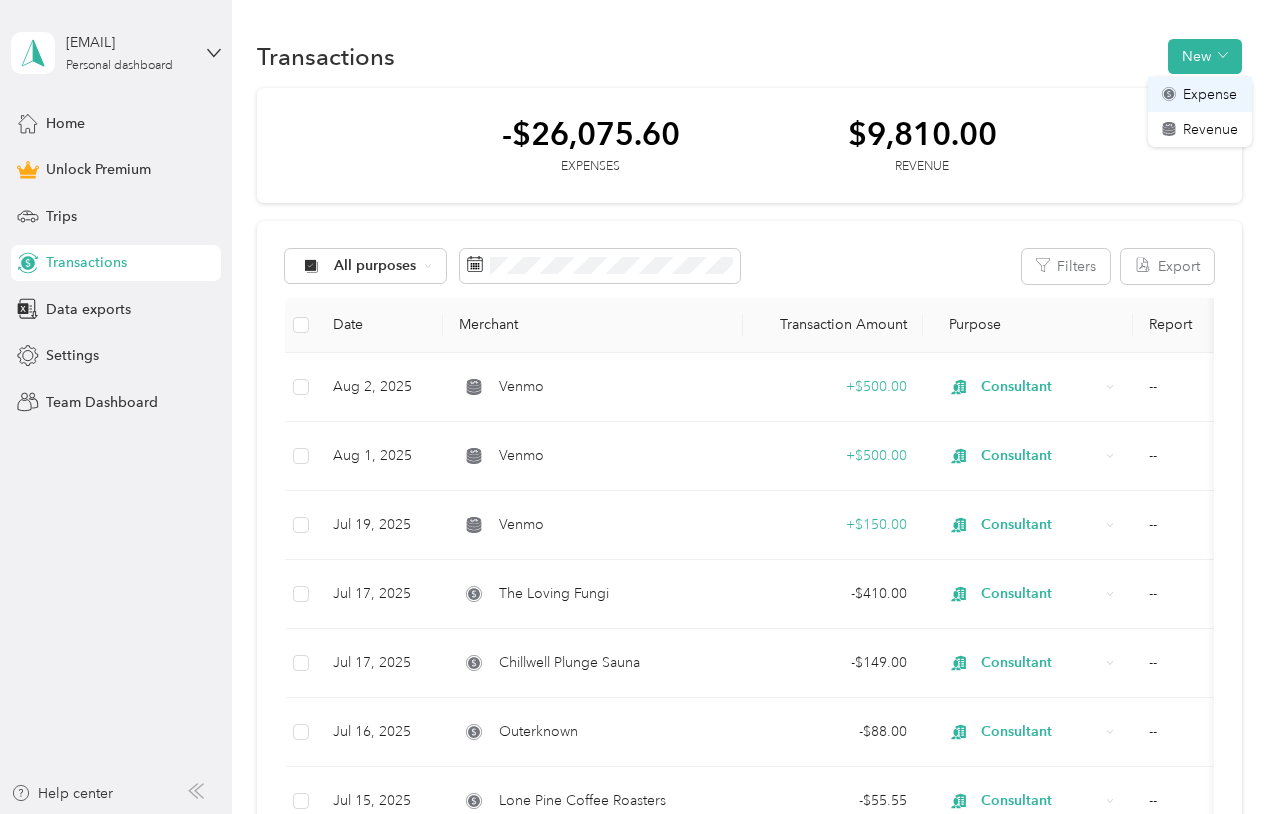click on "Expense" at bounding box center (1210, 94) 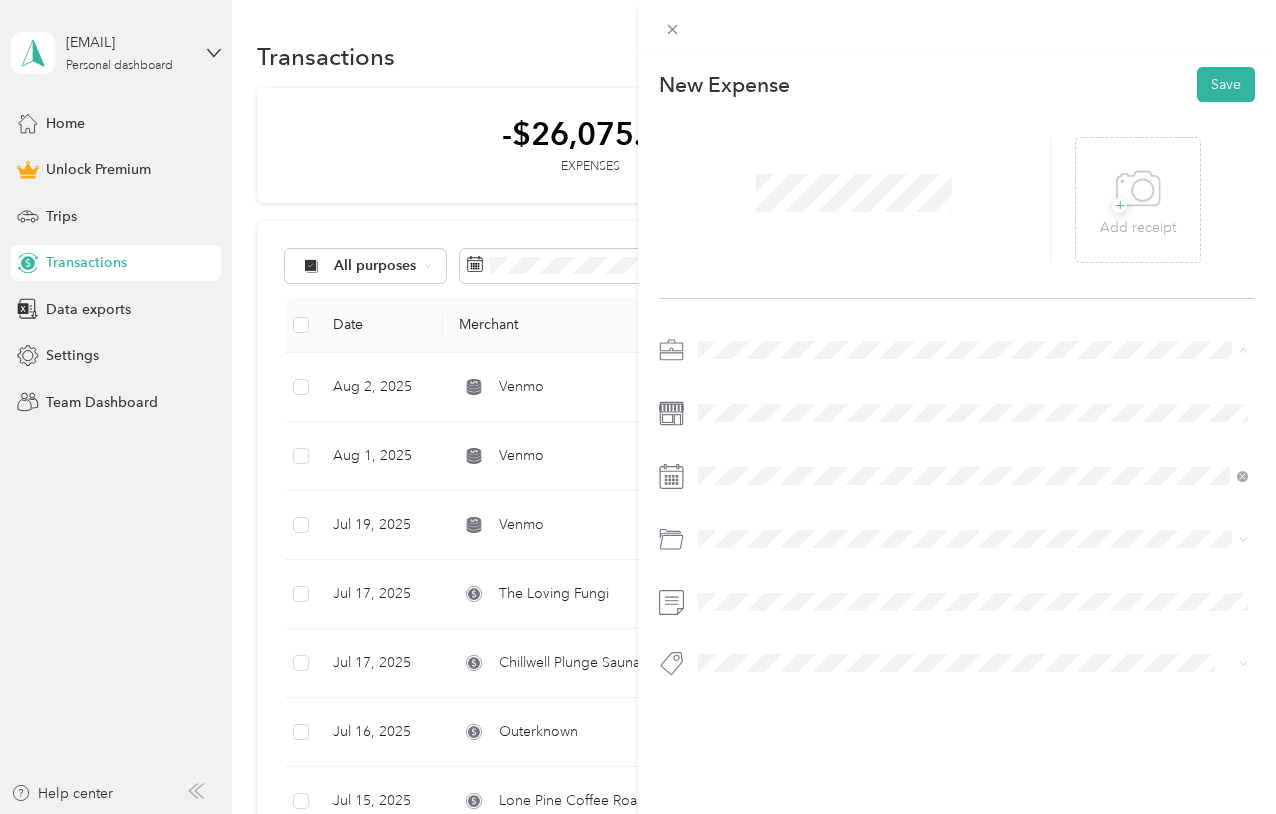 click on "Consultant" at bounding box center (973, 455) 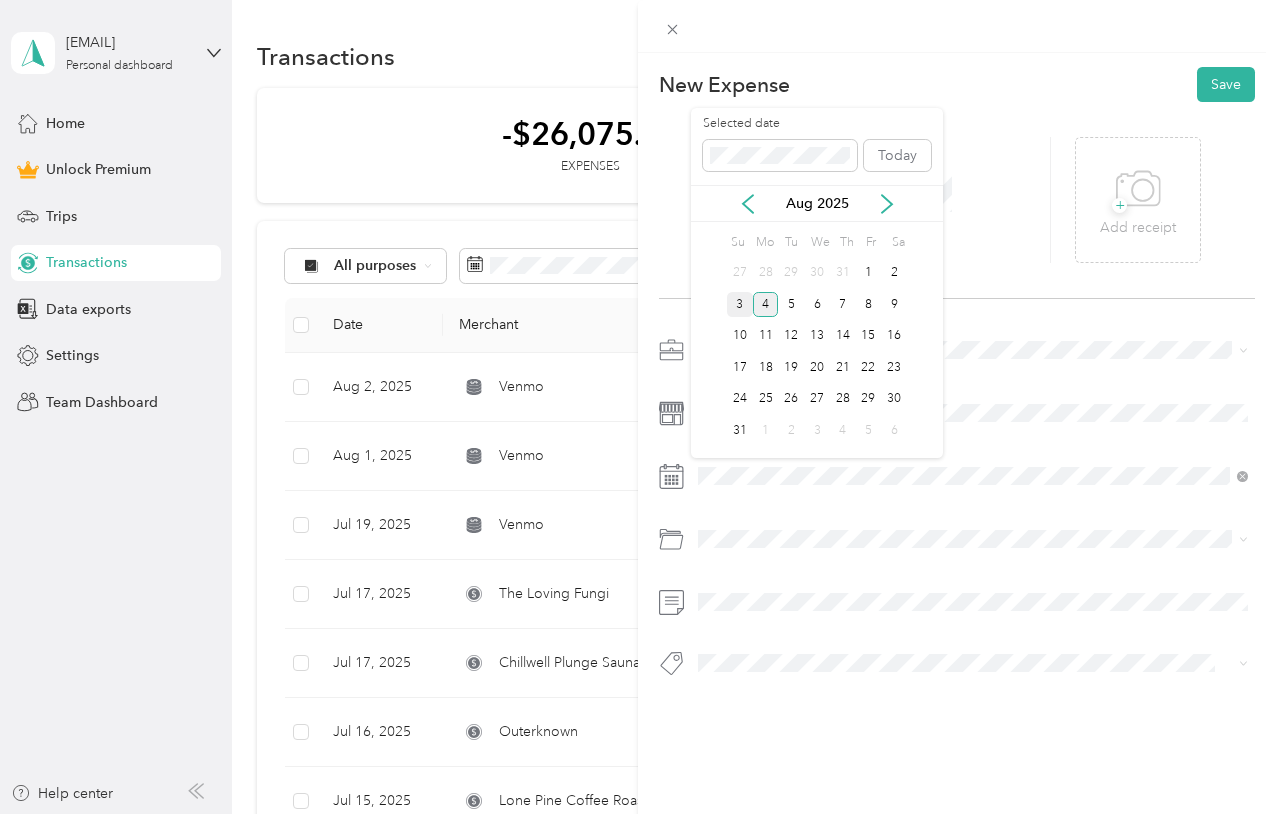 click on "3" at bounding box center [740, 304] 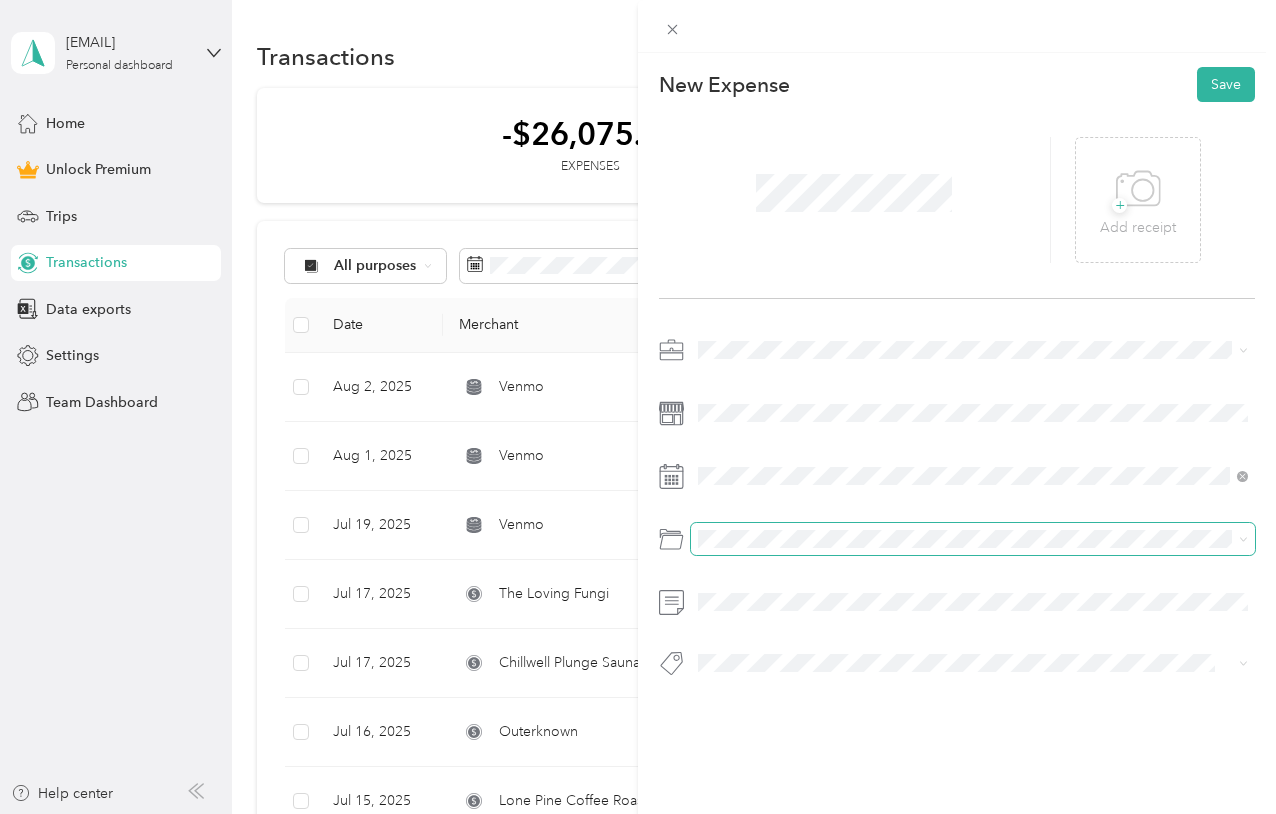 click at bounding box center [973, 539] 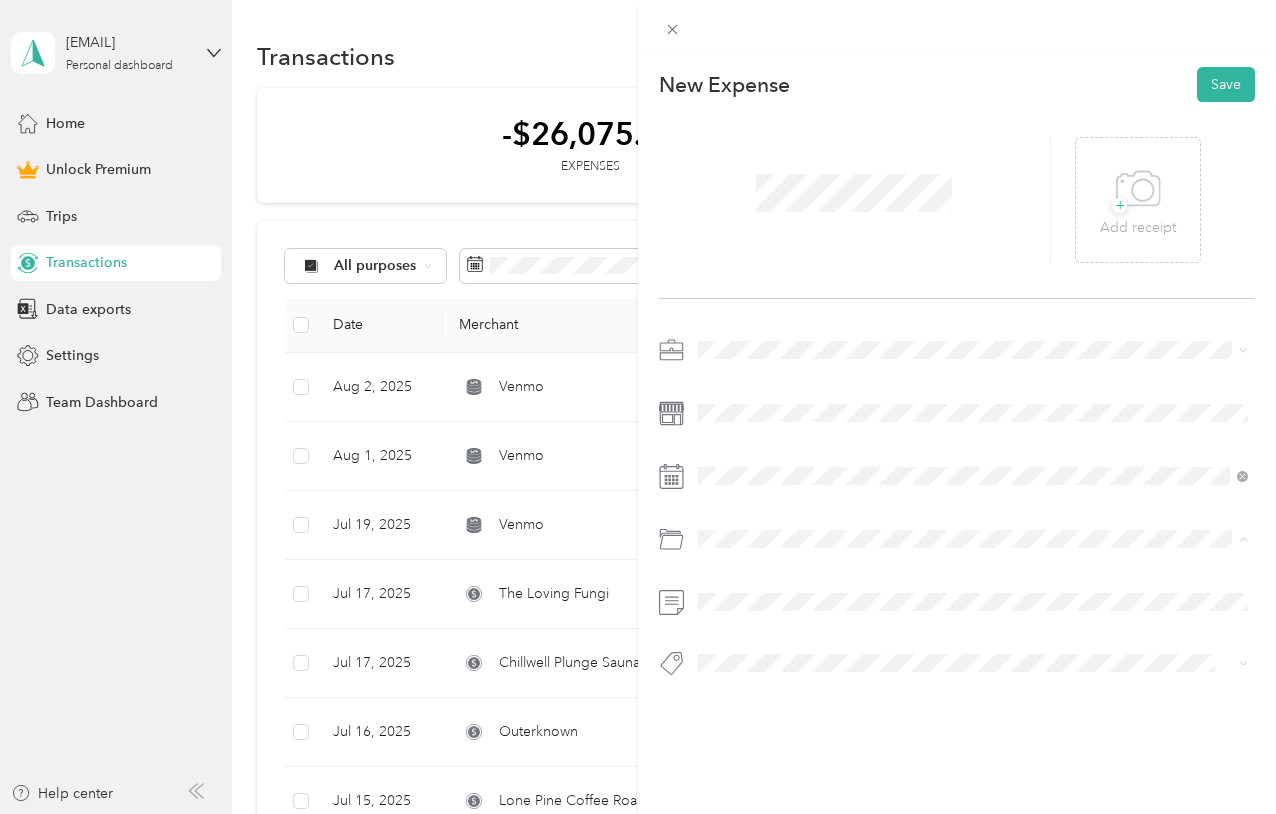 click on "Integration" at bounding box center (739, 304) 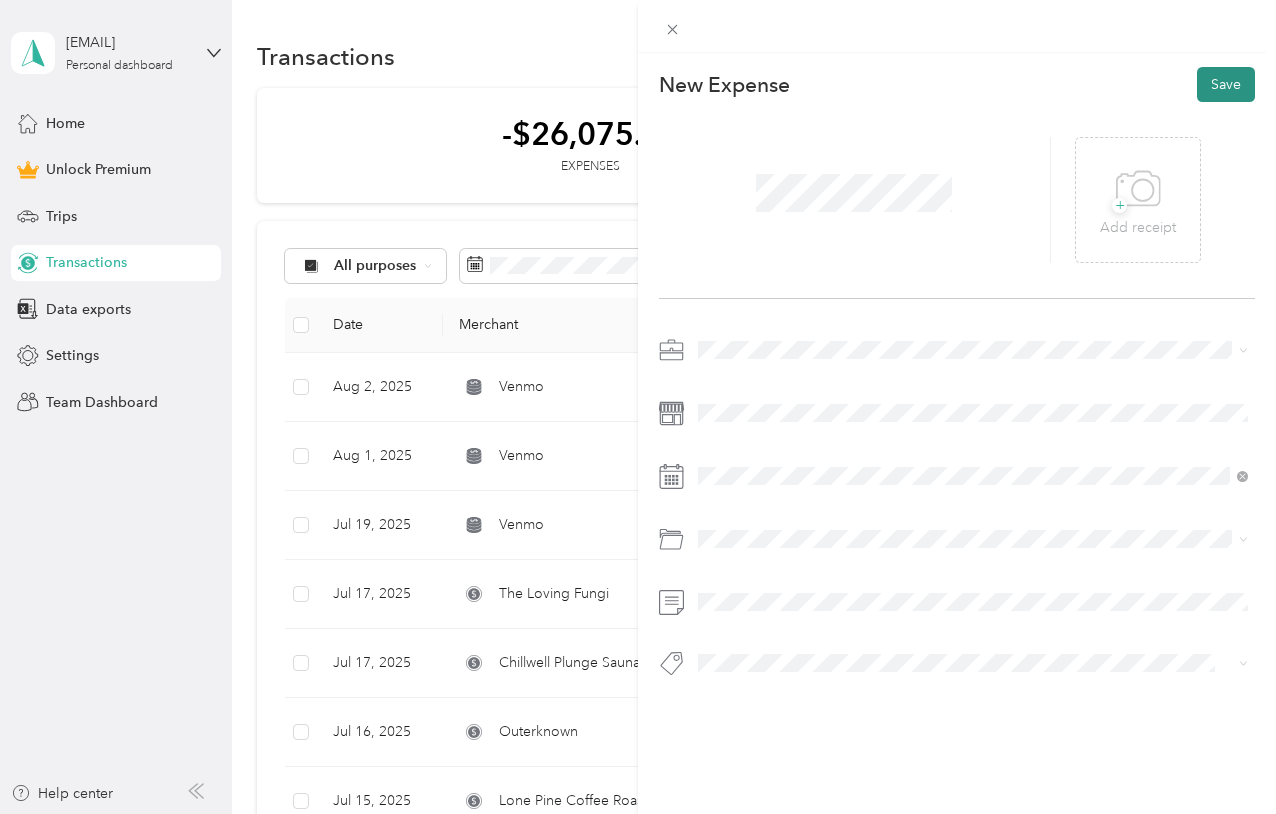 click on "Save" at bounding box center [1226, 84] 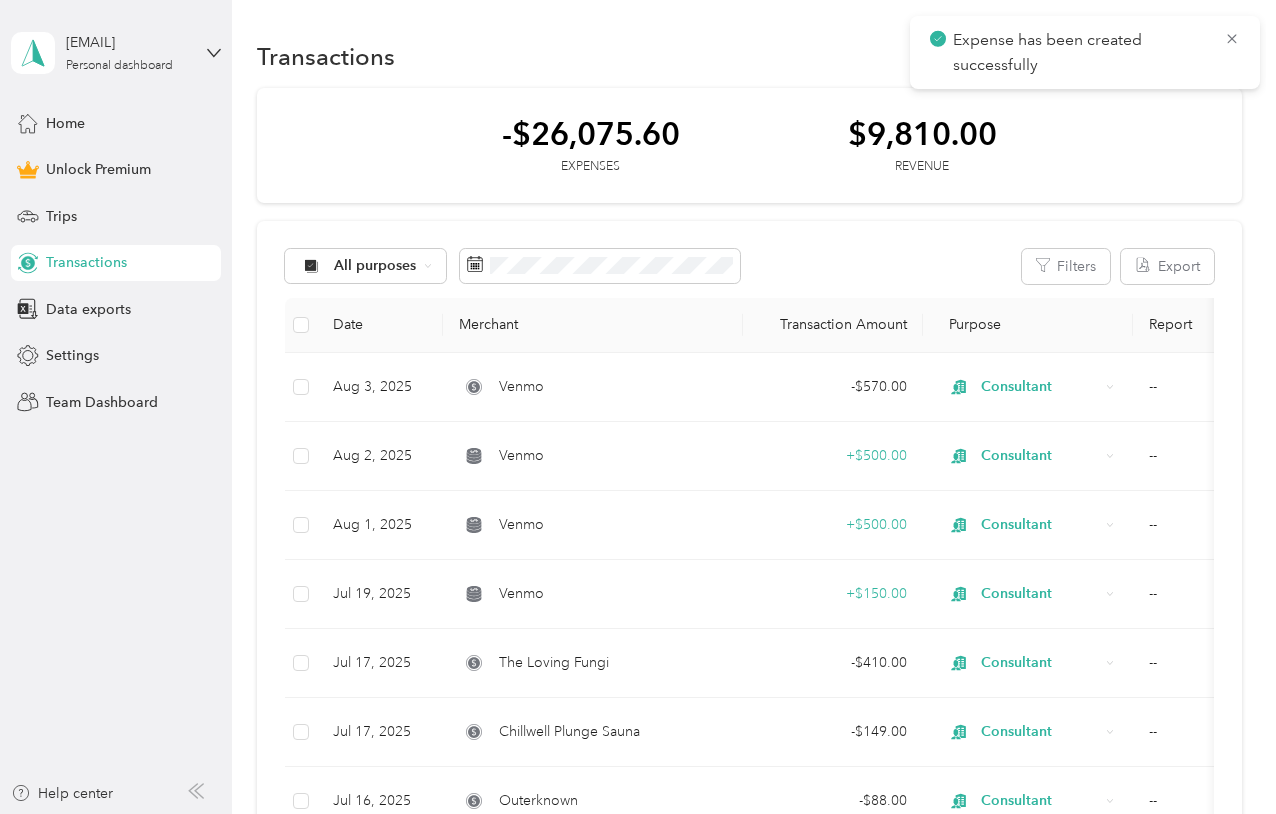 click on "Expense has been created successfully" at bounding box center (1085, 52) 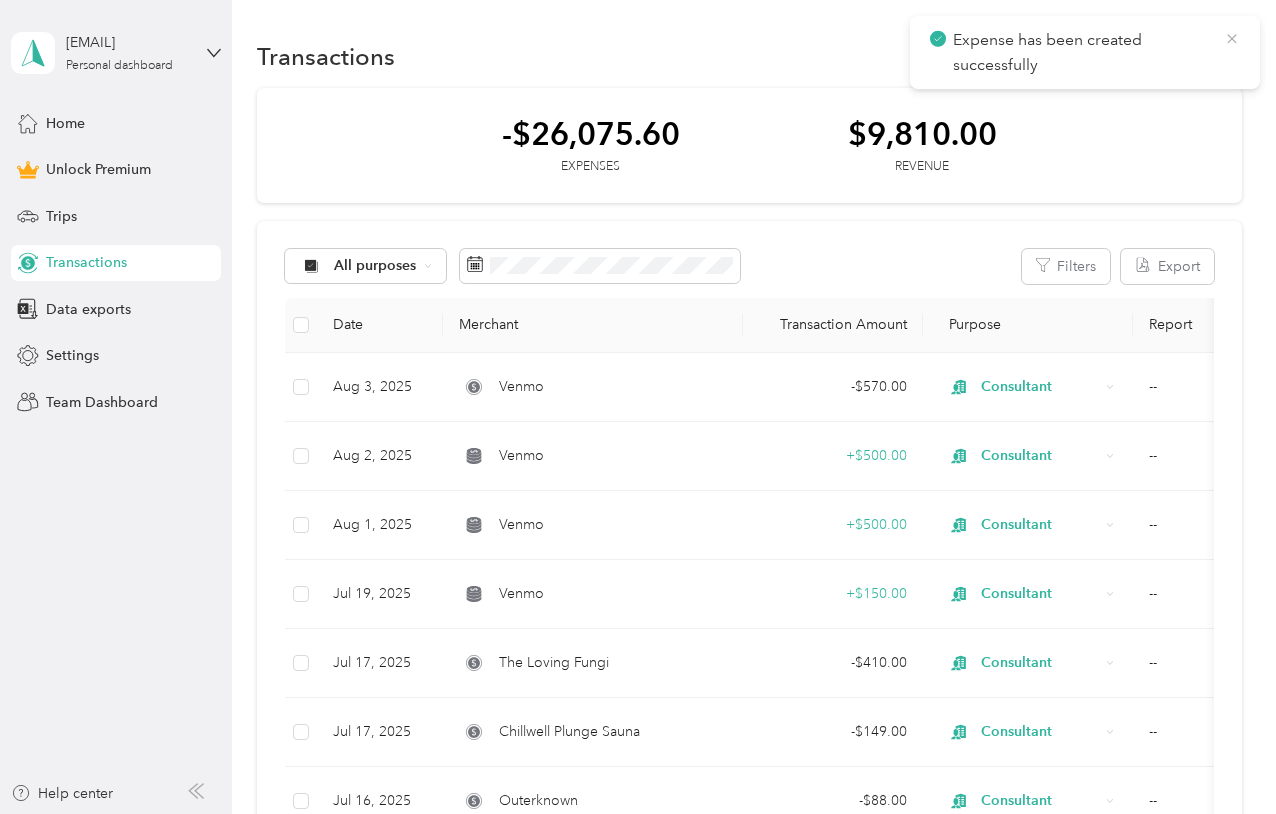 click 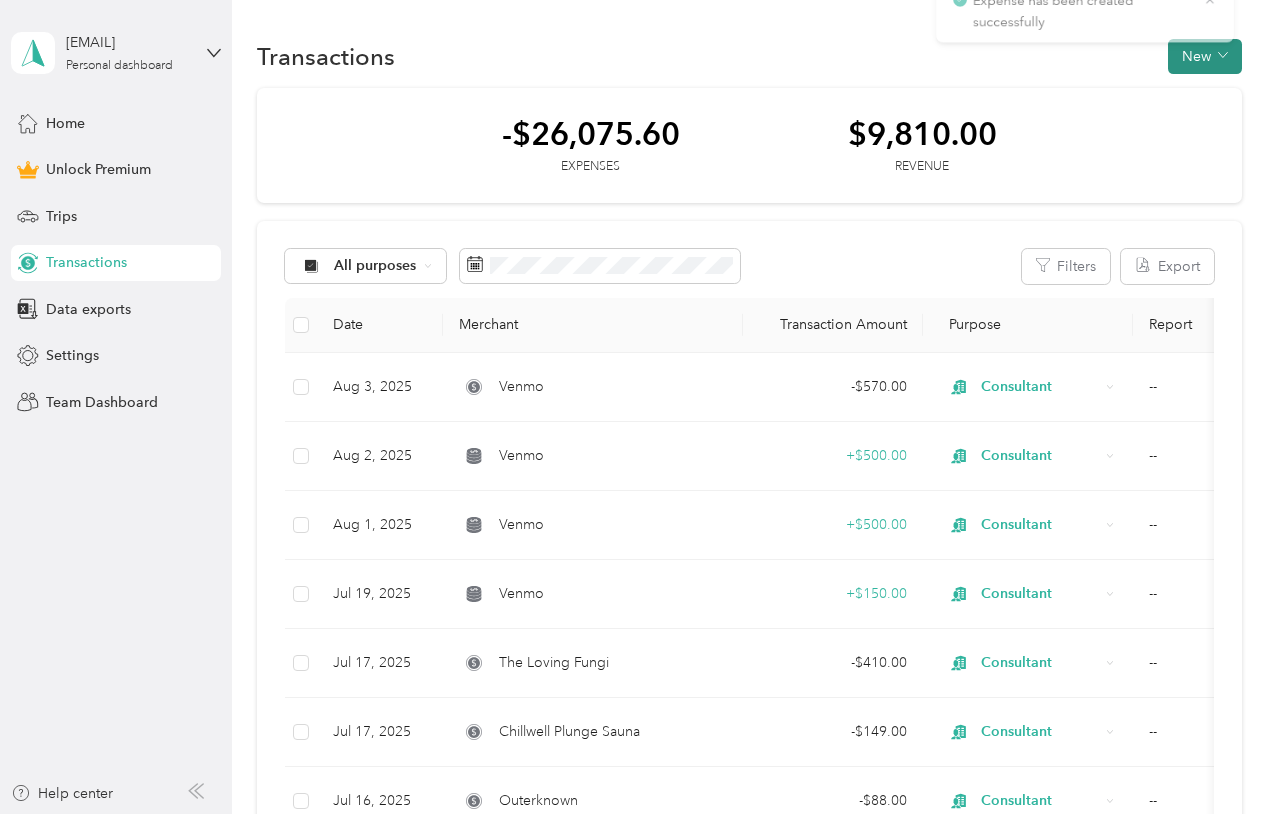 click on "New" at bounding box center [1205, 56] 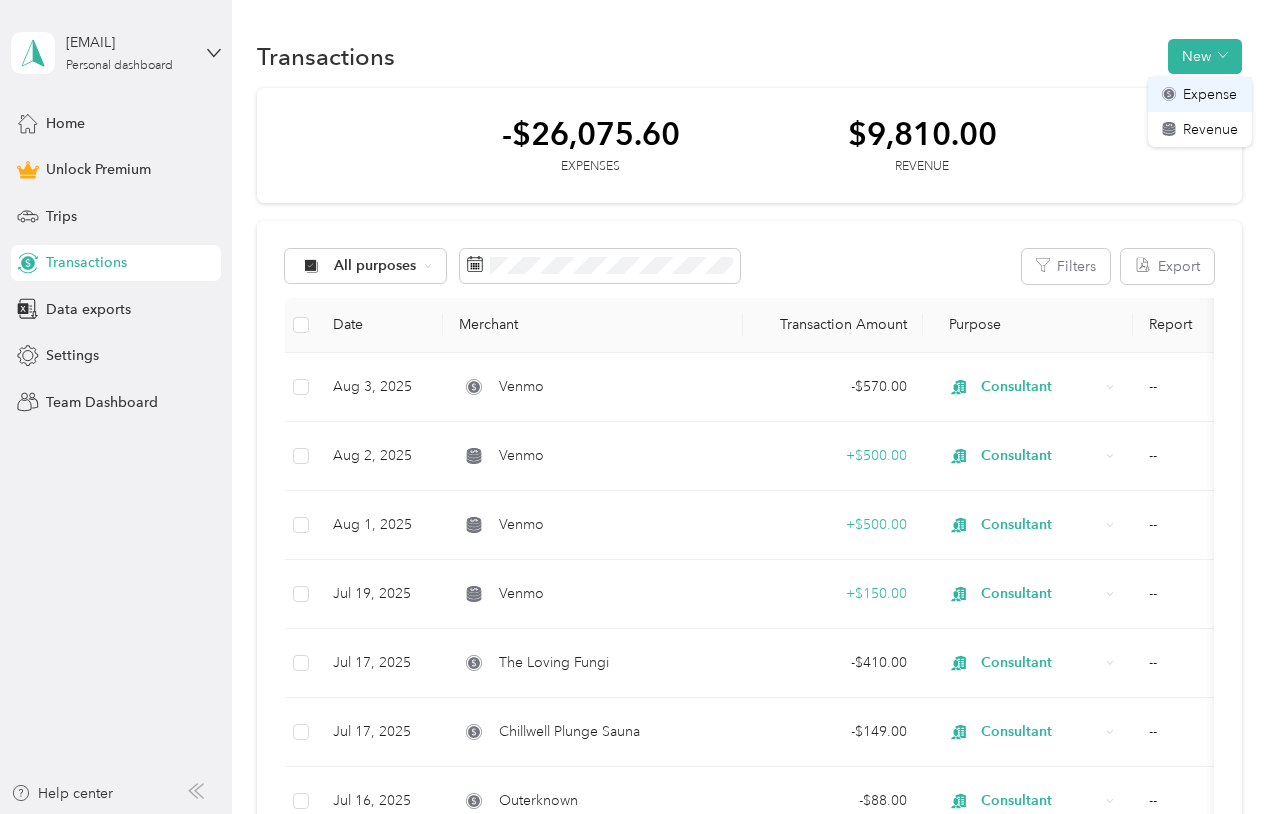 click on "Expense" at bounding box center [1210, 94] 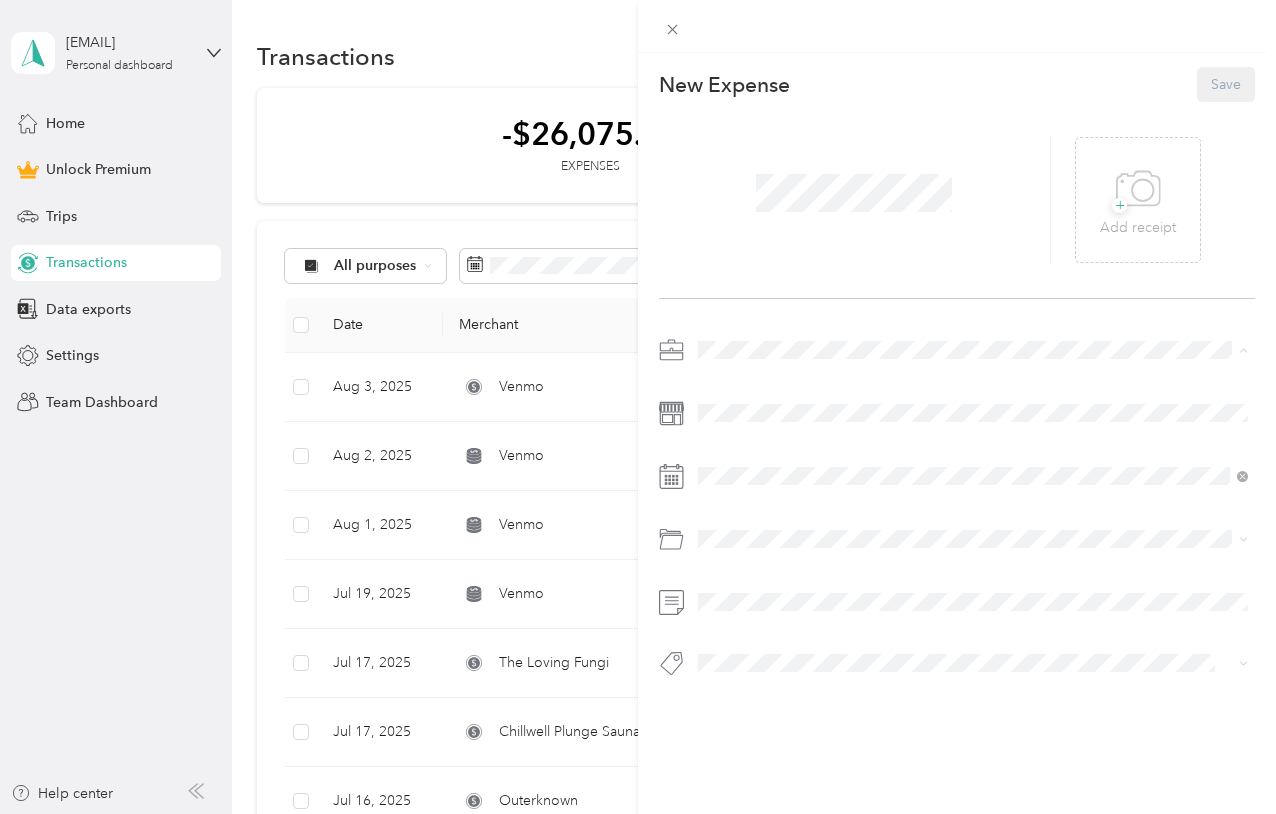 click on "Consultant" at bounding box center [973, 455] 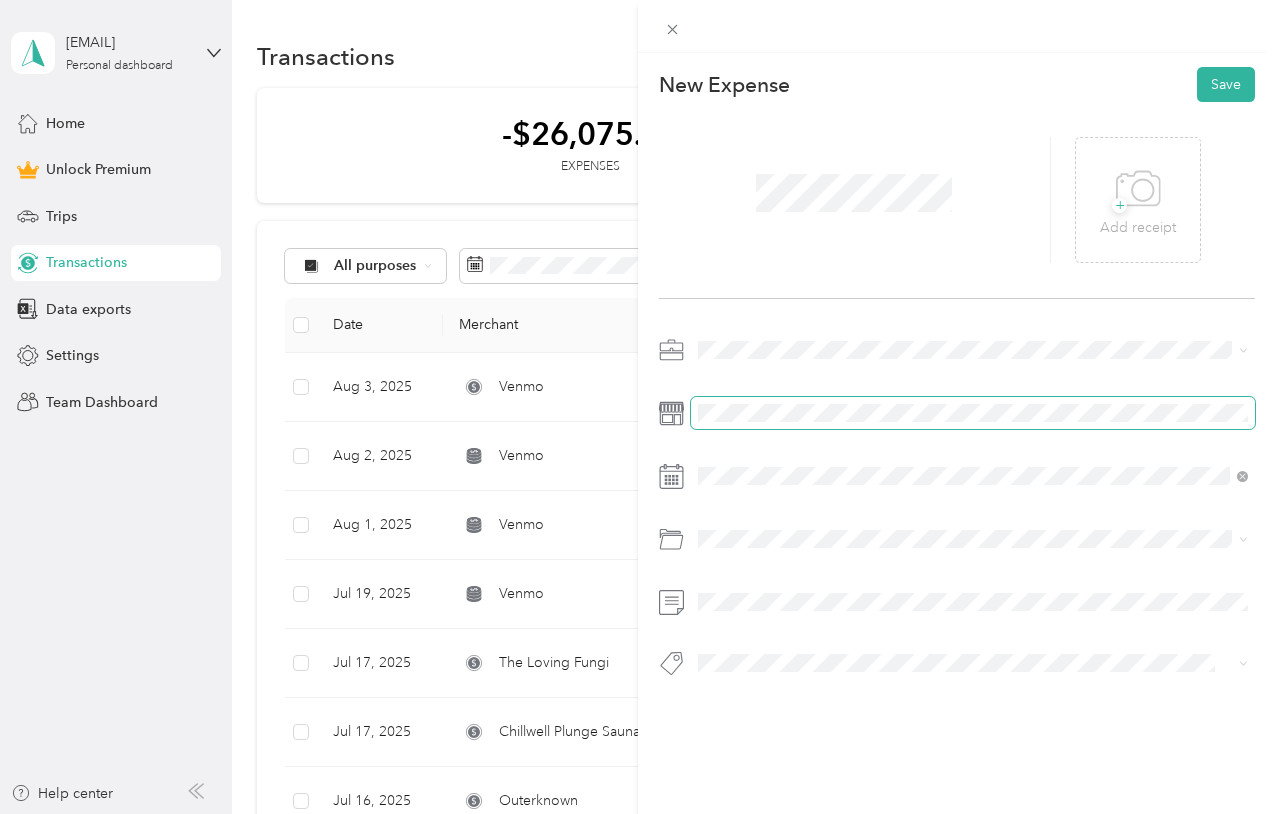 click at bounding box center [973, 413] 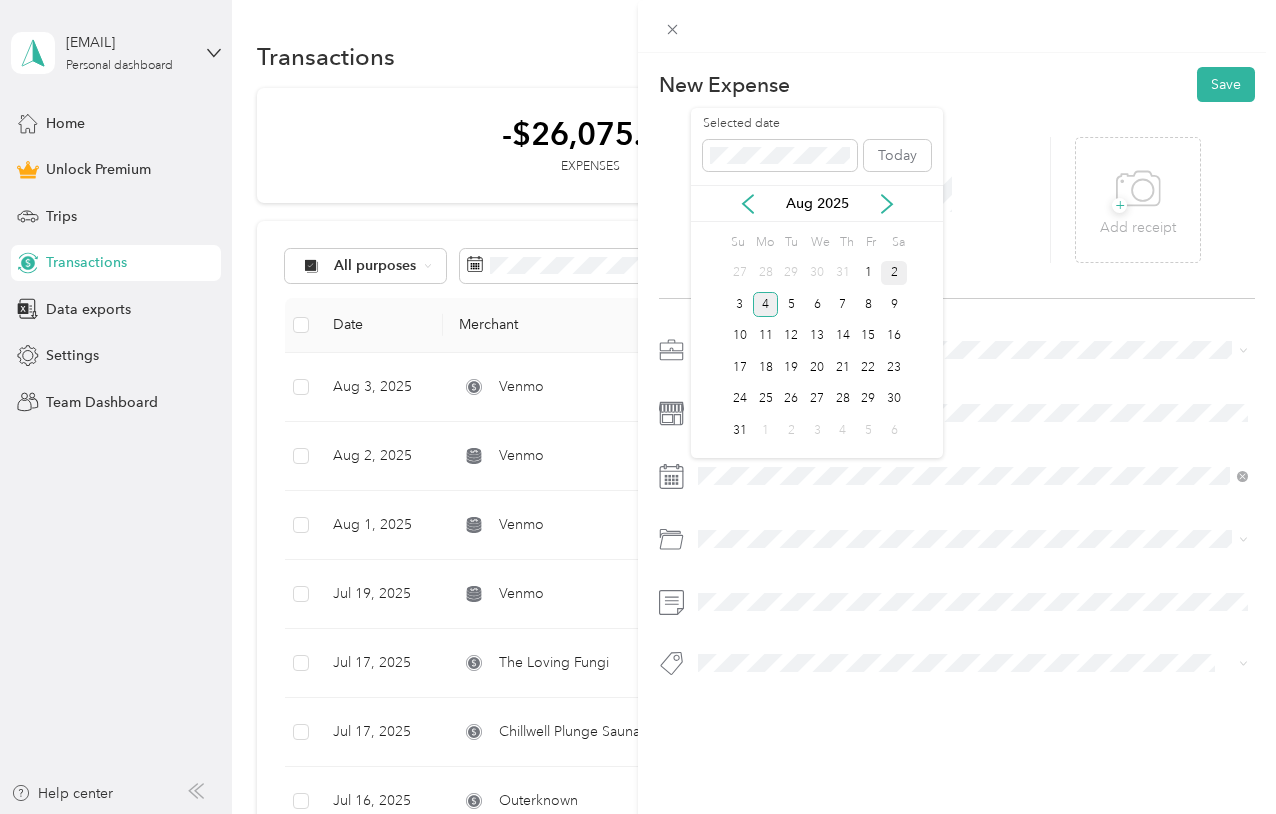 click on "2" at bounding box center (894, 273) 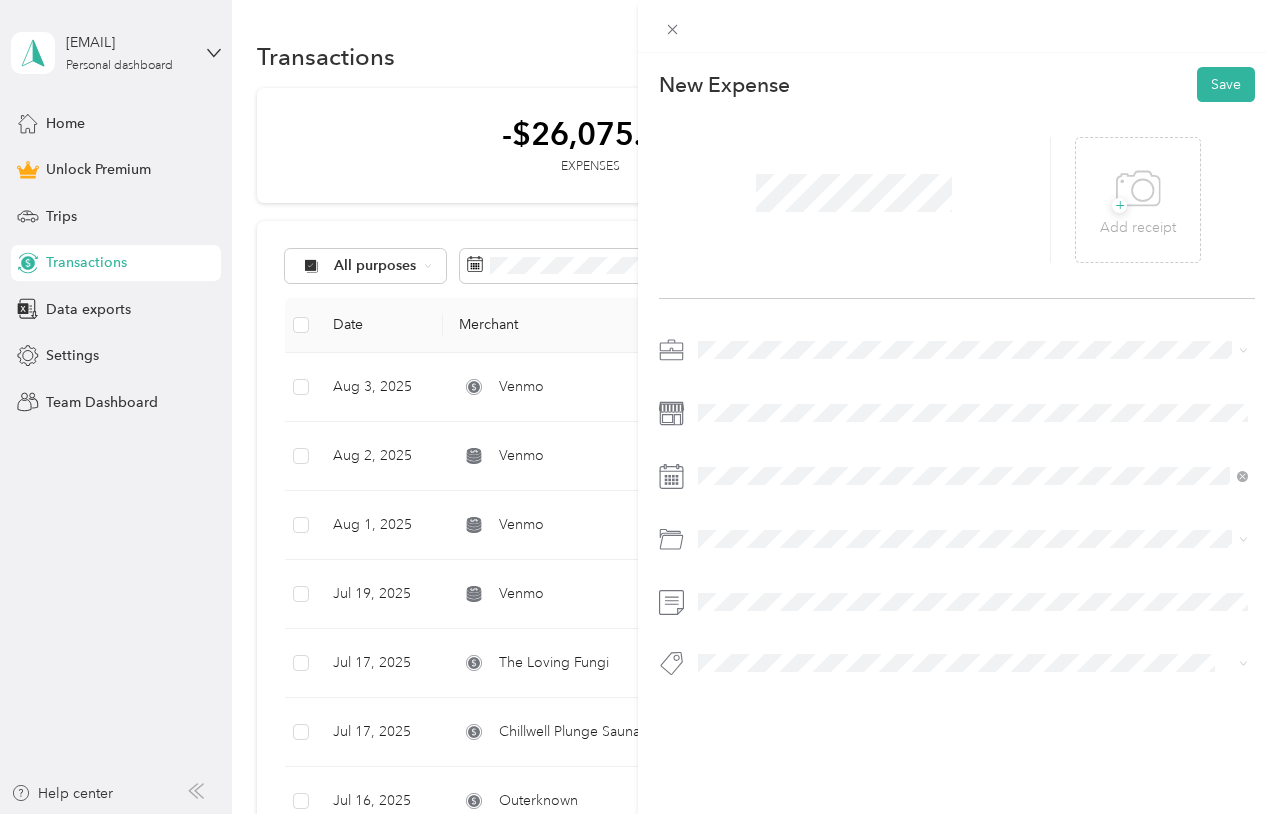 click on "Legal / Professional Services" at bounding box center [794, 619] 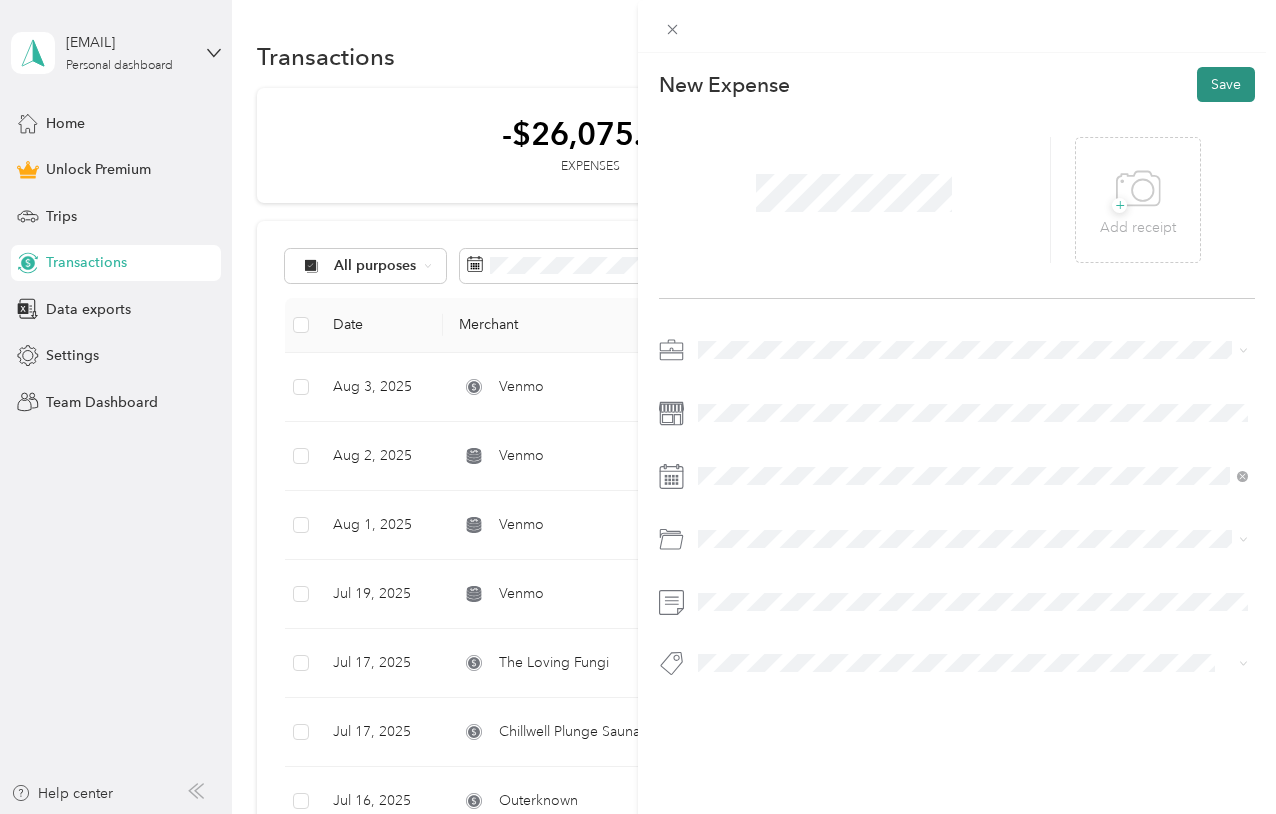 click on "Save" at bounding box center (1226, 84) 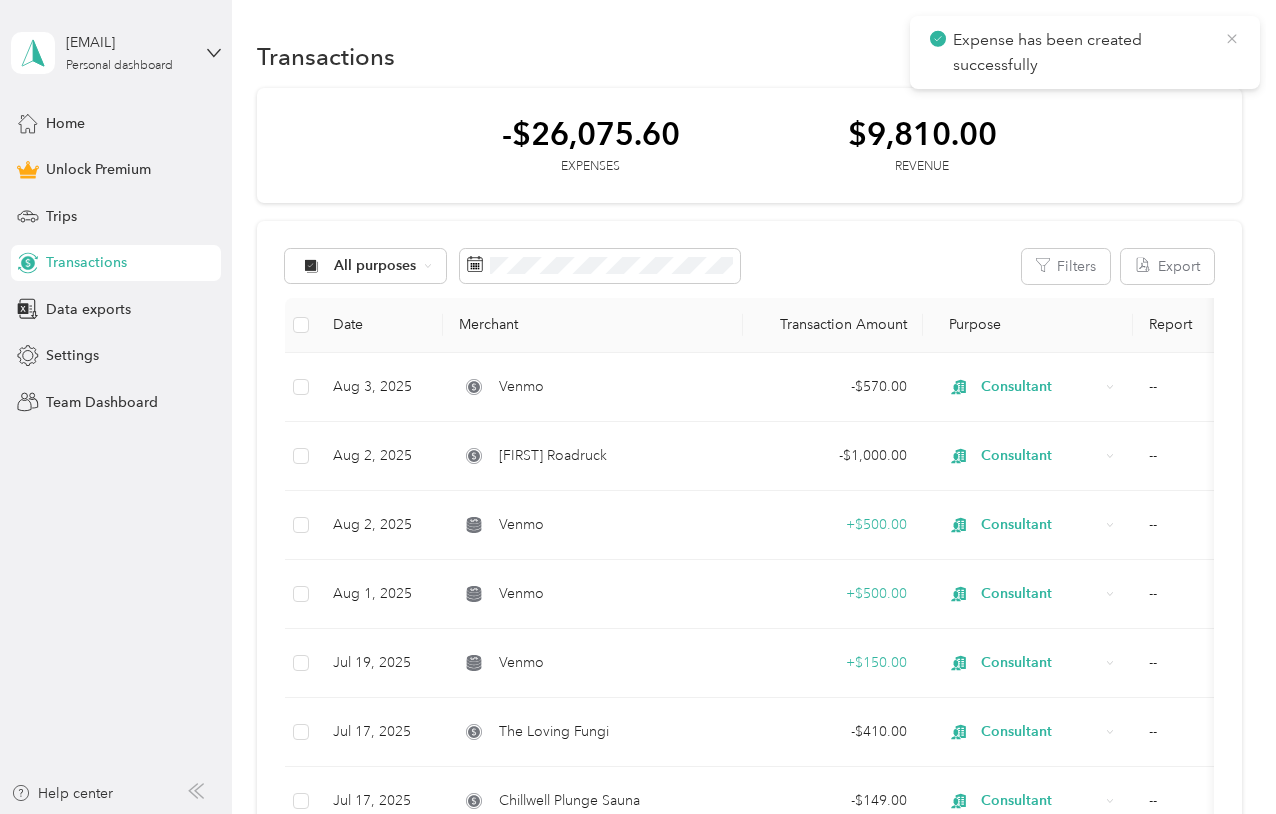 click 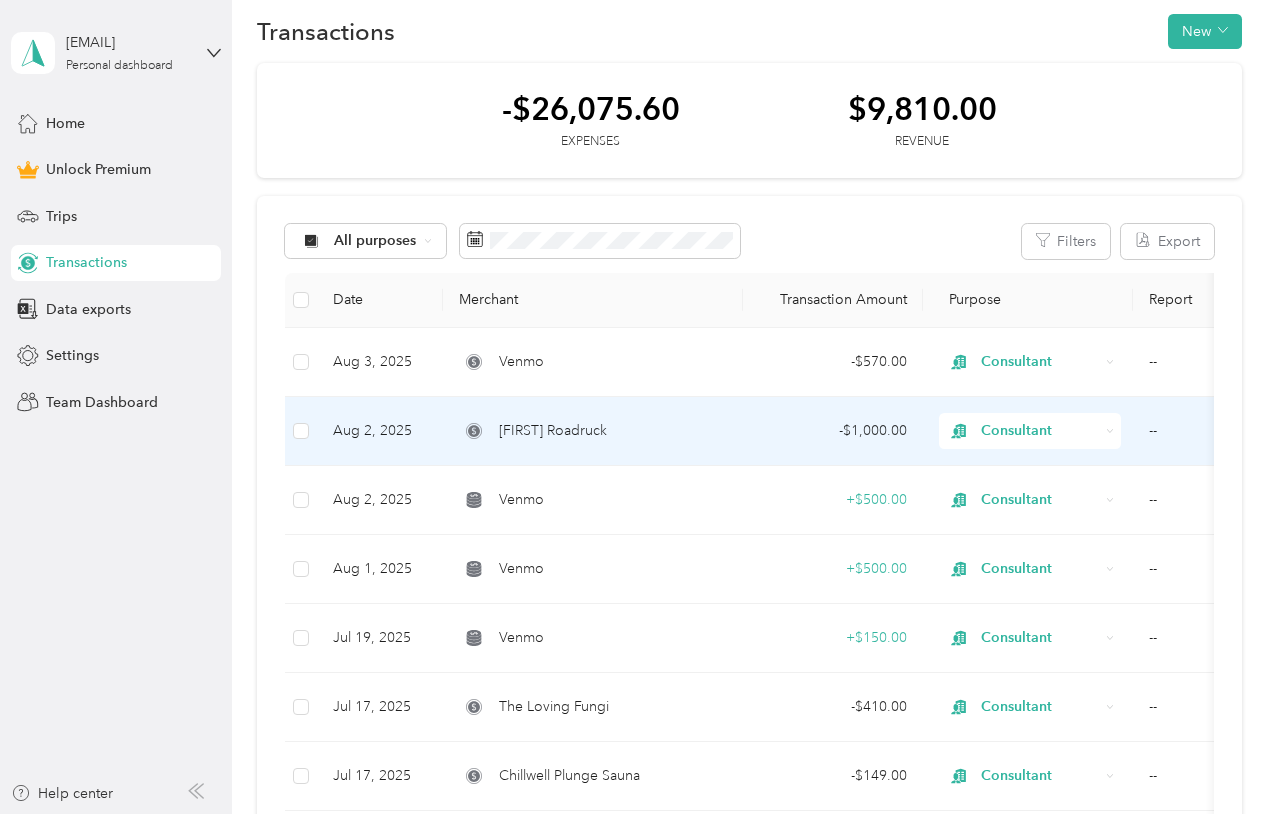scroll, scrollTop: 16, scrollLeft: 0, axis: vertical 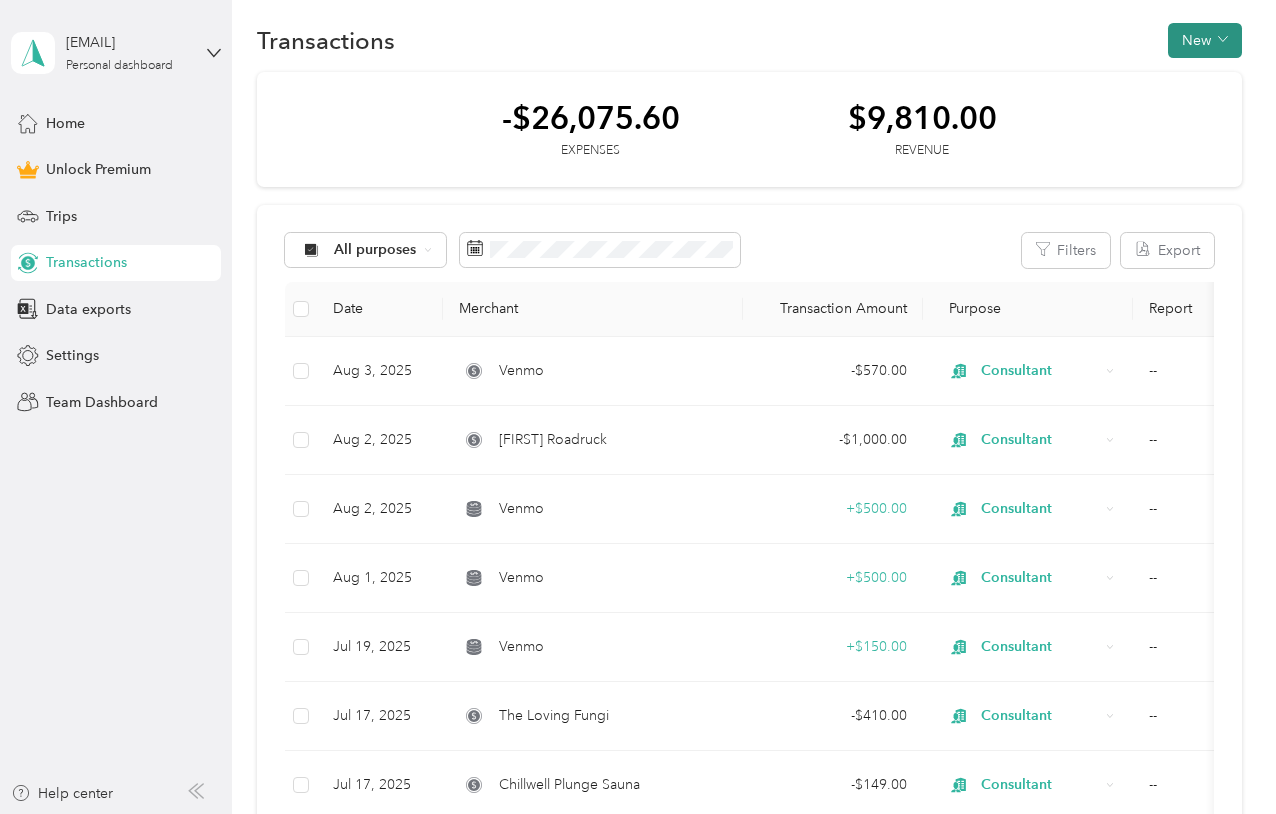 click on "New" at bounding box center [1205, 40] 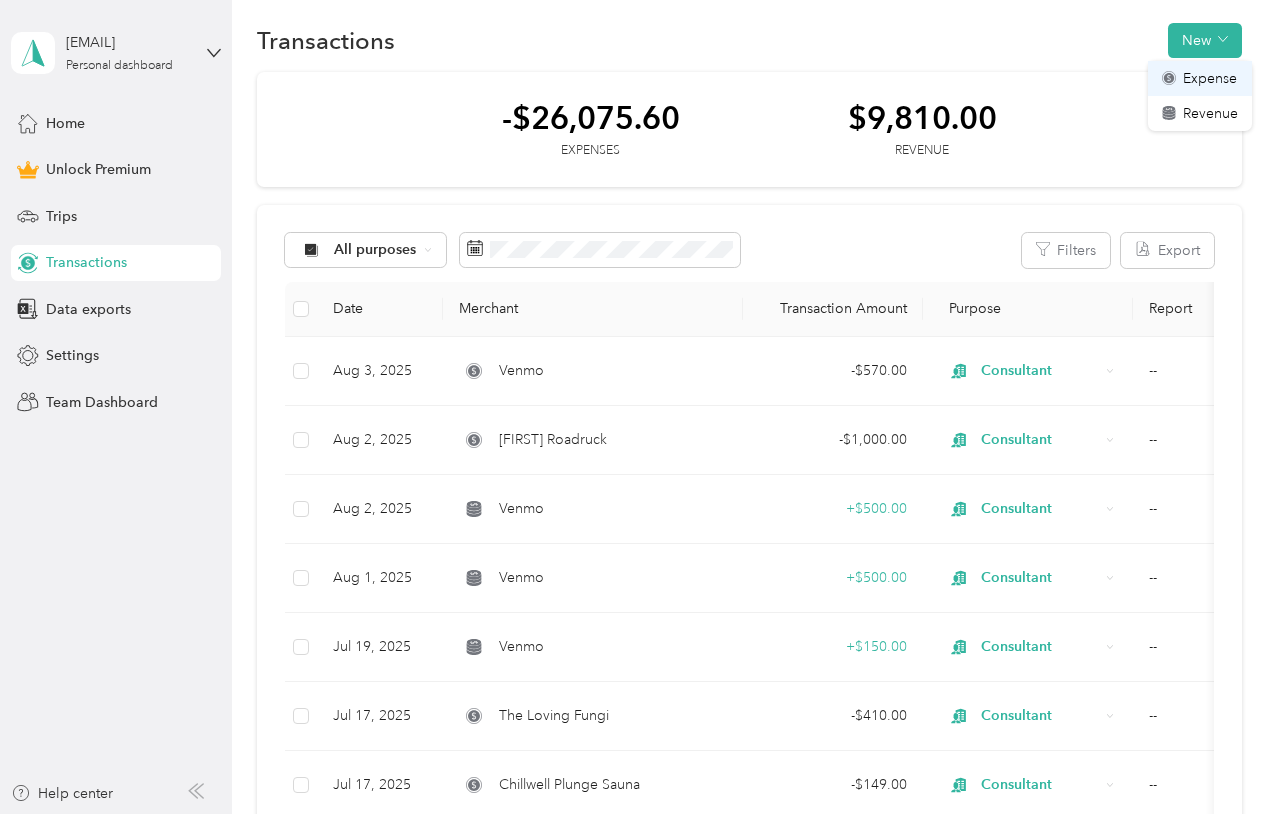 click on "Expense" at bounding box center (1200, 78) 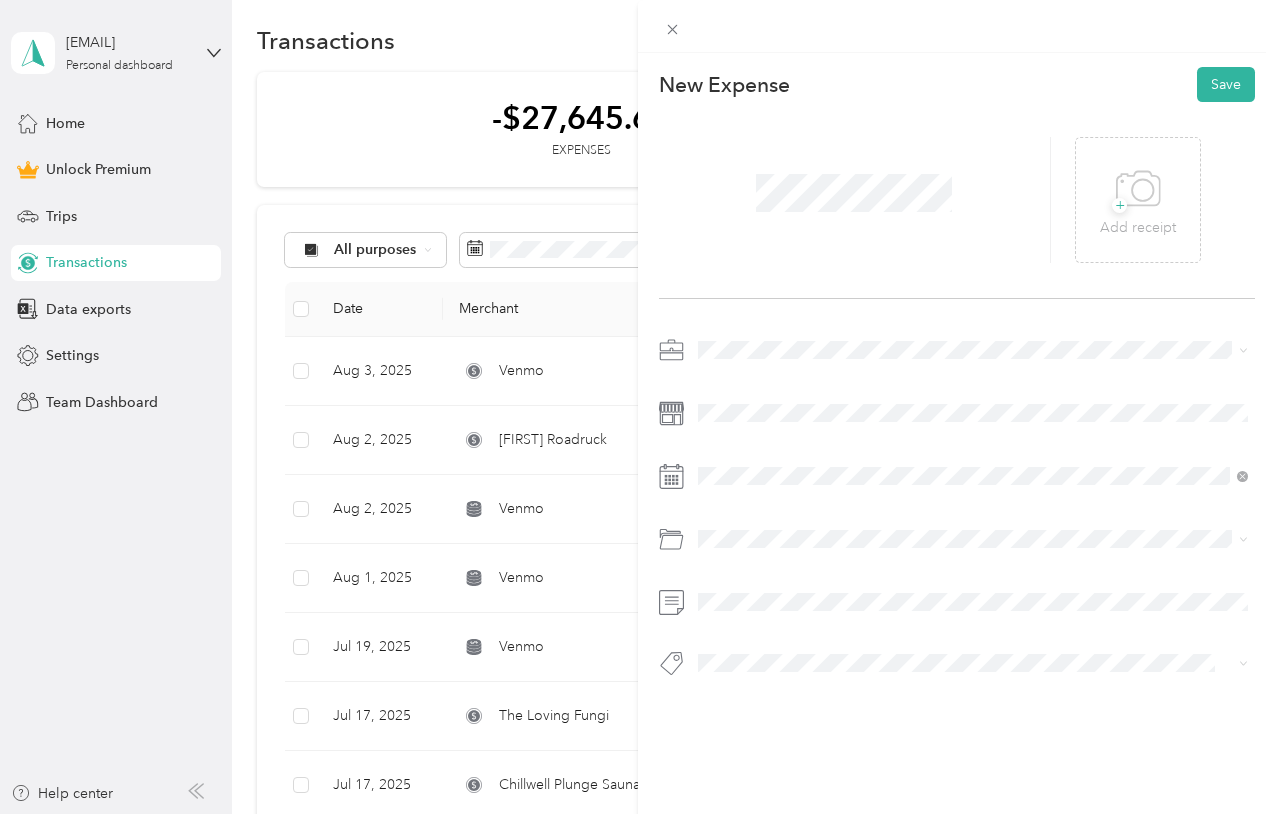 click on "Consultant" at bounding box center (738, 451) 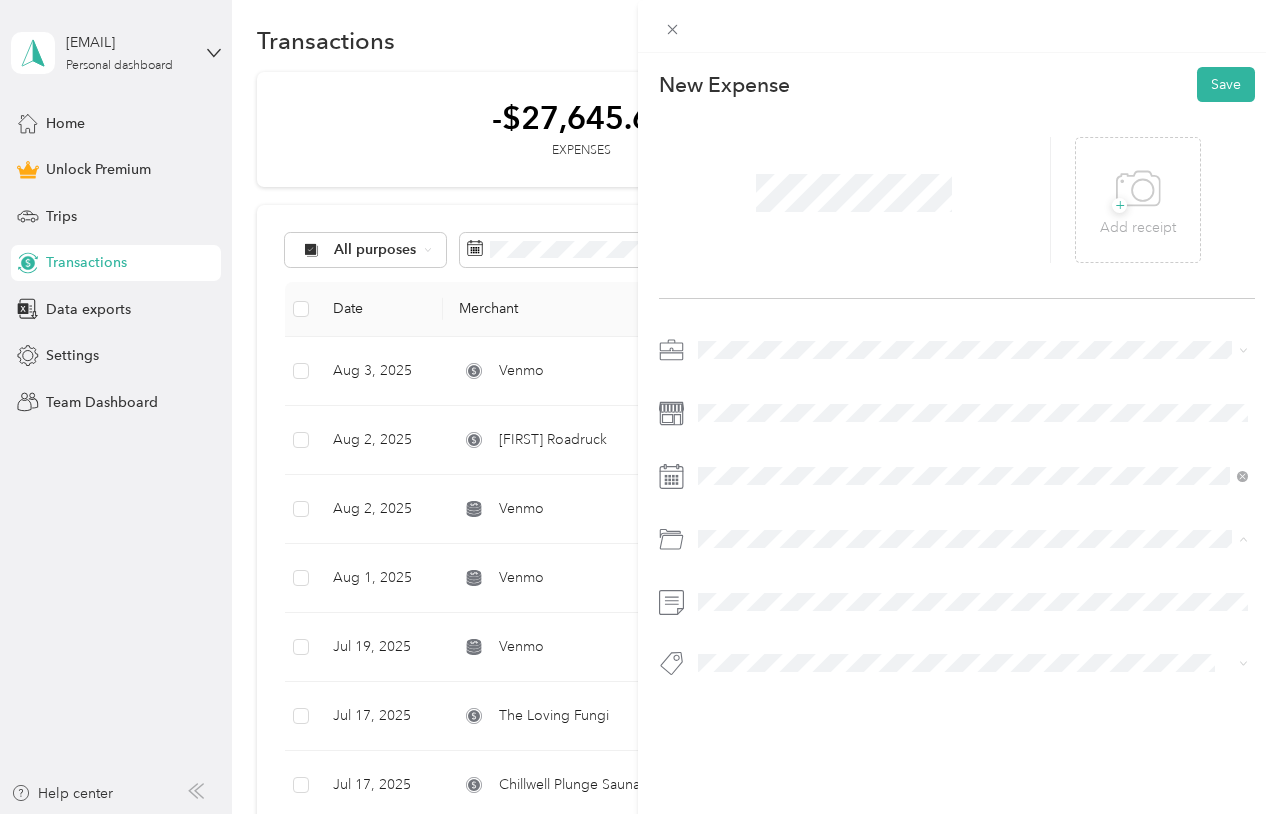 click on "Supplies" at bounding box center (732, 619) 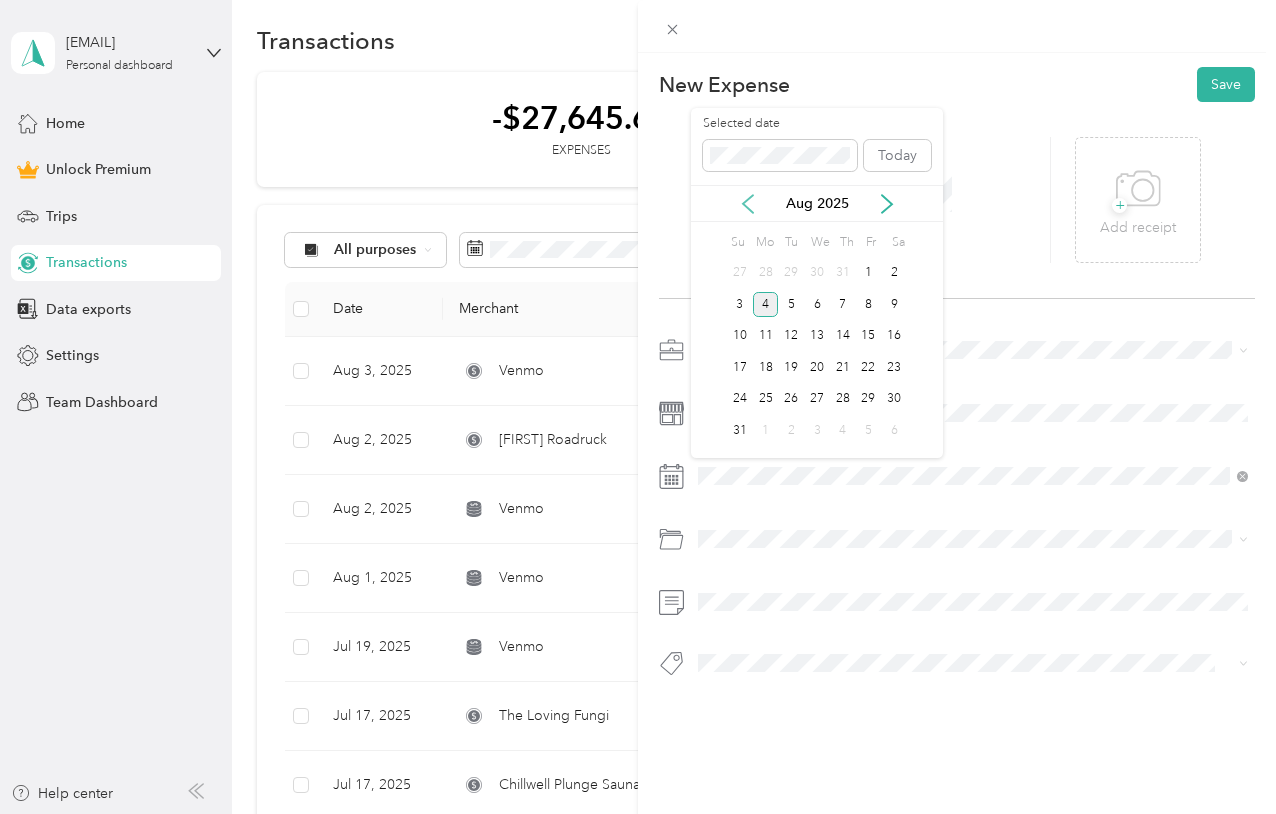 click 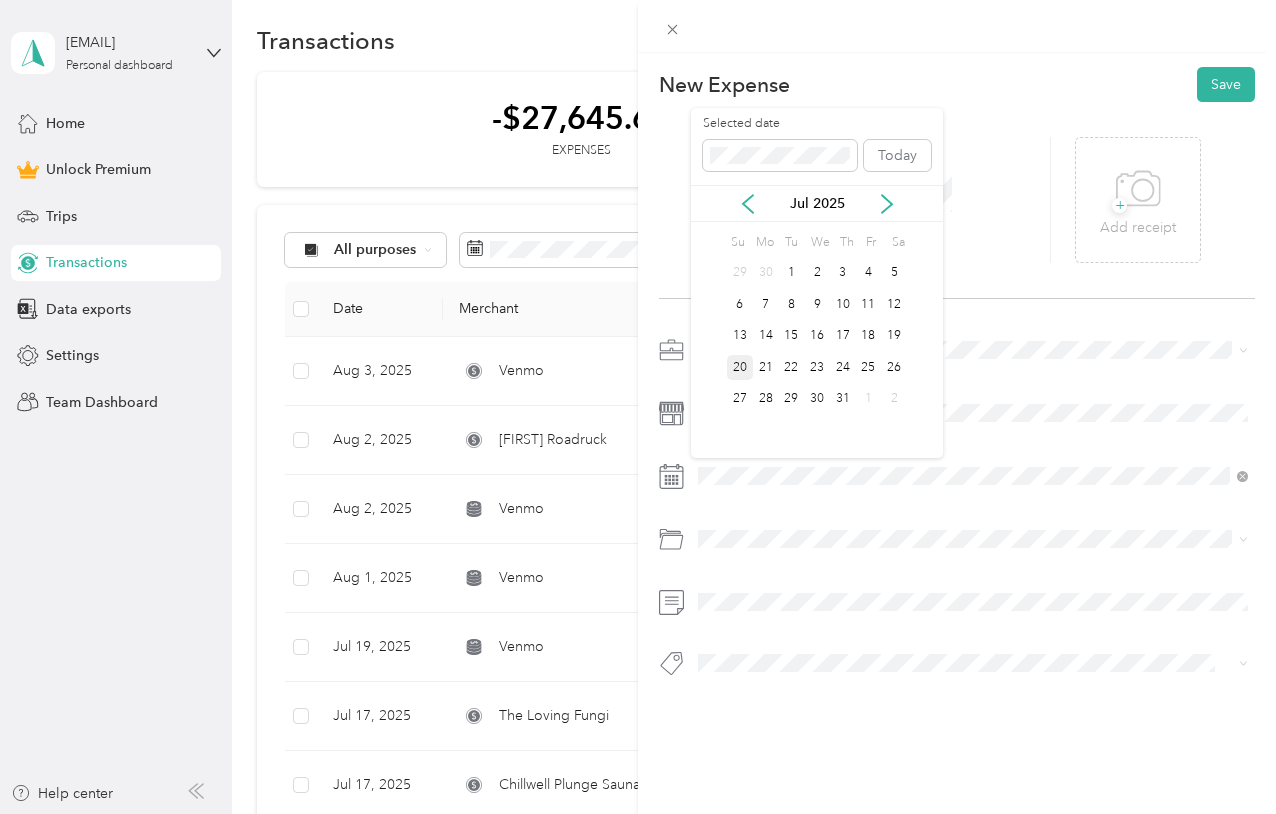click on "20" at bounding box center (740, 367) 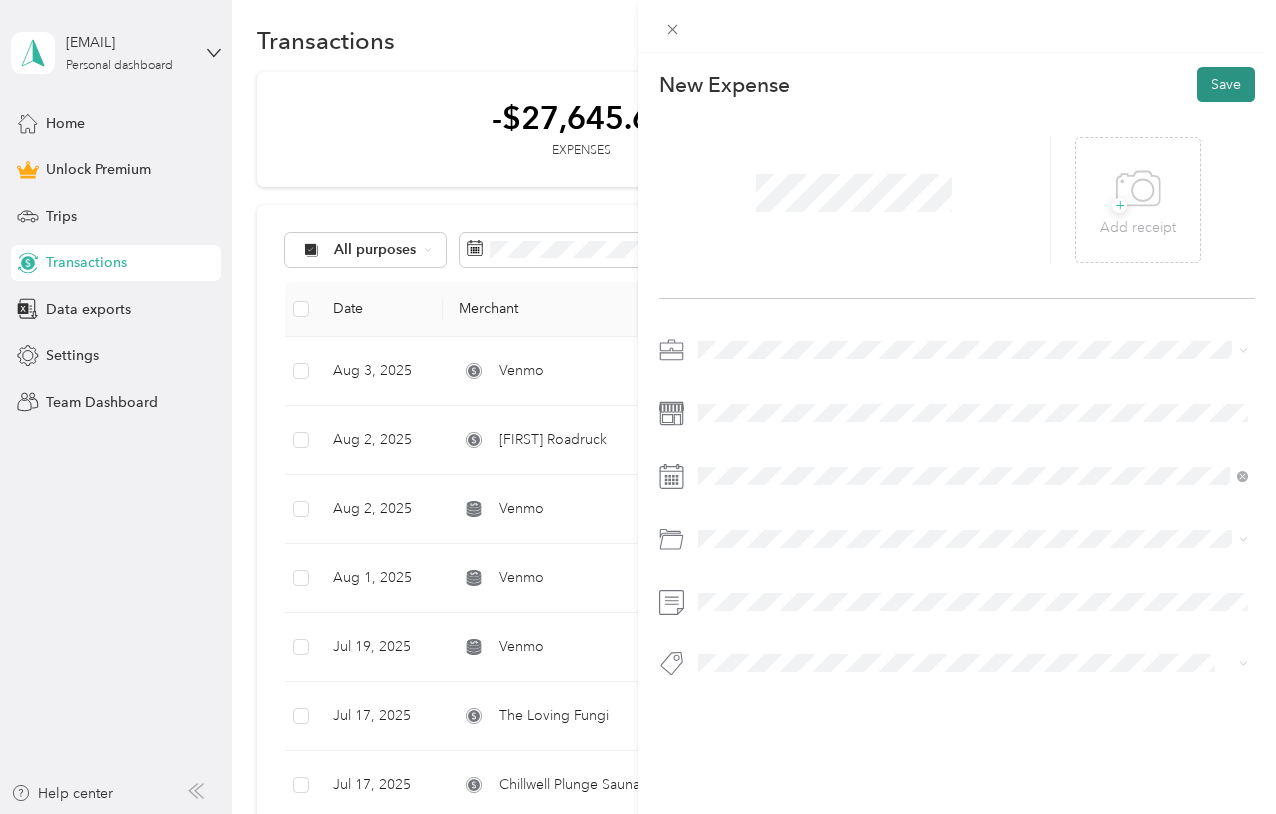 click on "Save" at bounding box center [1226, 84] 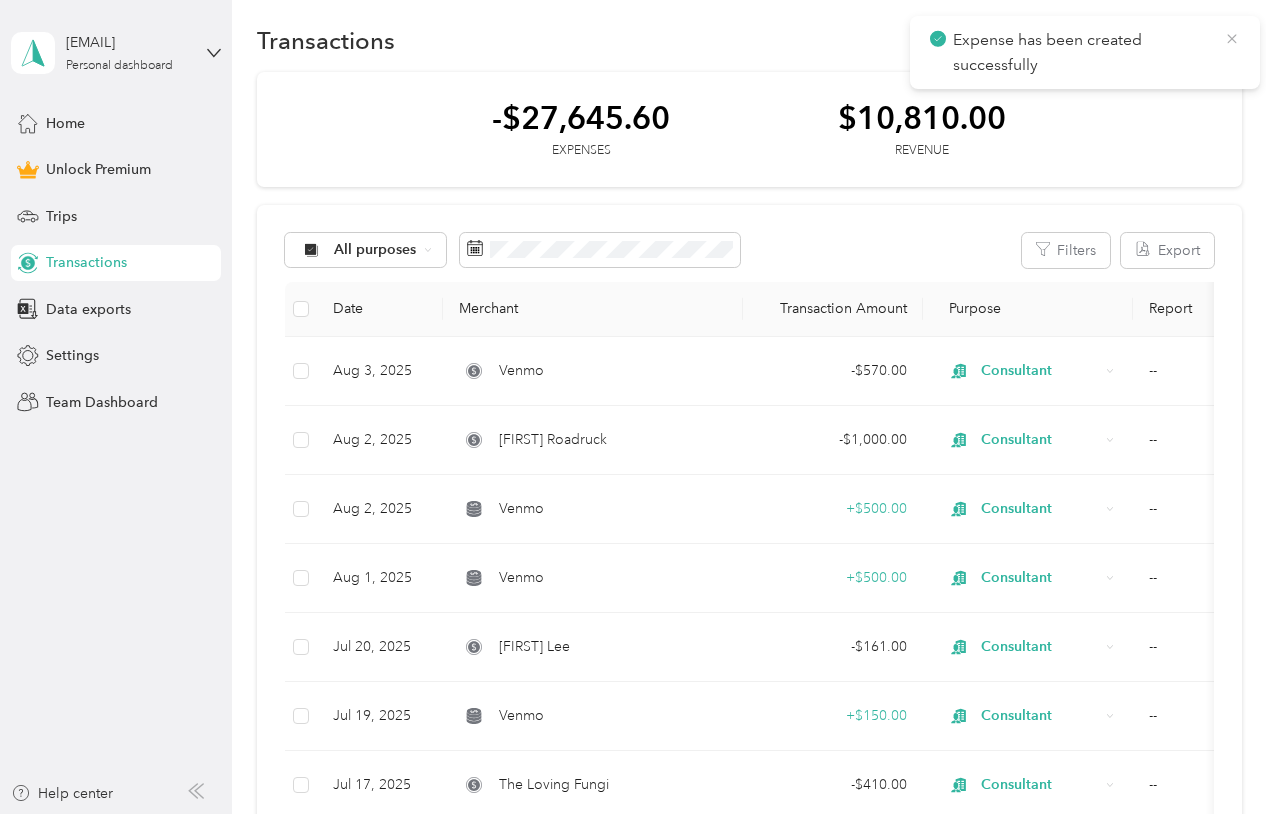 click 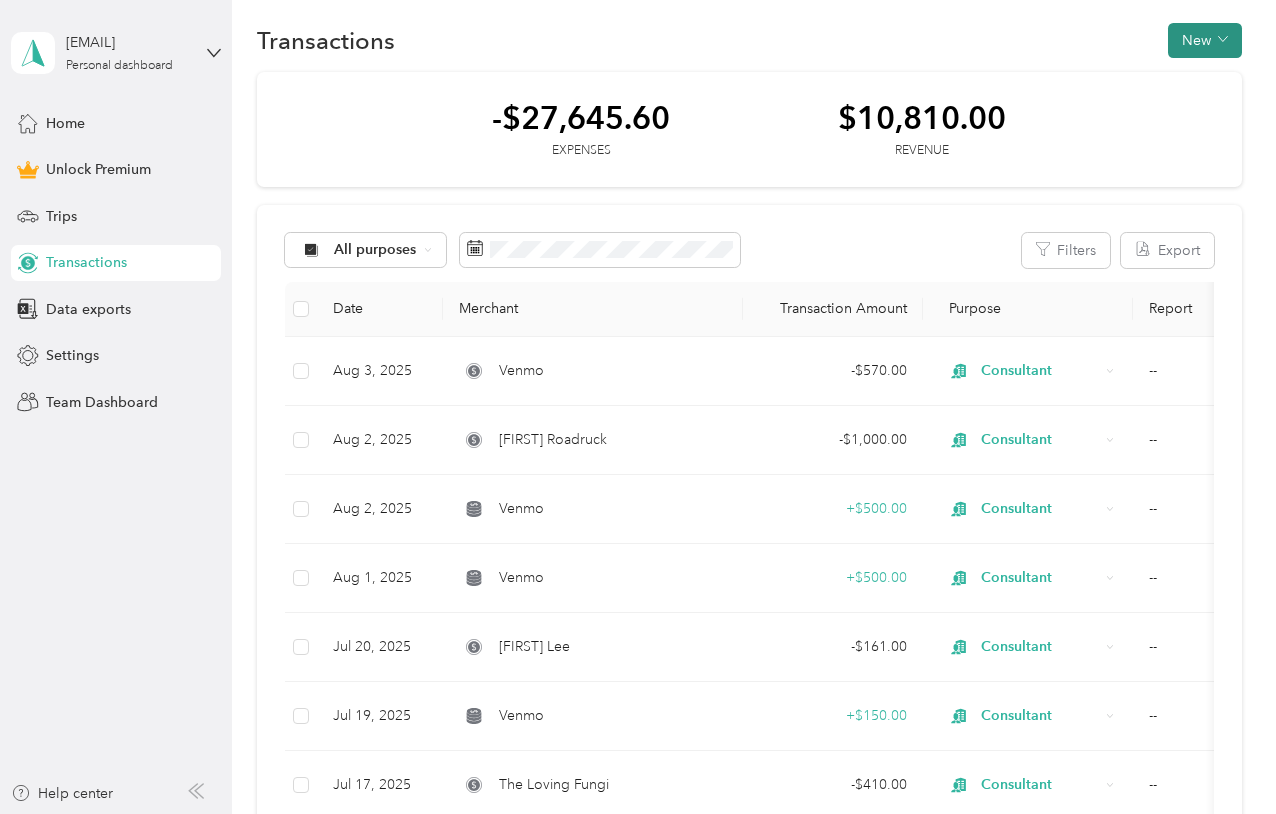 click at bounding box center [1223, 40] 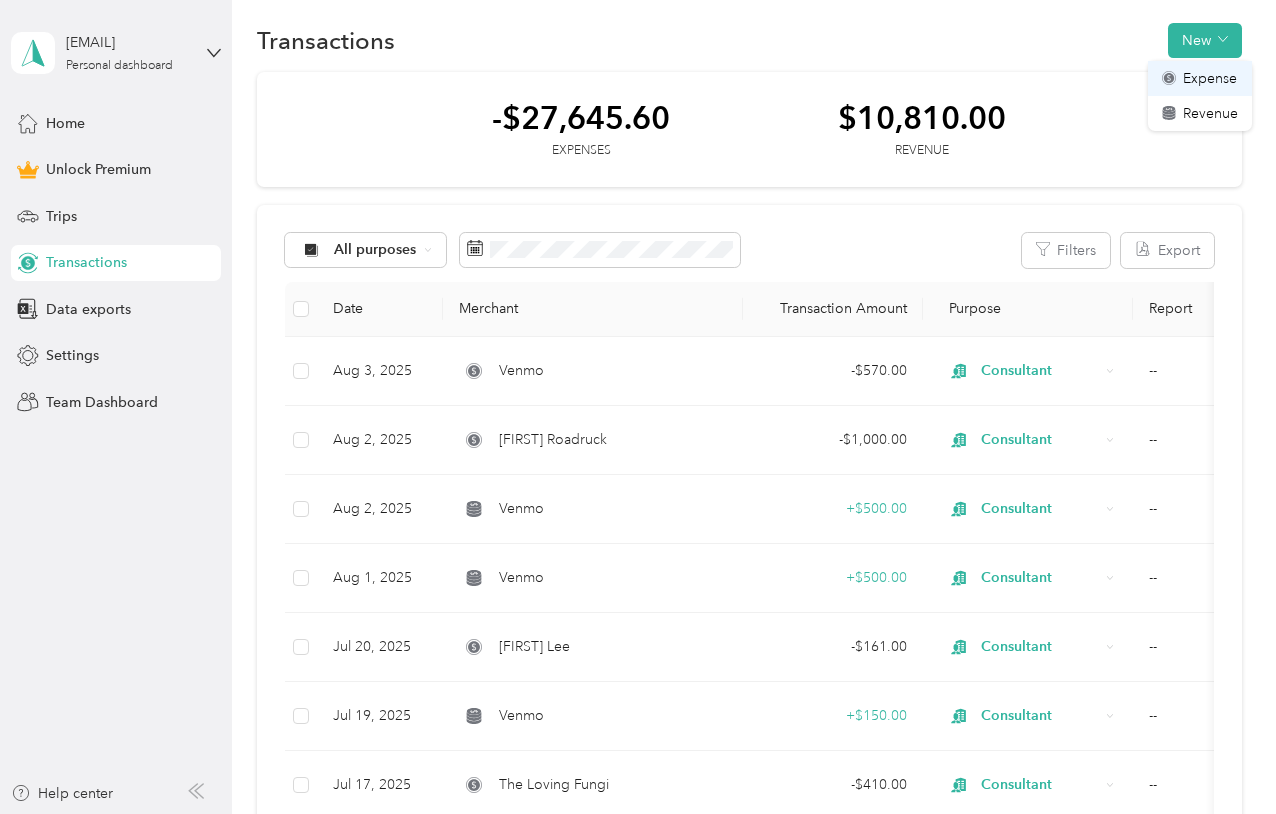 click on "Expense" at bounding box center [1210, 78] 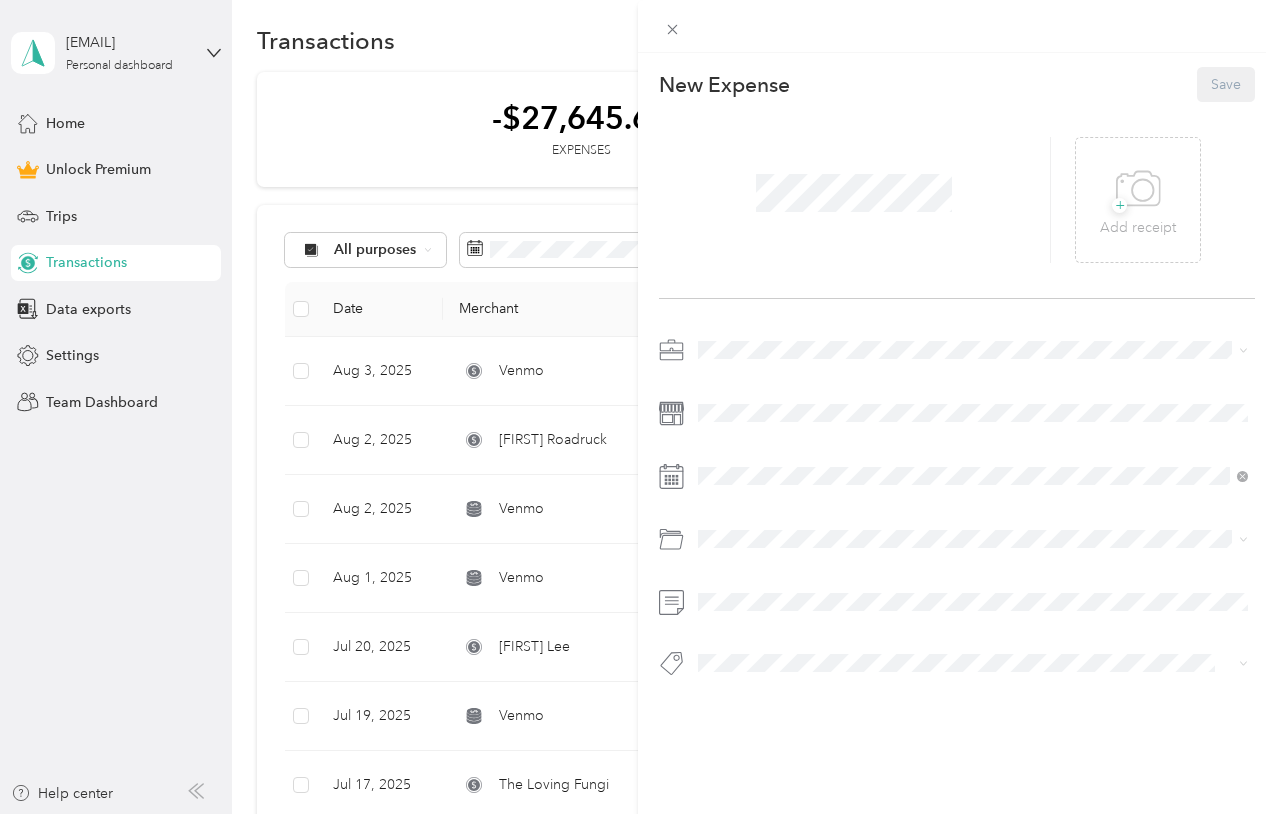 click at bounding box center (854, 193) 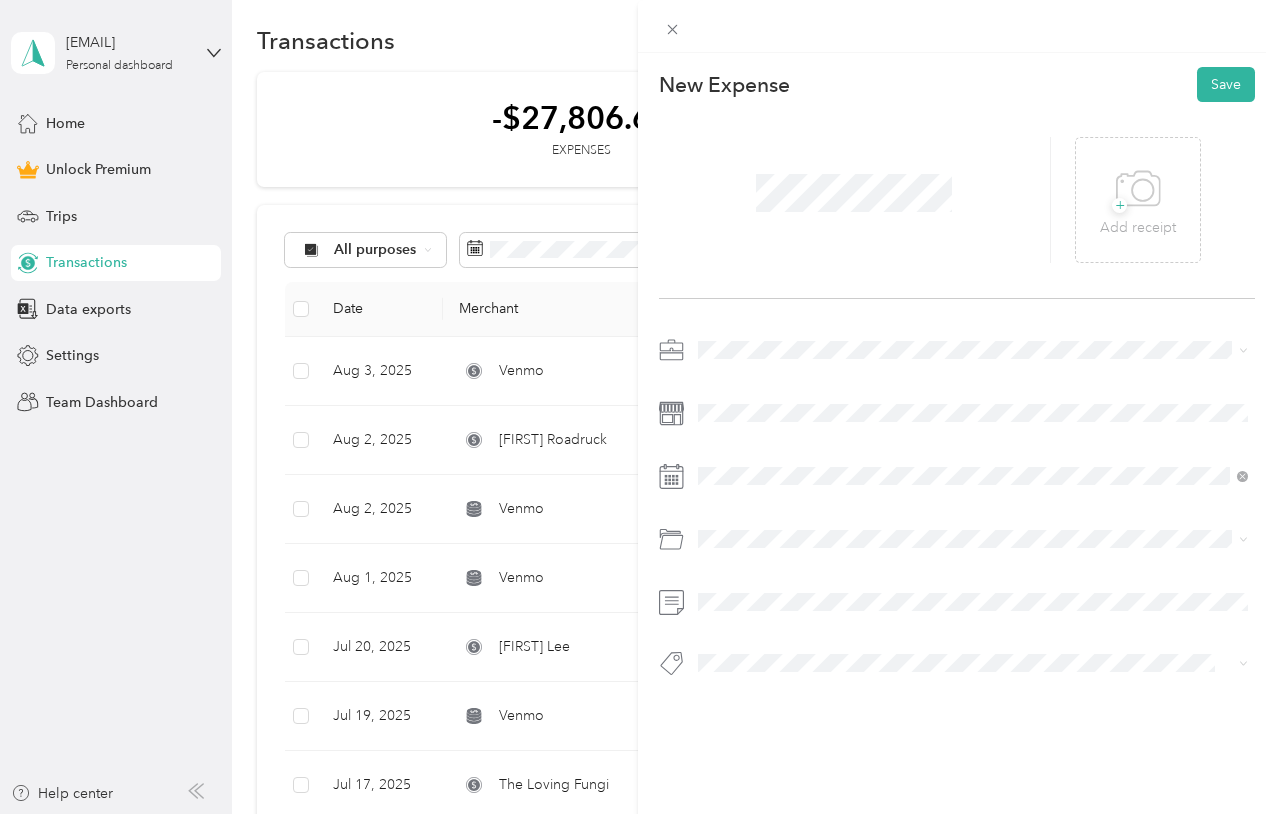 click on "Consultant" at bounding box center [973, 455] 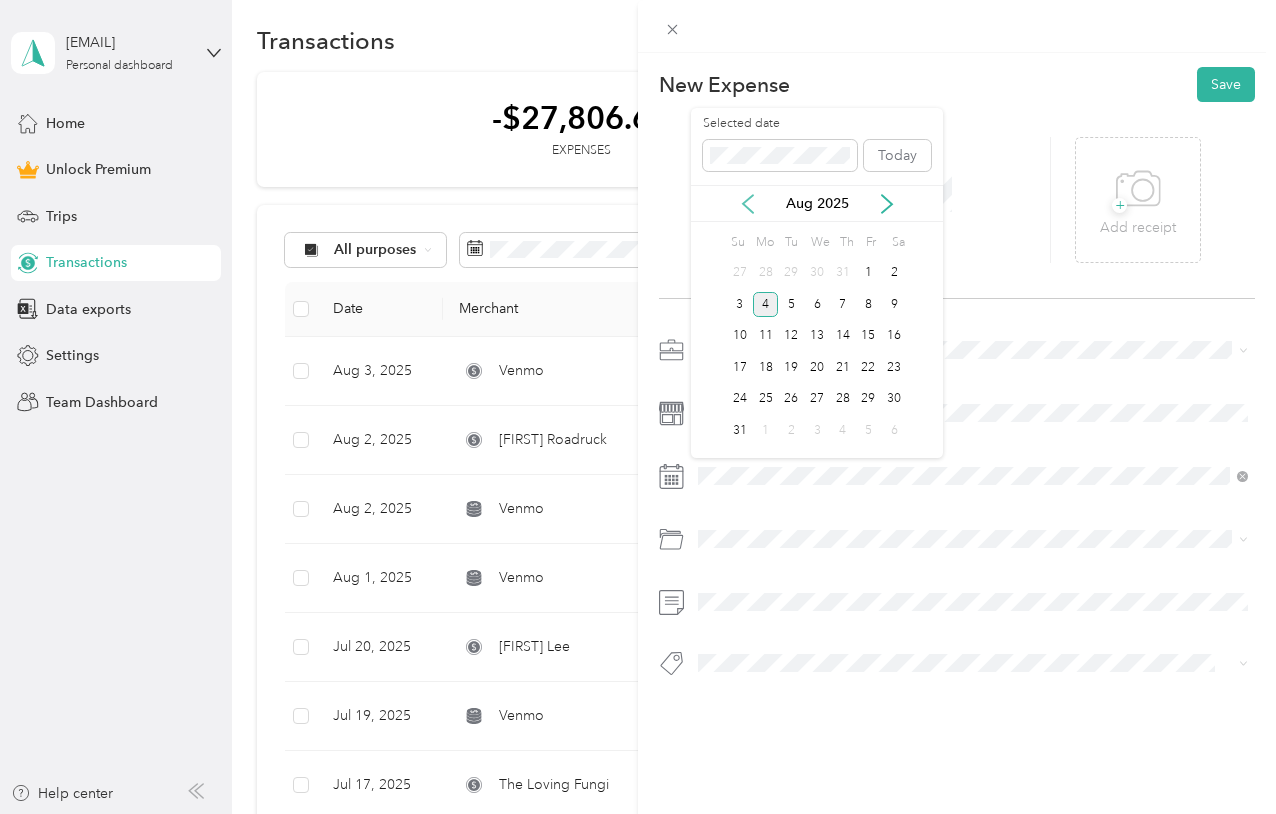 click 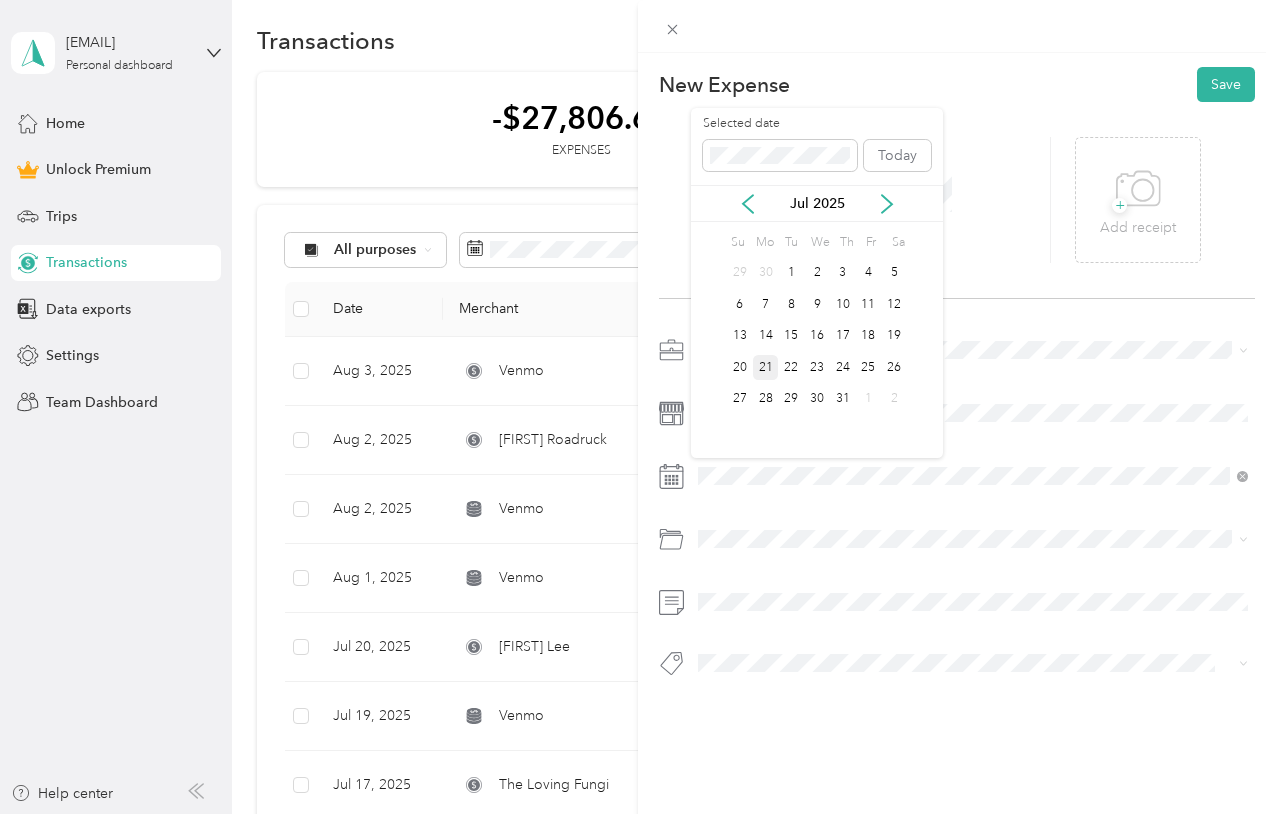 click on "21" at bounding box center [766, 367] 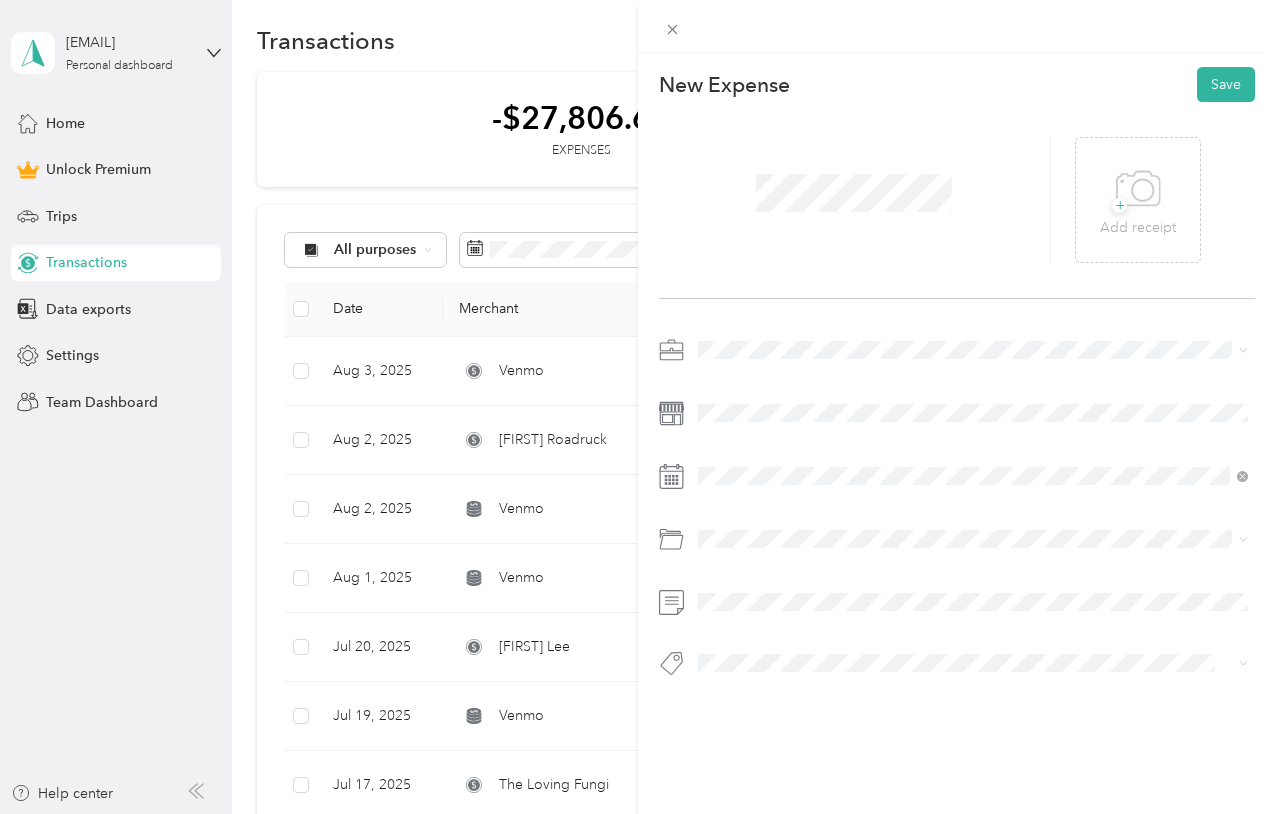 click on "Business Meals & Entertainment" at bounding box center [804, 619] 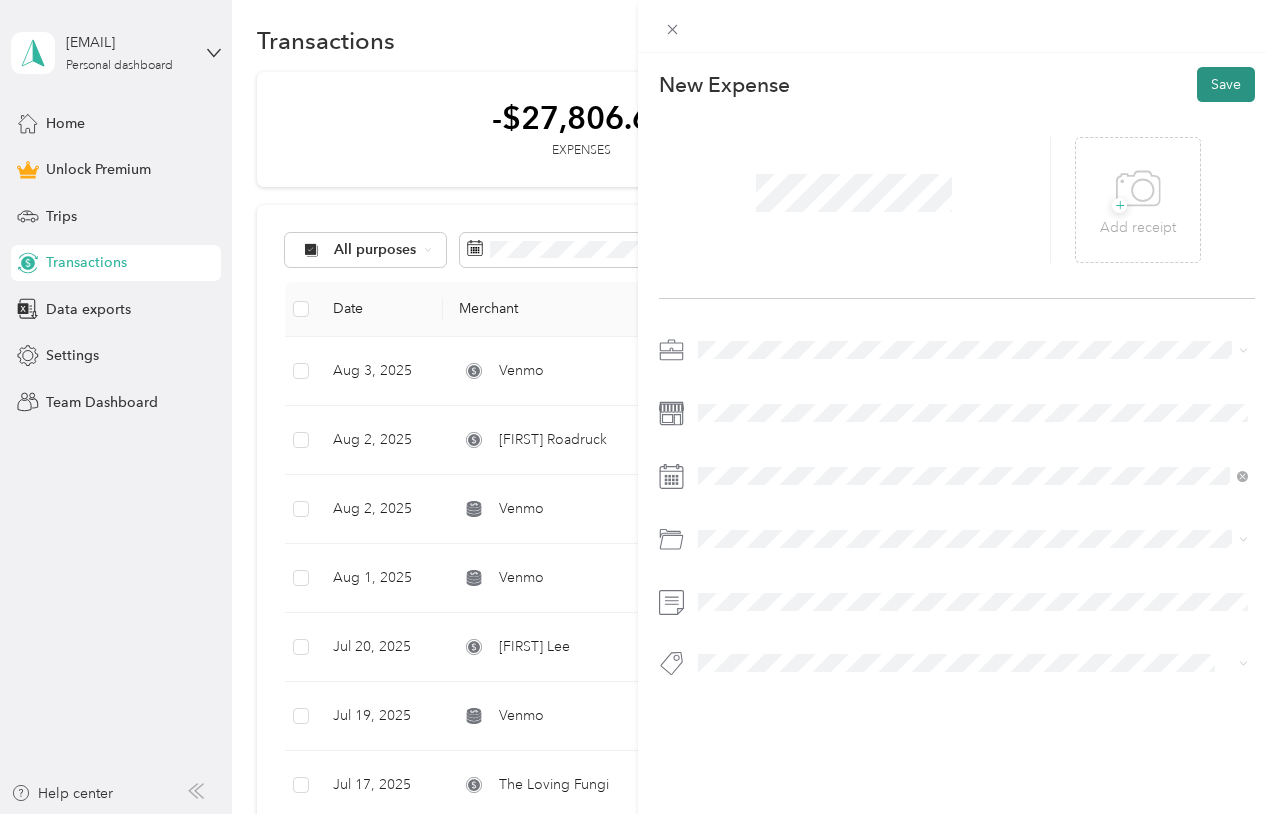click on "Save" at bounding box center [1226, 84] 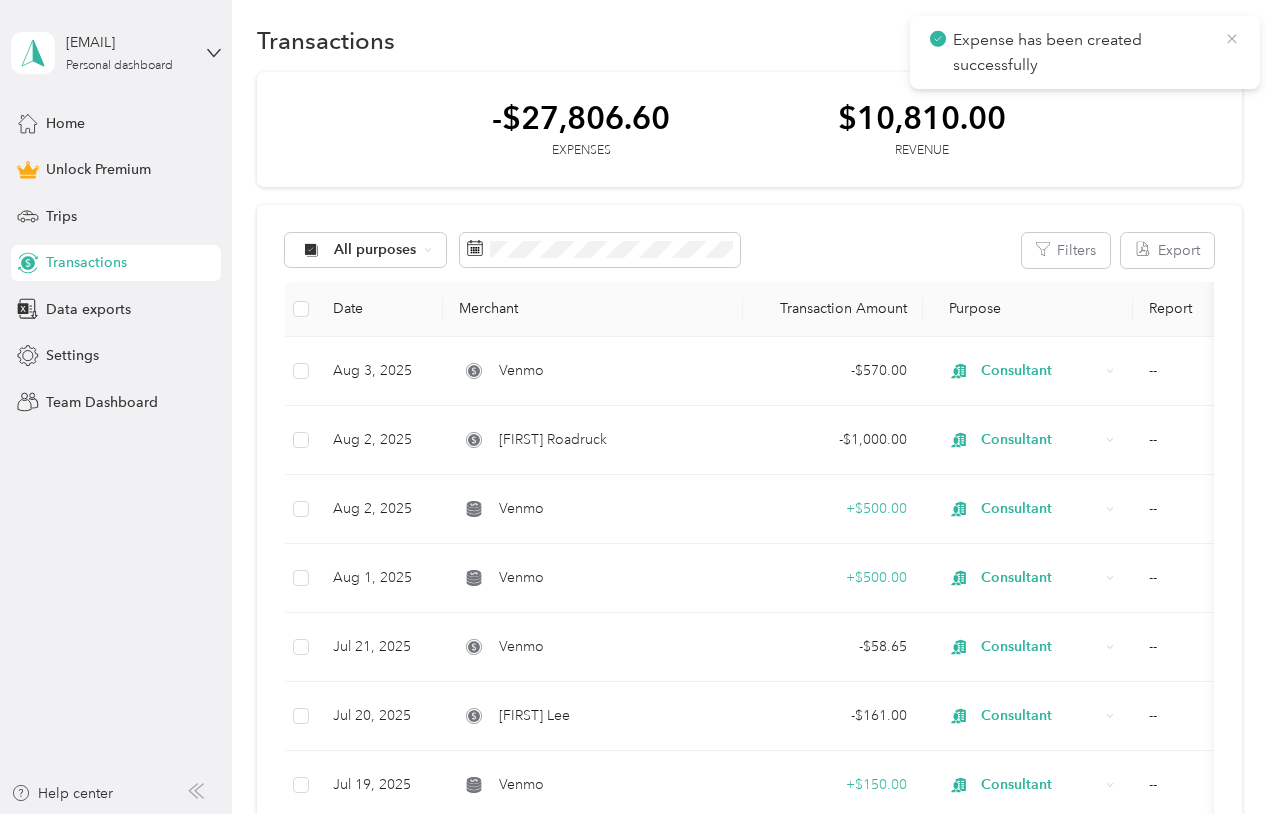 click 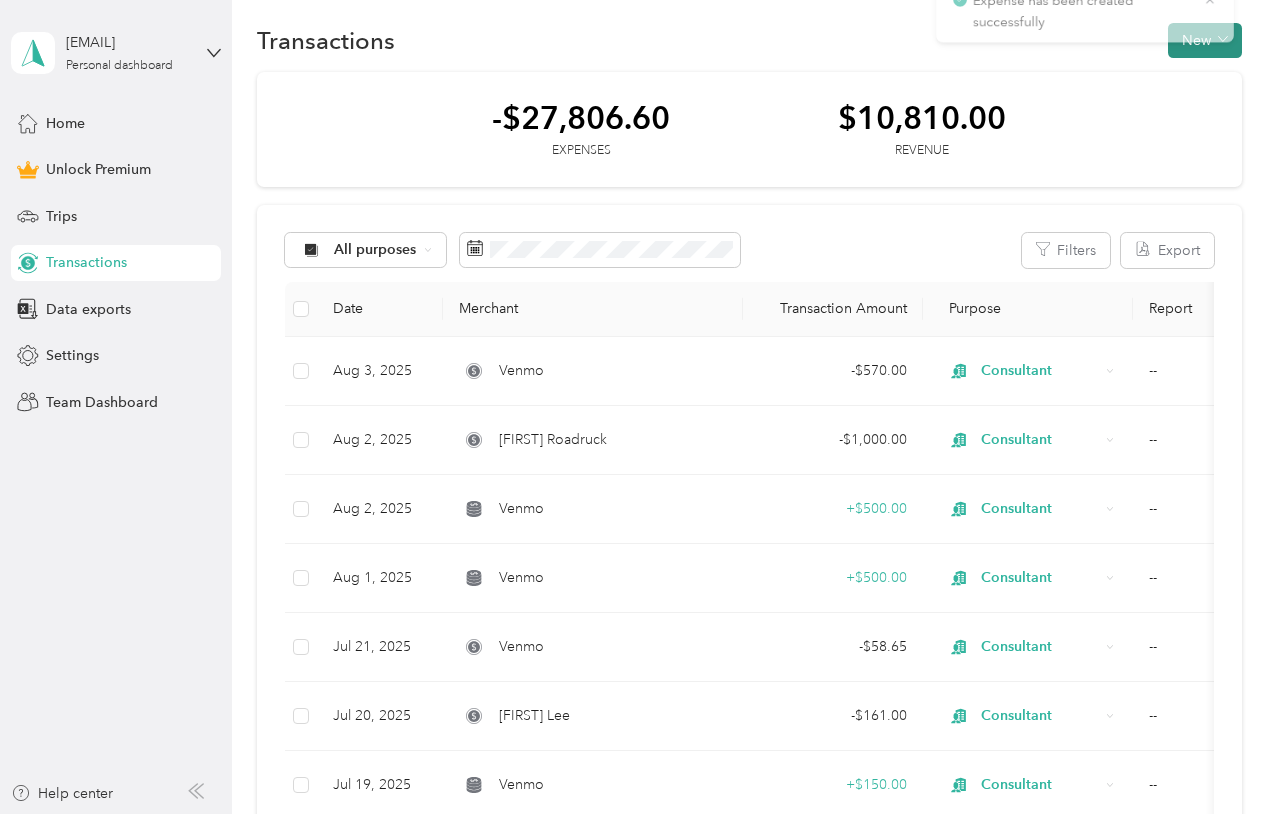 click on "New" at bounding box center (1205, 40) 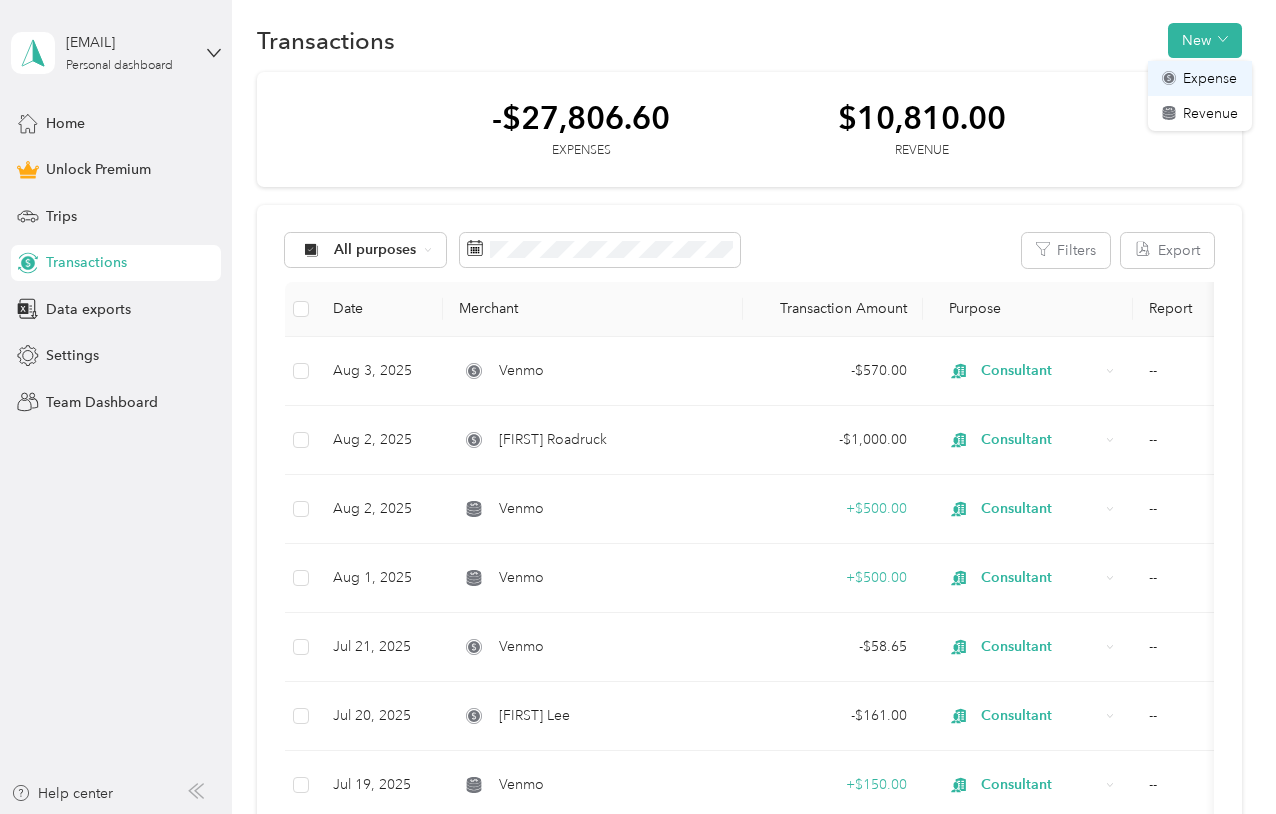 click on "Expense" at bounding box center (1210, 78) 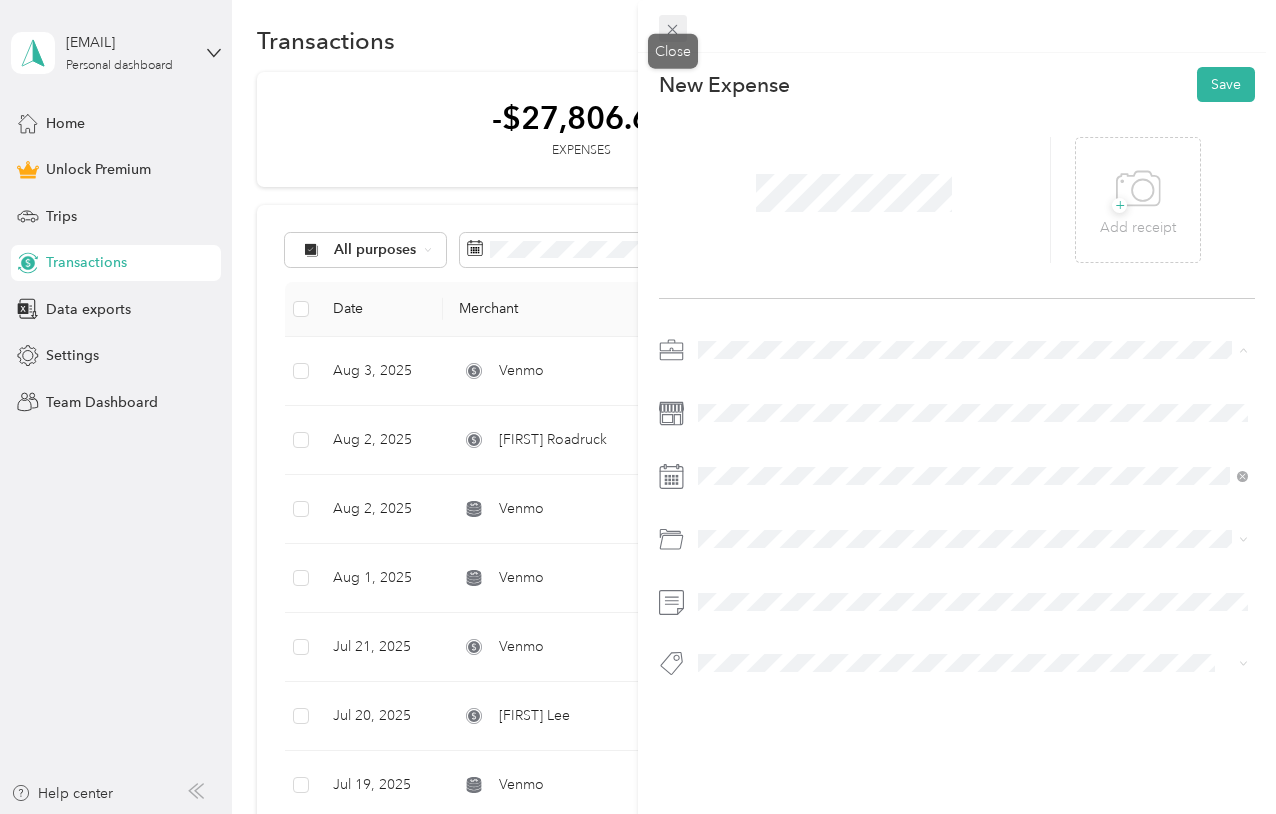 click 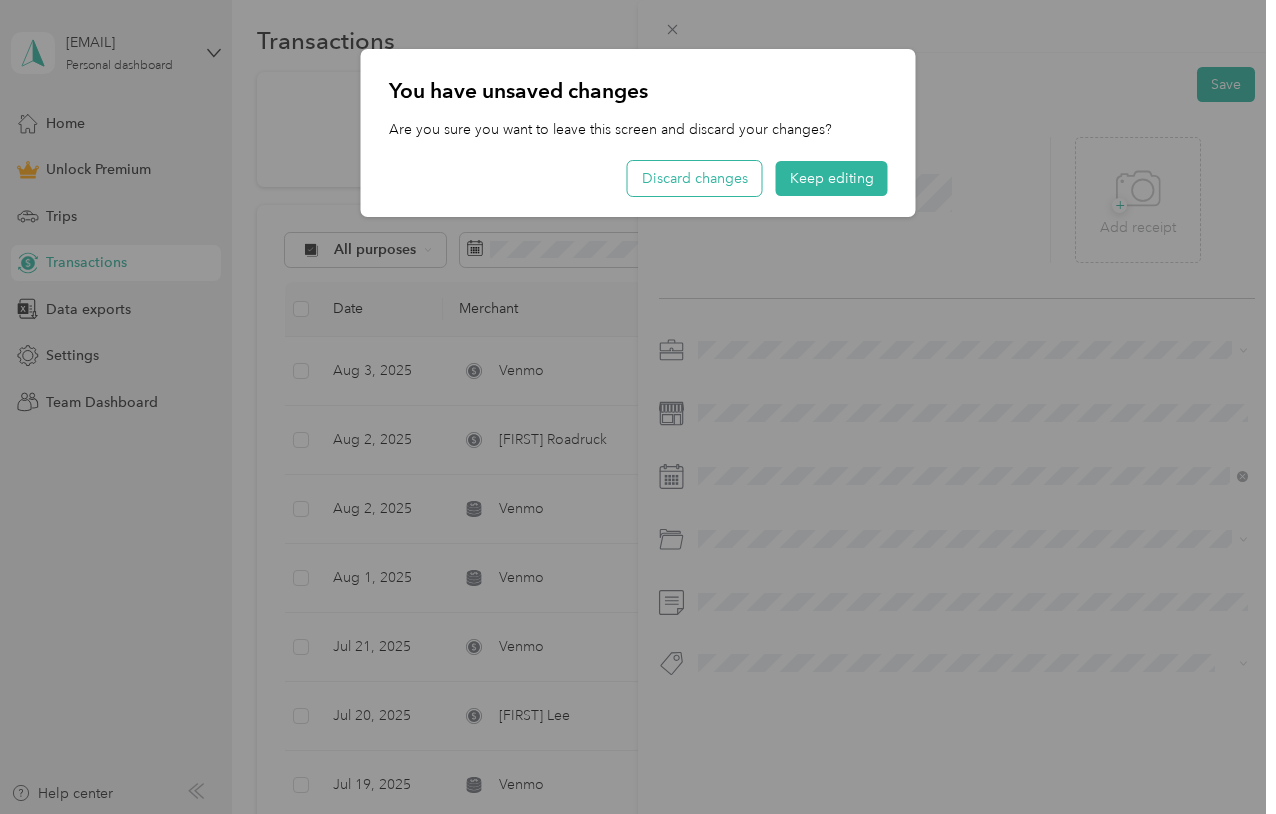 click on "Discard changes" at bounding box center (695, 178) 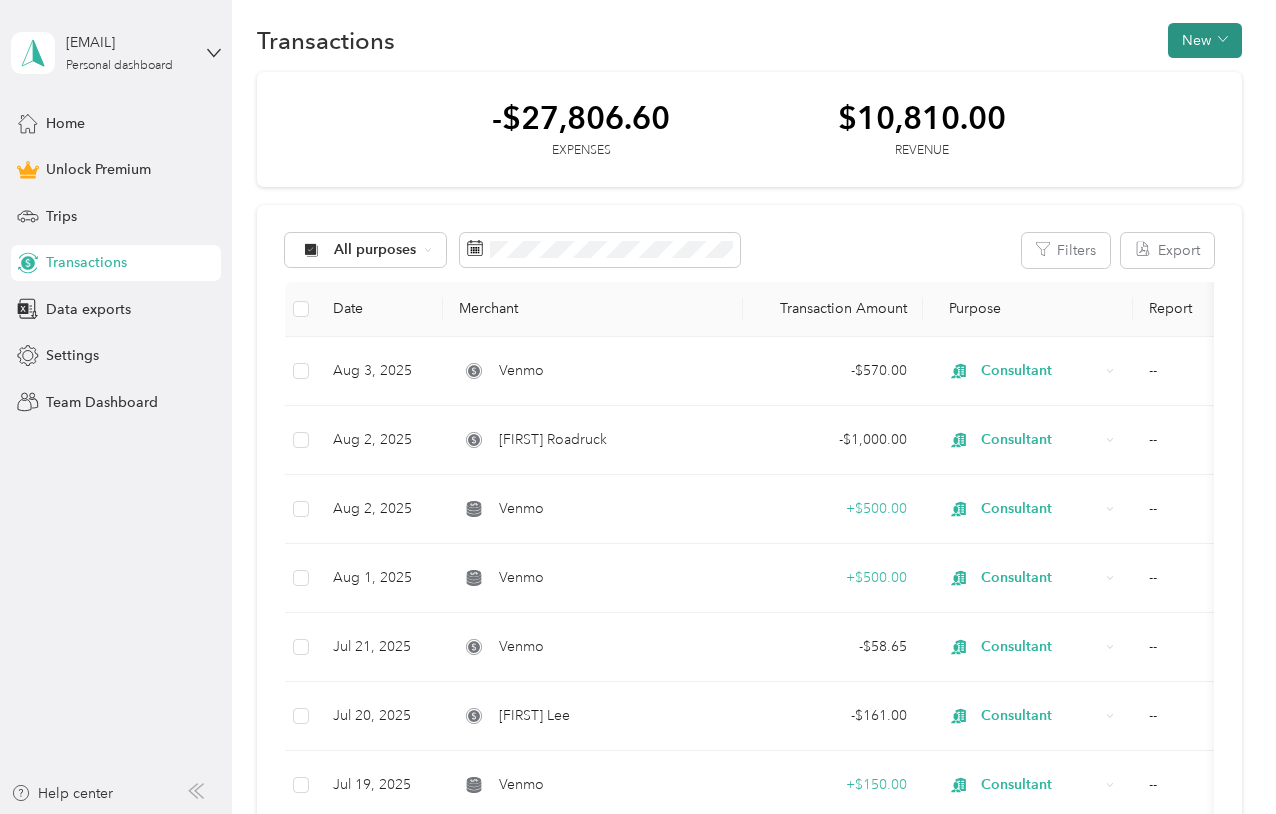 click on "New" at bounding box center [1205, 40] 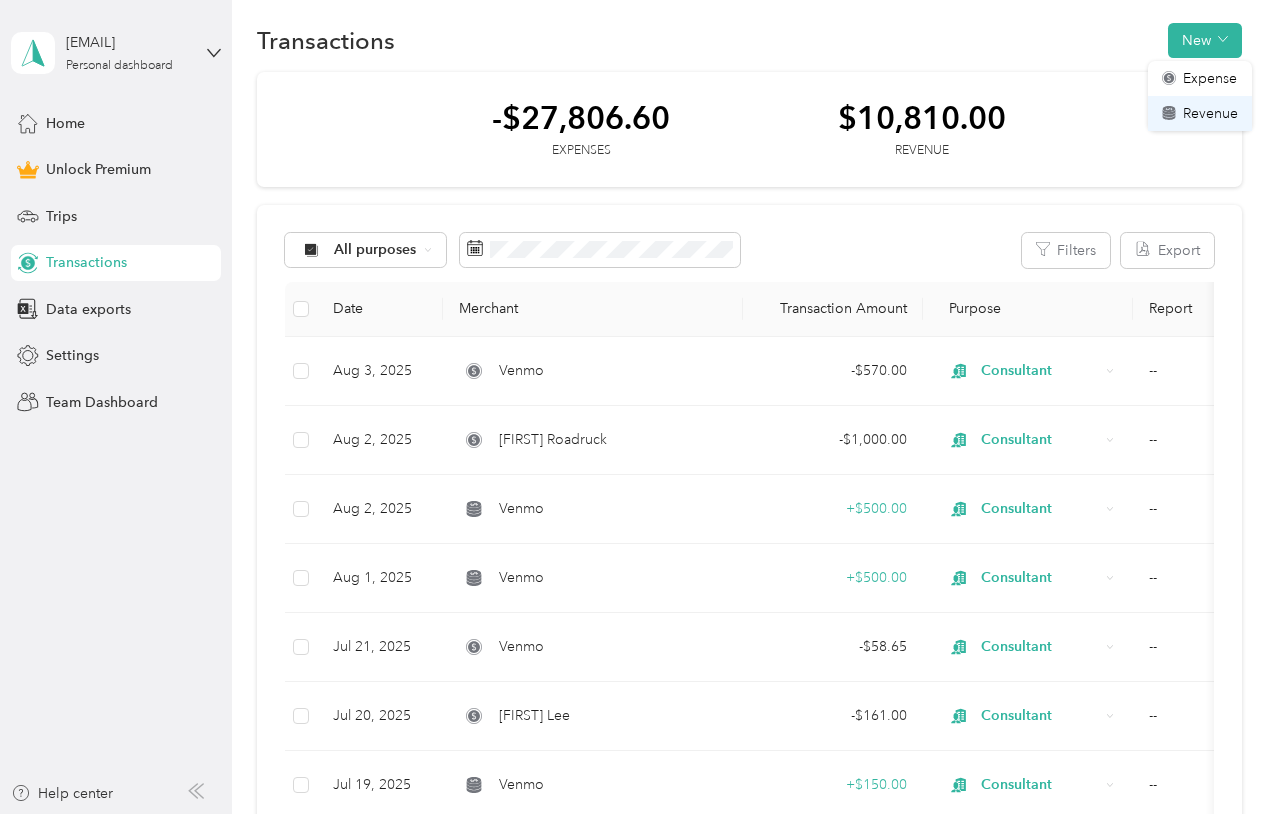 click on "Revenue" at bounding box center (1210, 113) 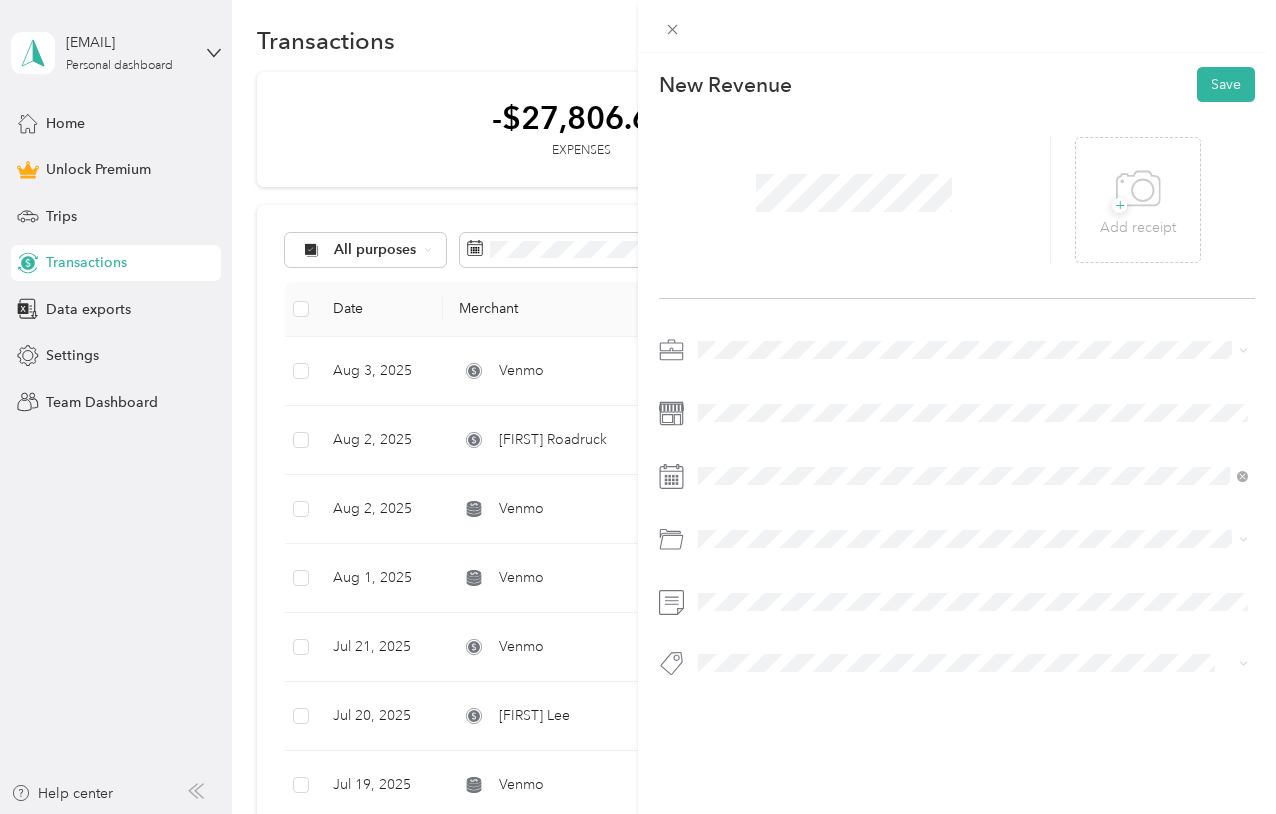 click on "Consultant" at bounding box center [738, 452] 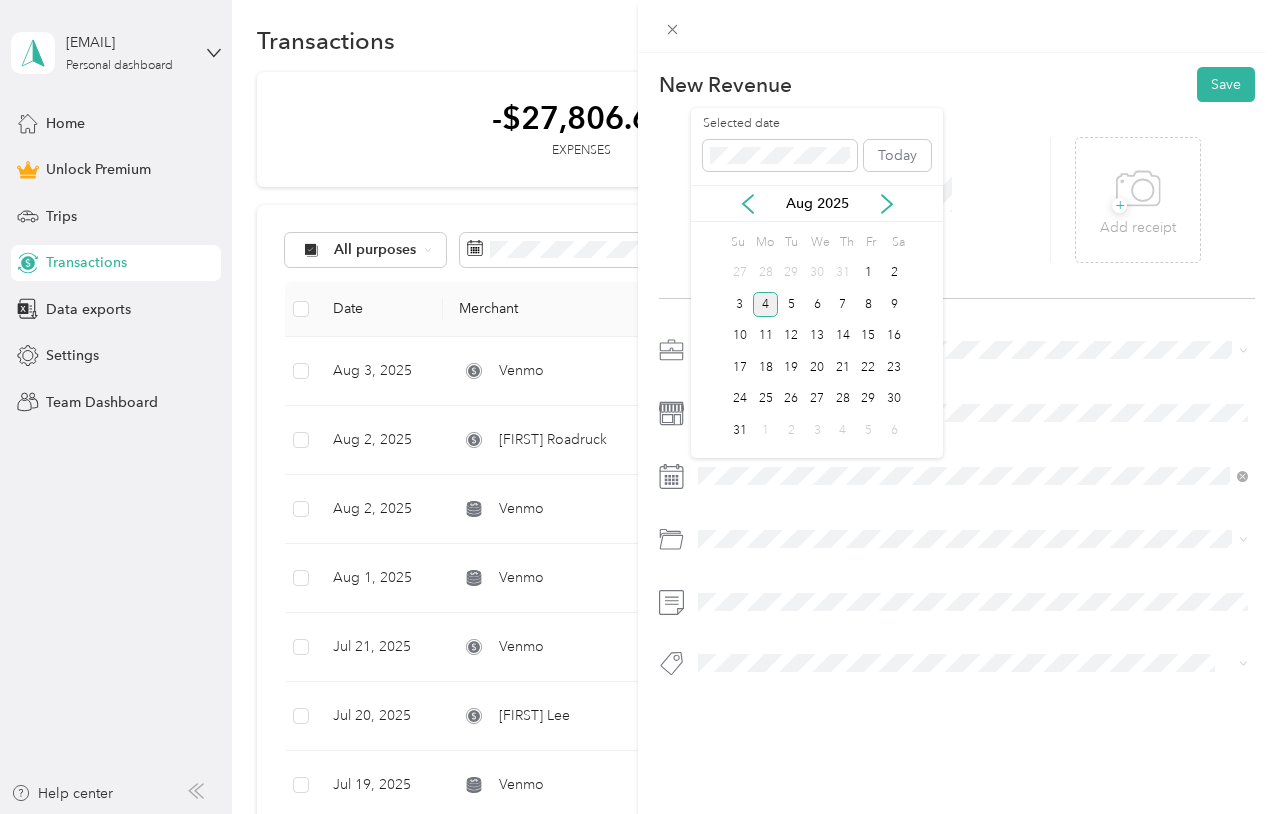 click on "Aug 2025" at bounding box center (817, 203) 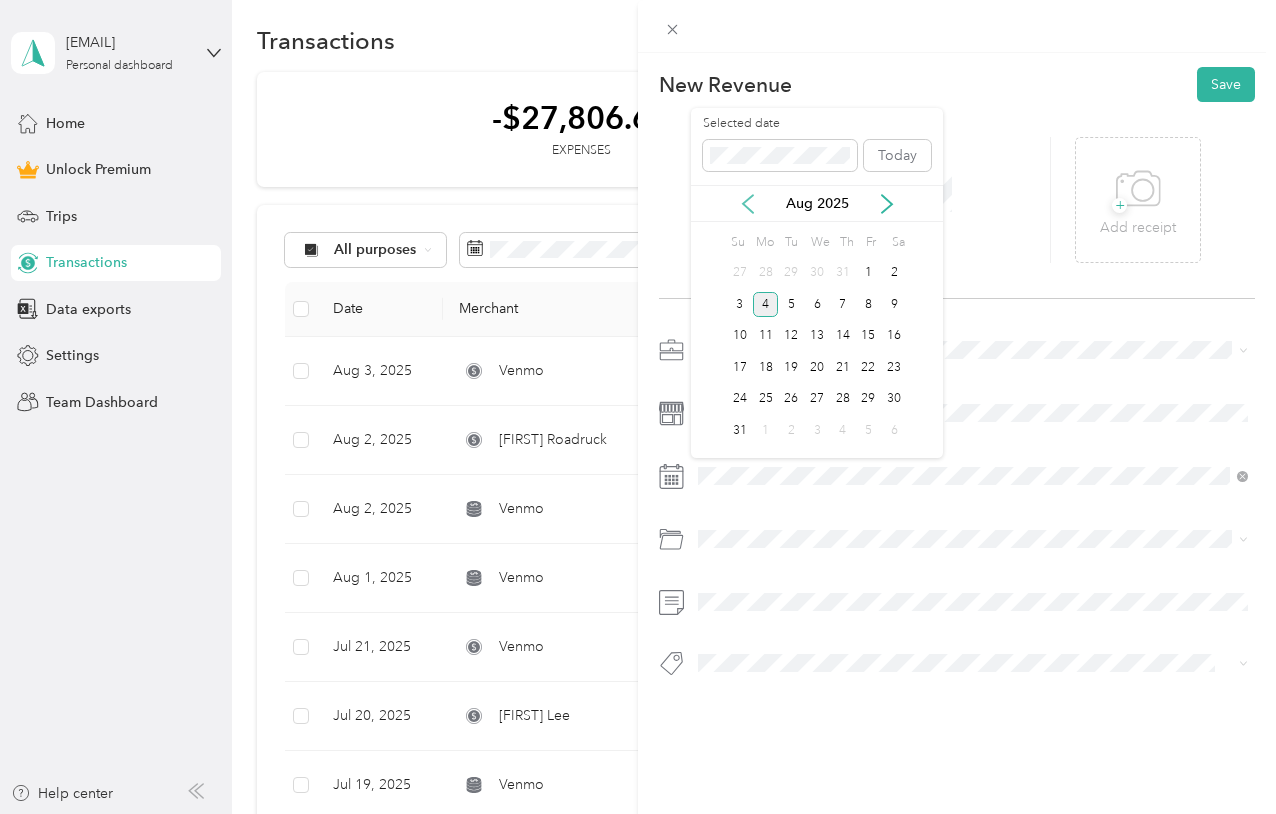 click 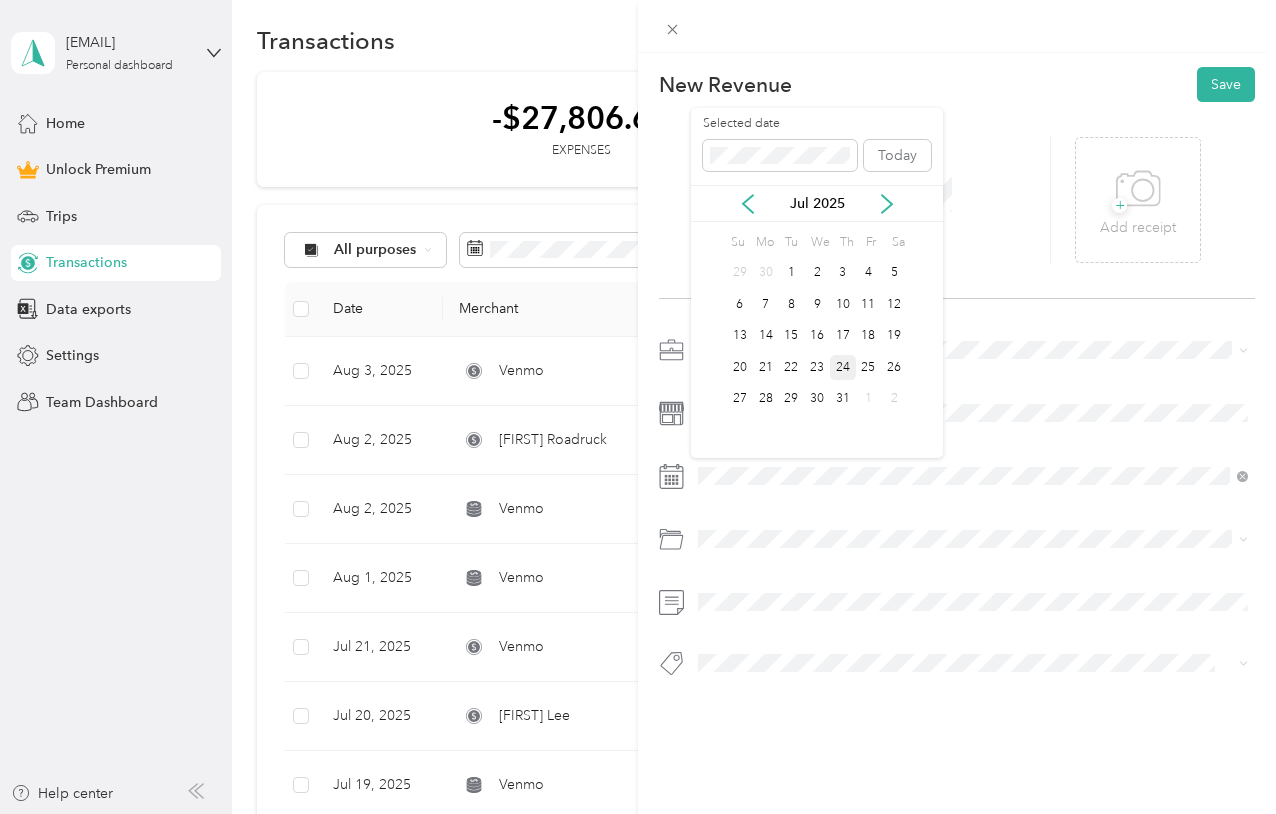 click on "24" at bounding box center [843, 367] 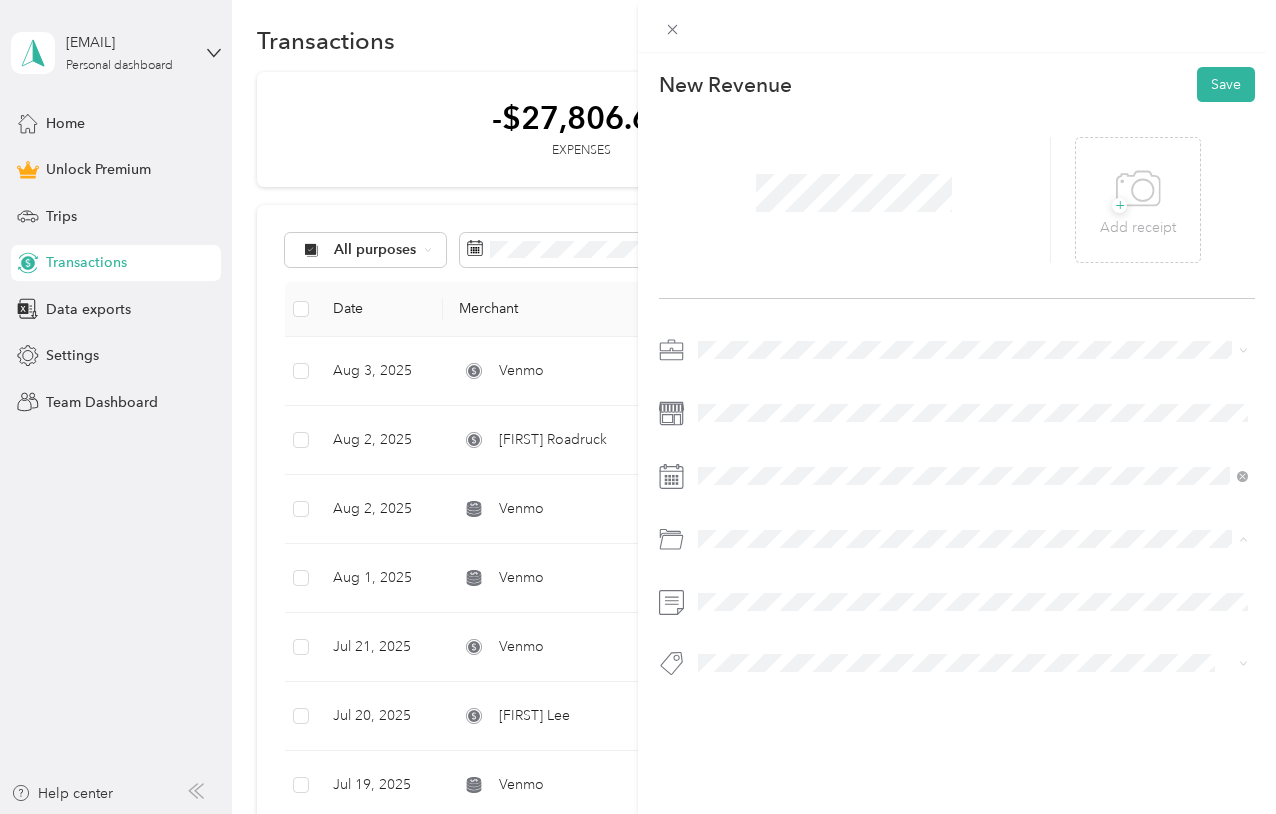 click on "Integration" at bounding box center (739, 304) 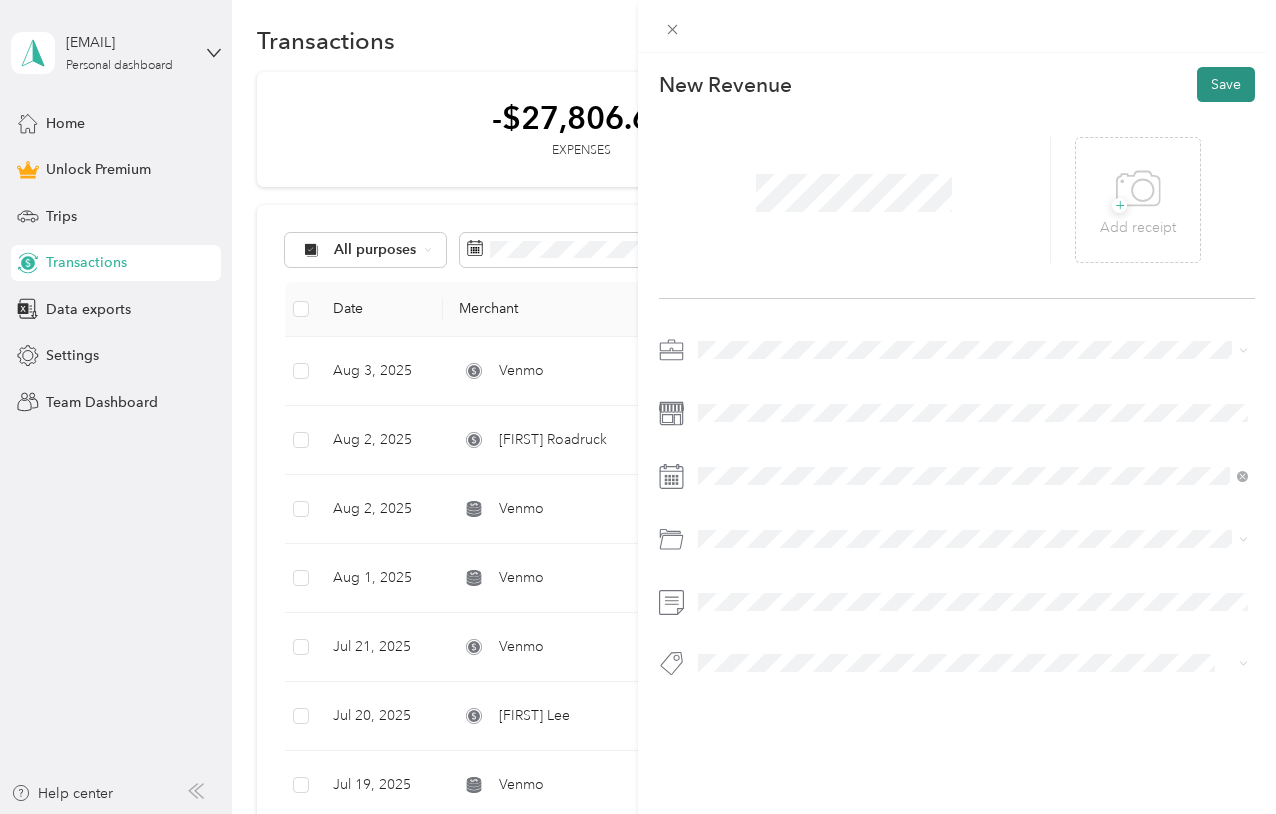 click on "Save" at bounding box center [1226, 84] 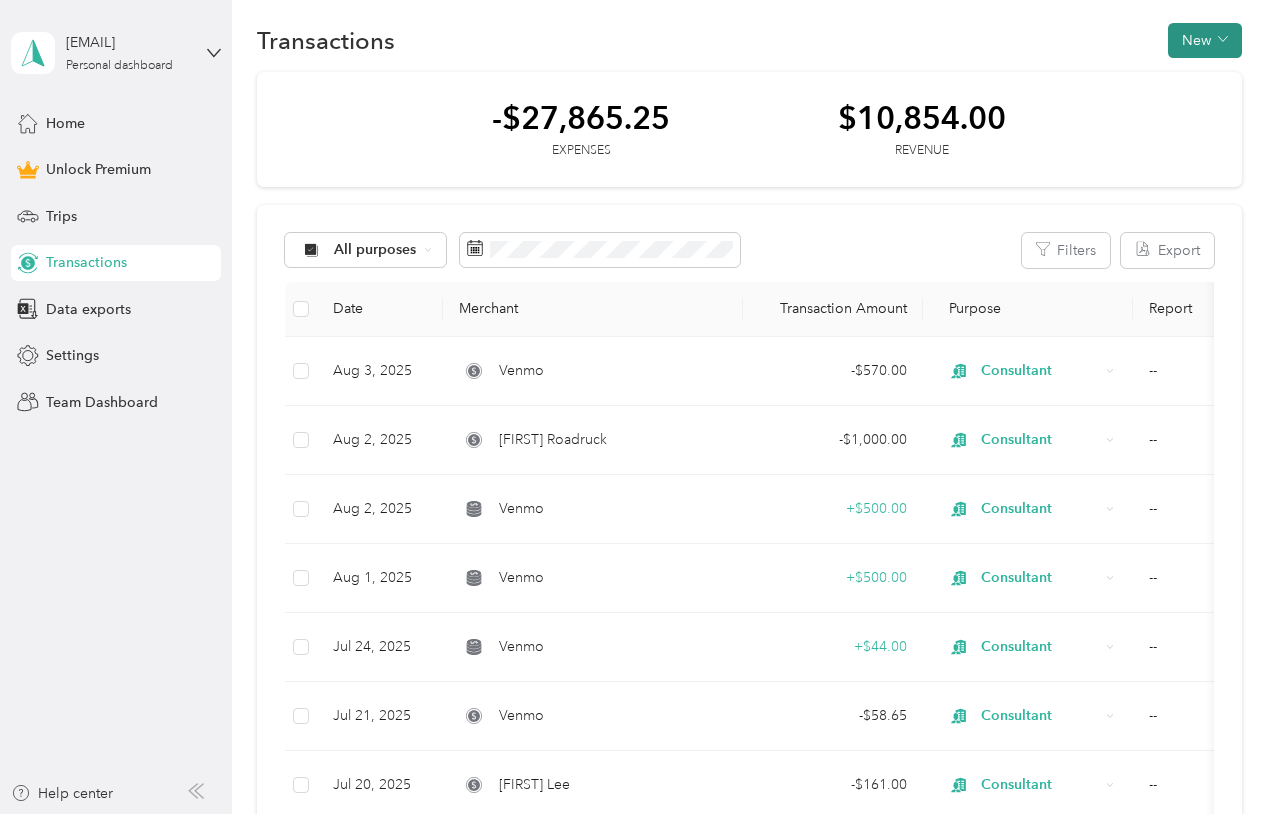 click on "New" at bounding box center (1205, 40) 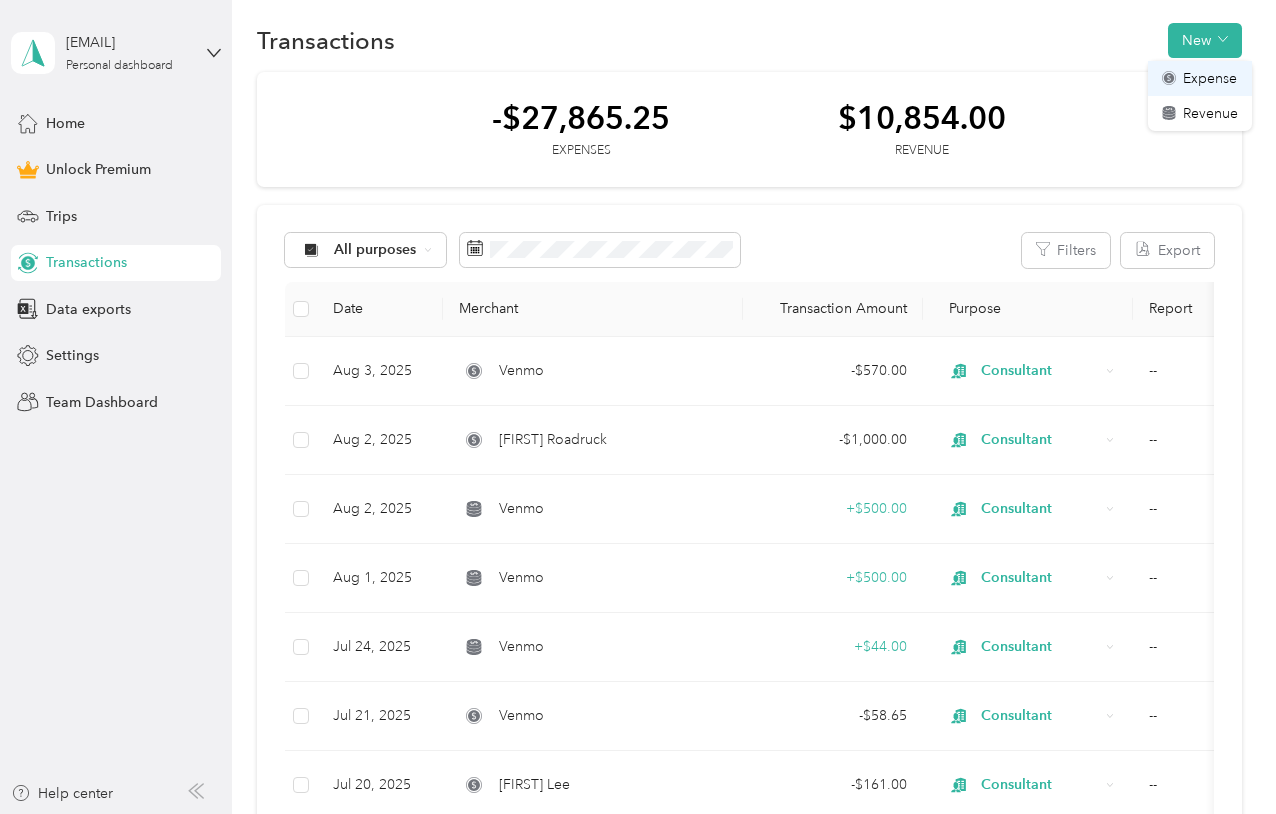 click on "Expense" at bounding box center (1210, 78) 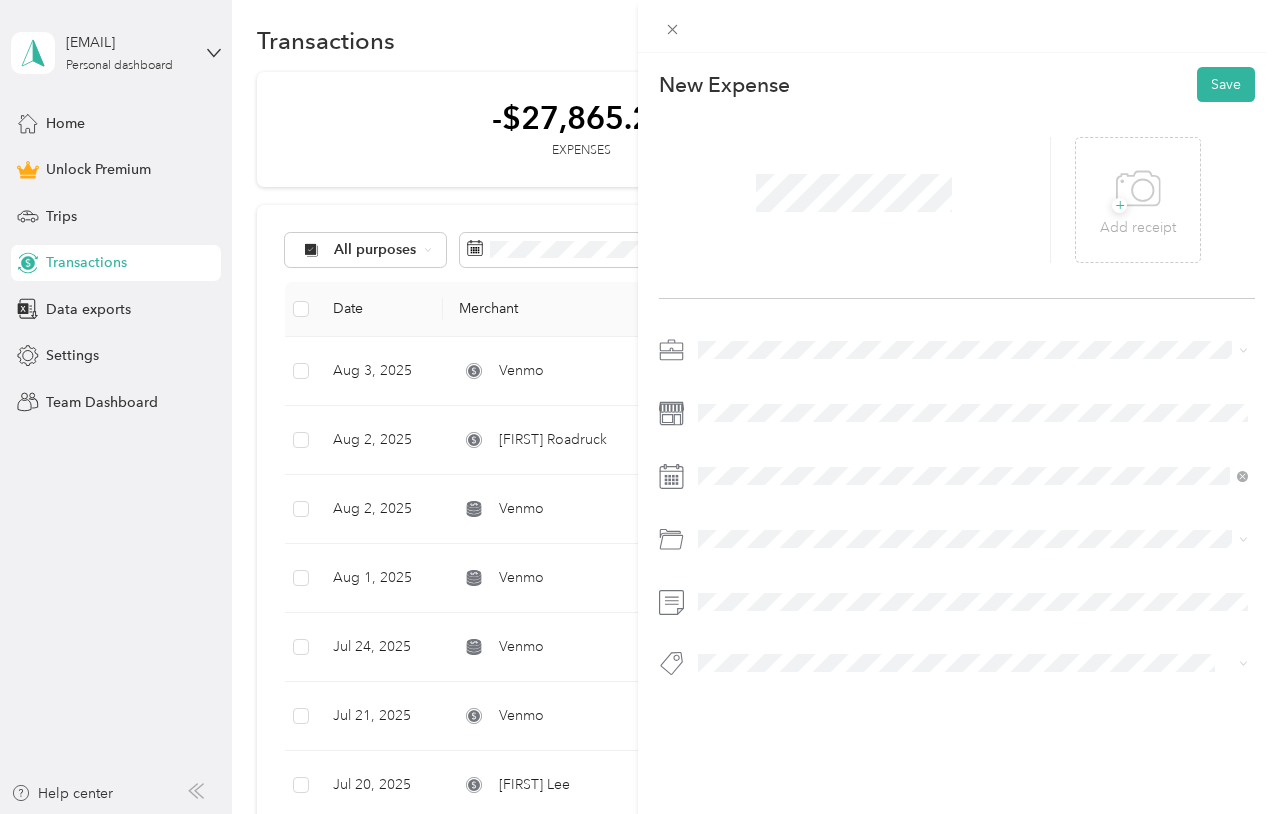 click on "New Expense  Save + Add receipt" at bounding box center [957, 407] 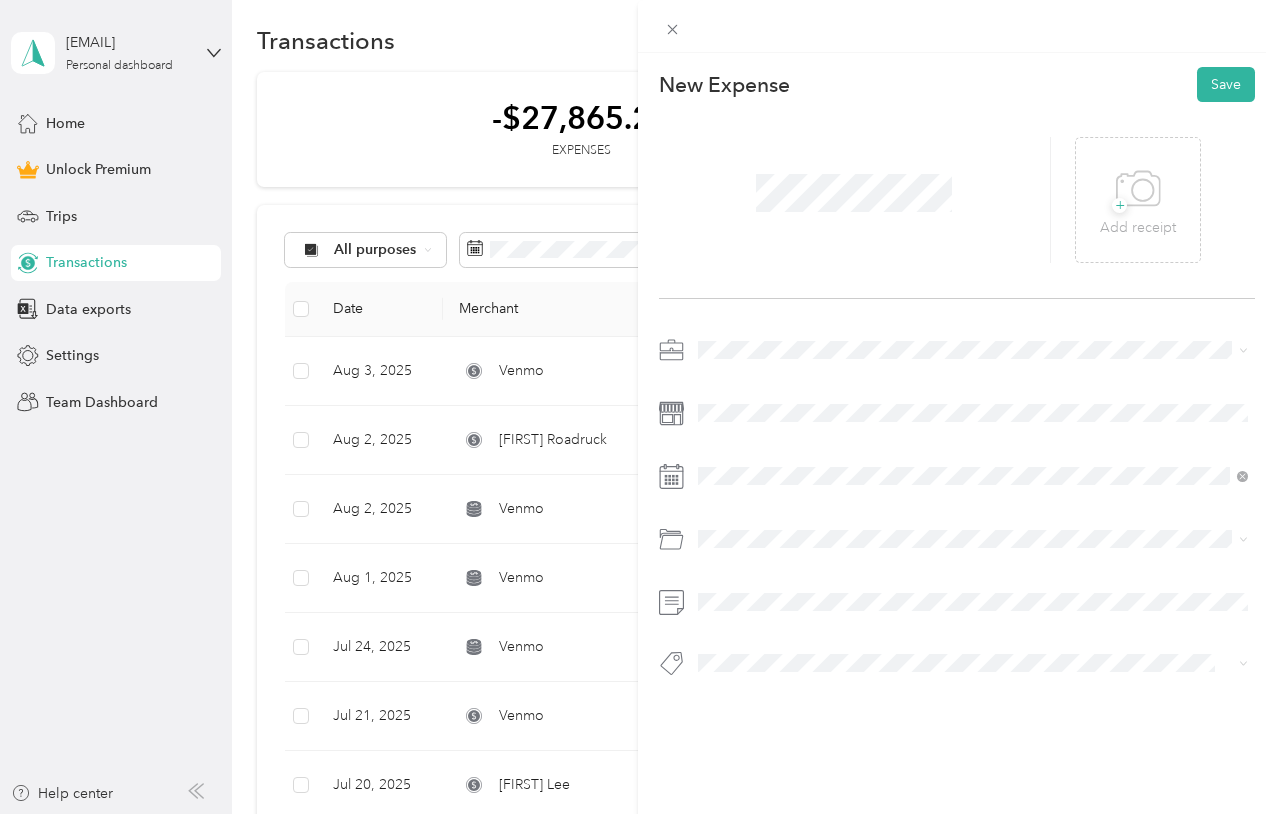 click on "Consultant" at bounding box center [973, 449] 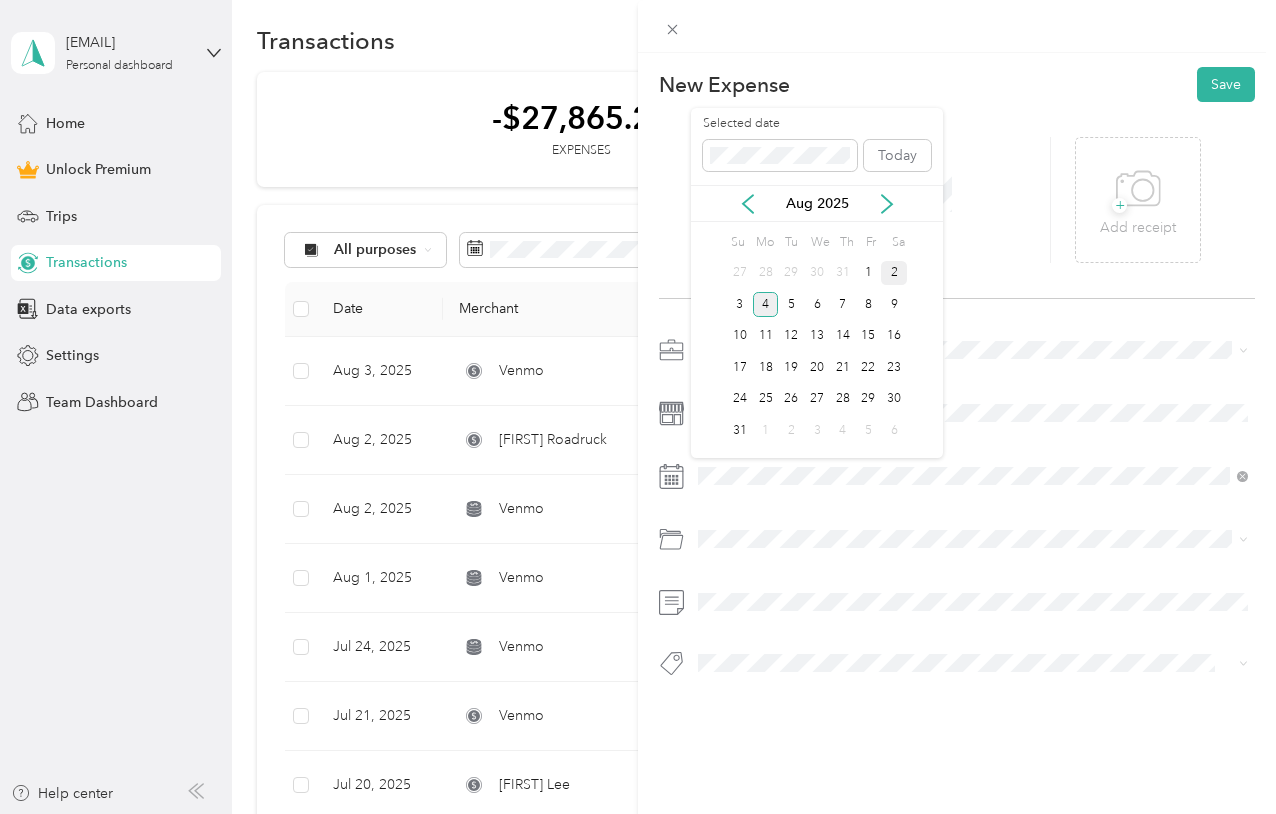 click on "2" at bounding box center [894, 273] 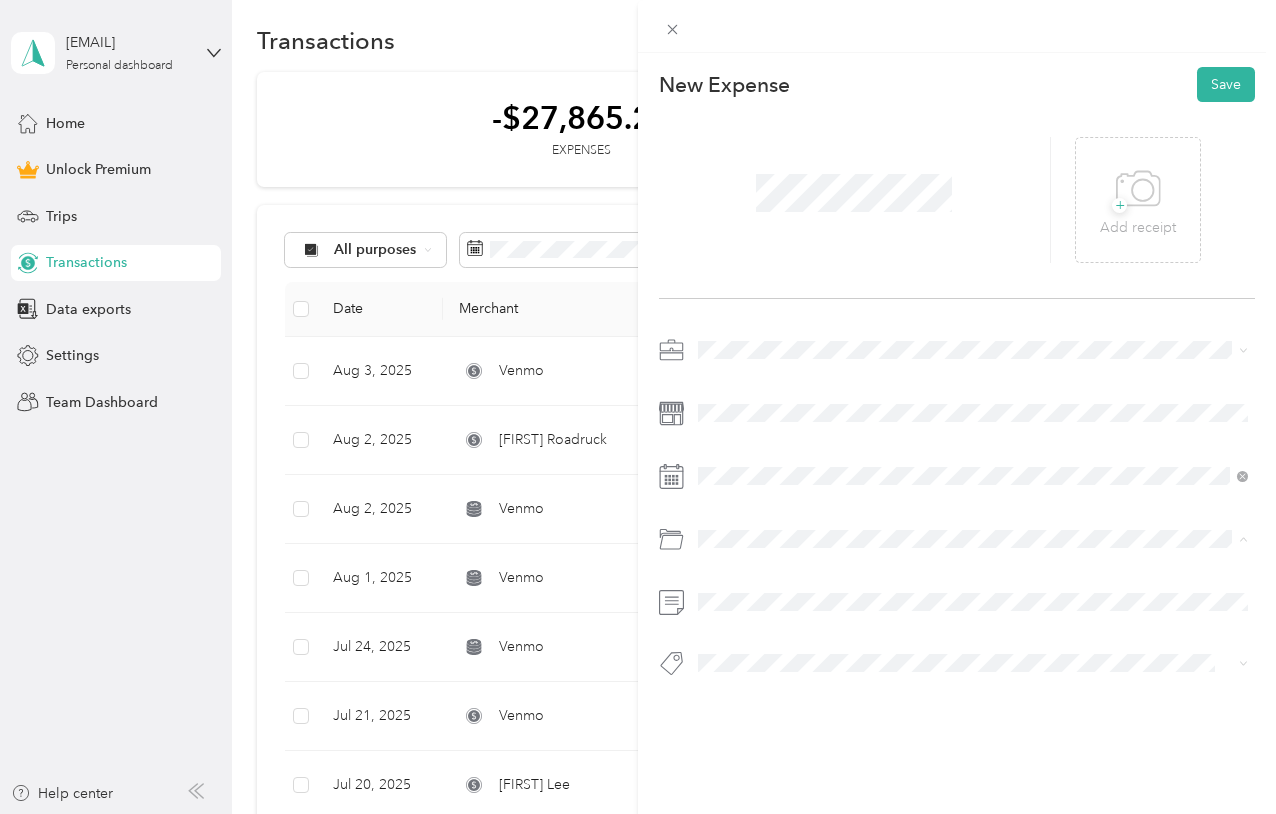 click on "Supplies" at bounding box center (973, 619) 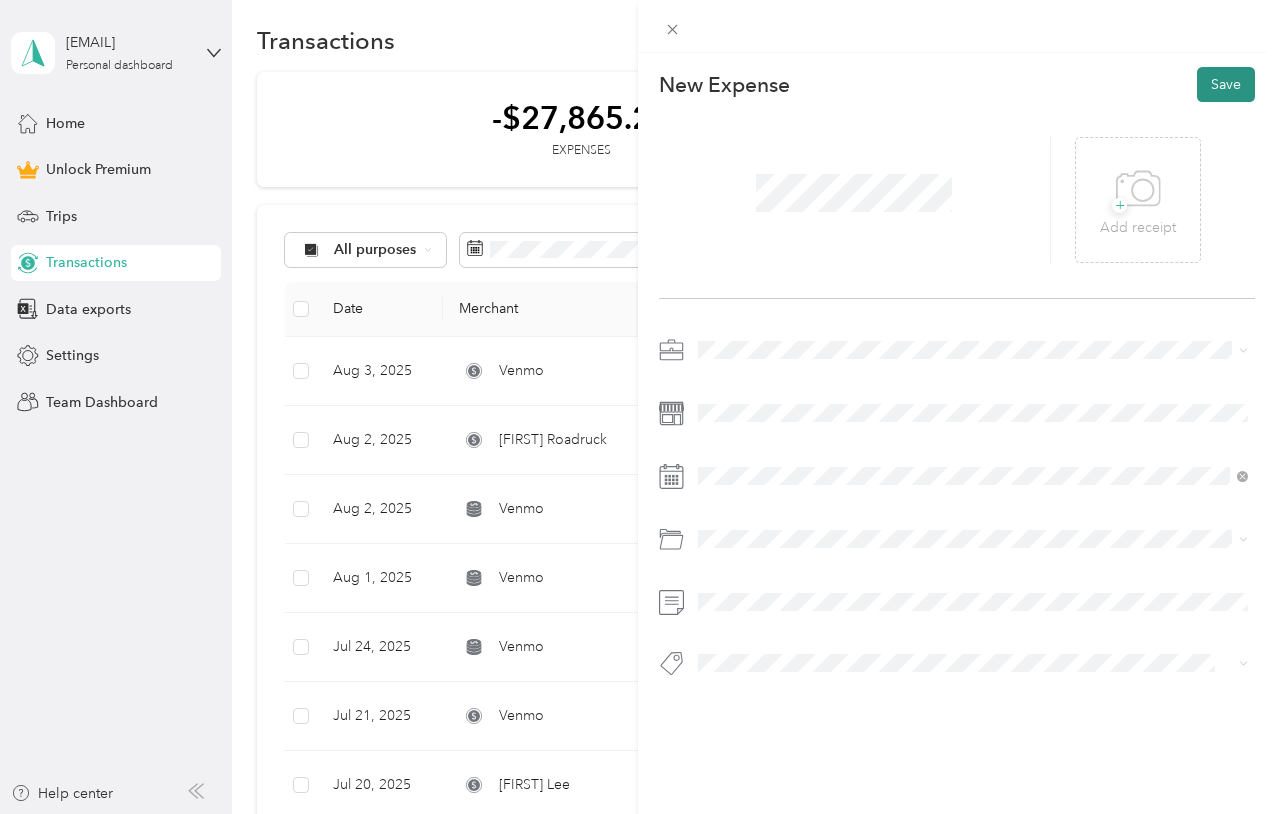 click on "Save" at bounding box center [1226, 84] 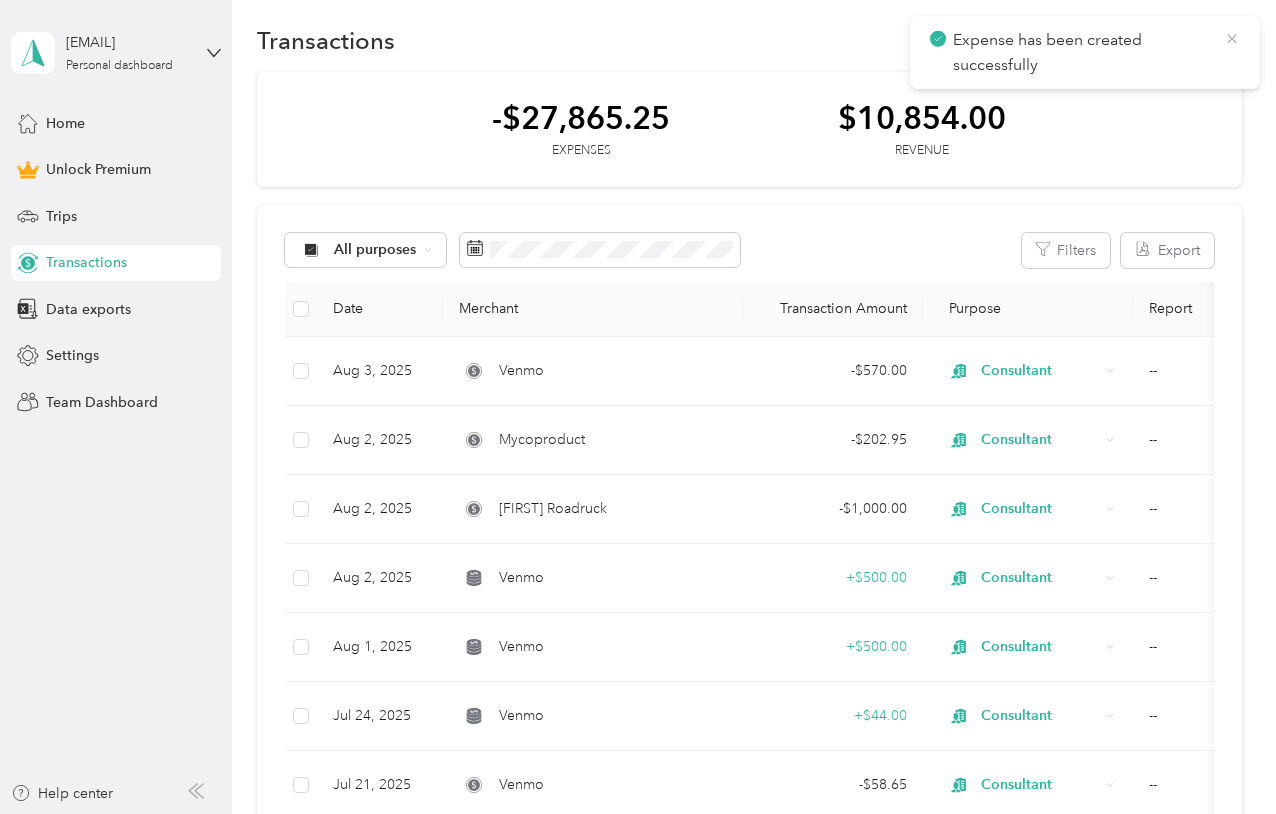 click 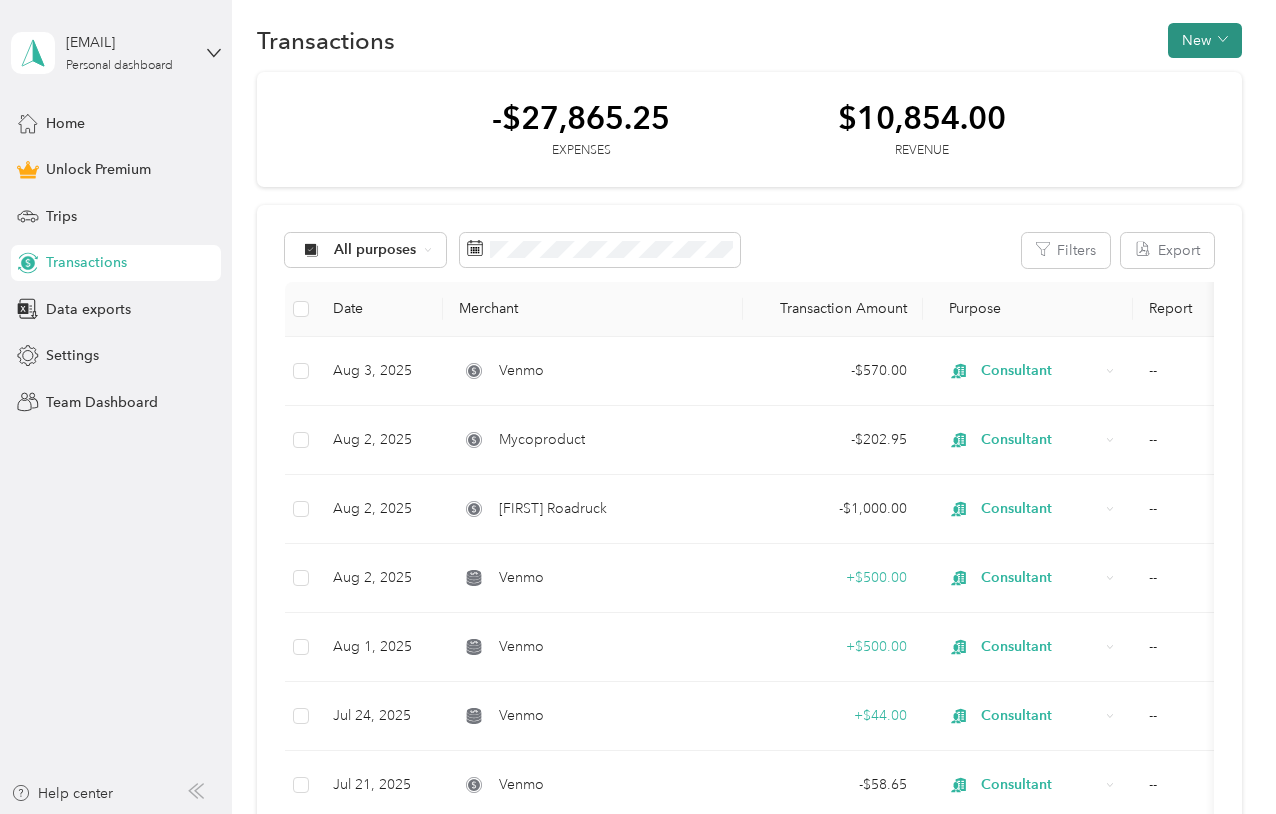 click on "New" at bounding box center [1205, 40] 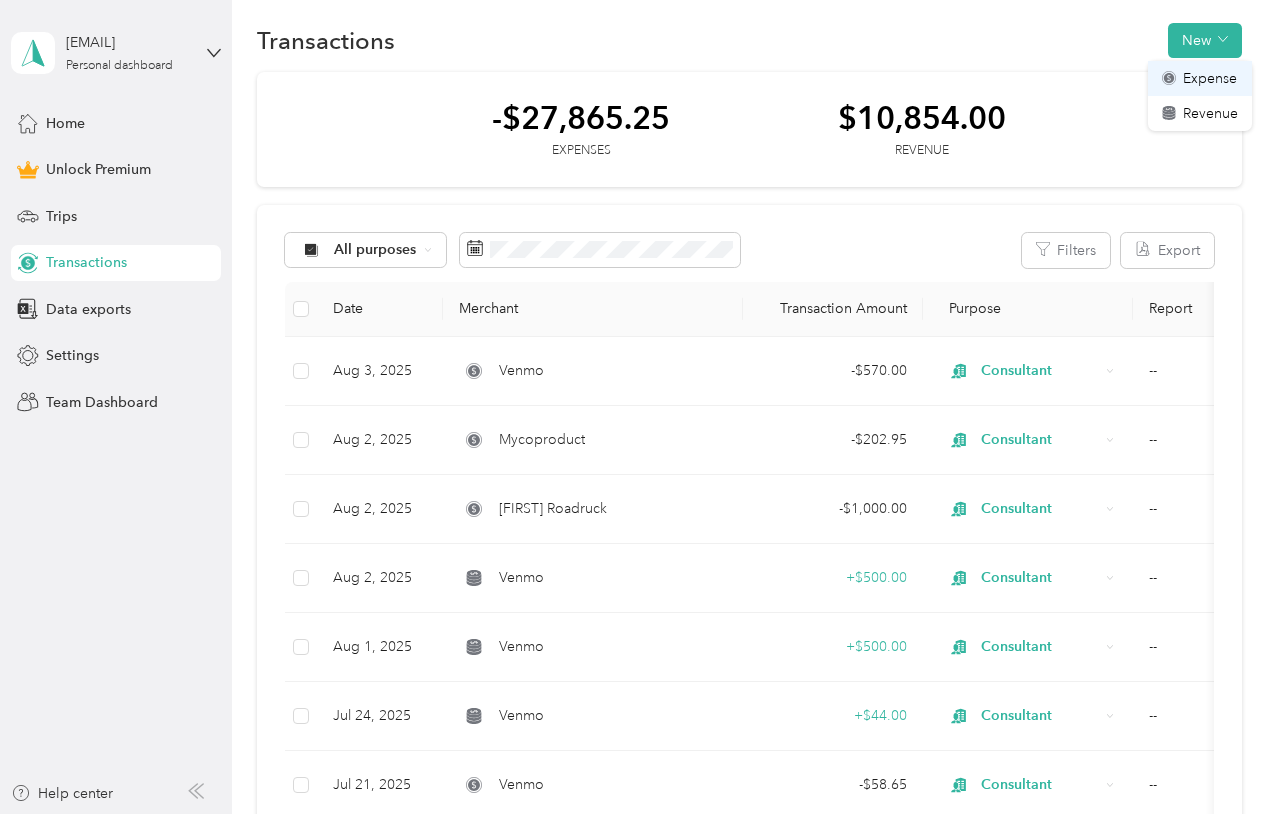 click on "Expense" at bounding box center [1210, 78] 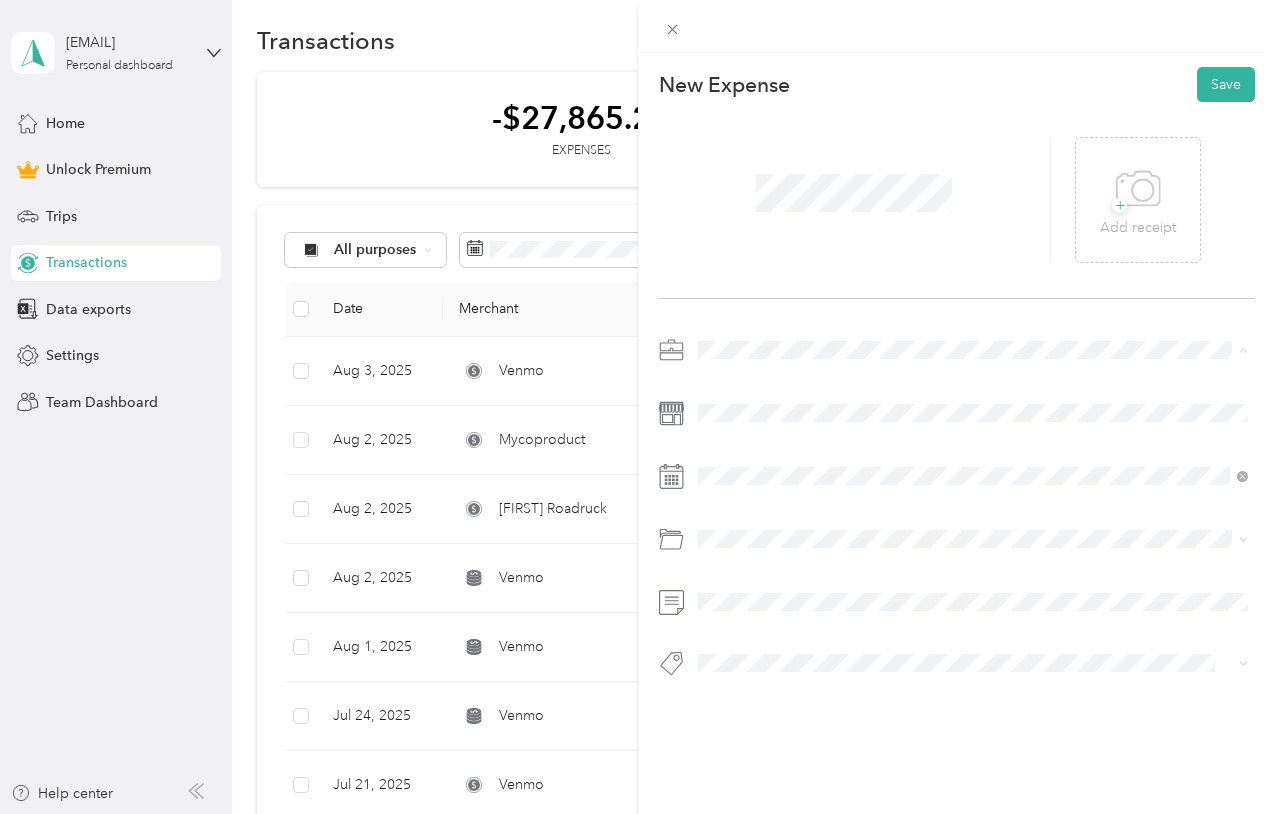 click on "Consultant" at bounding box center [973, 455] 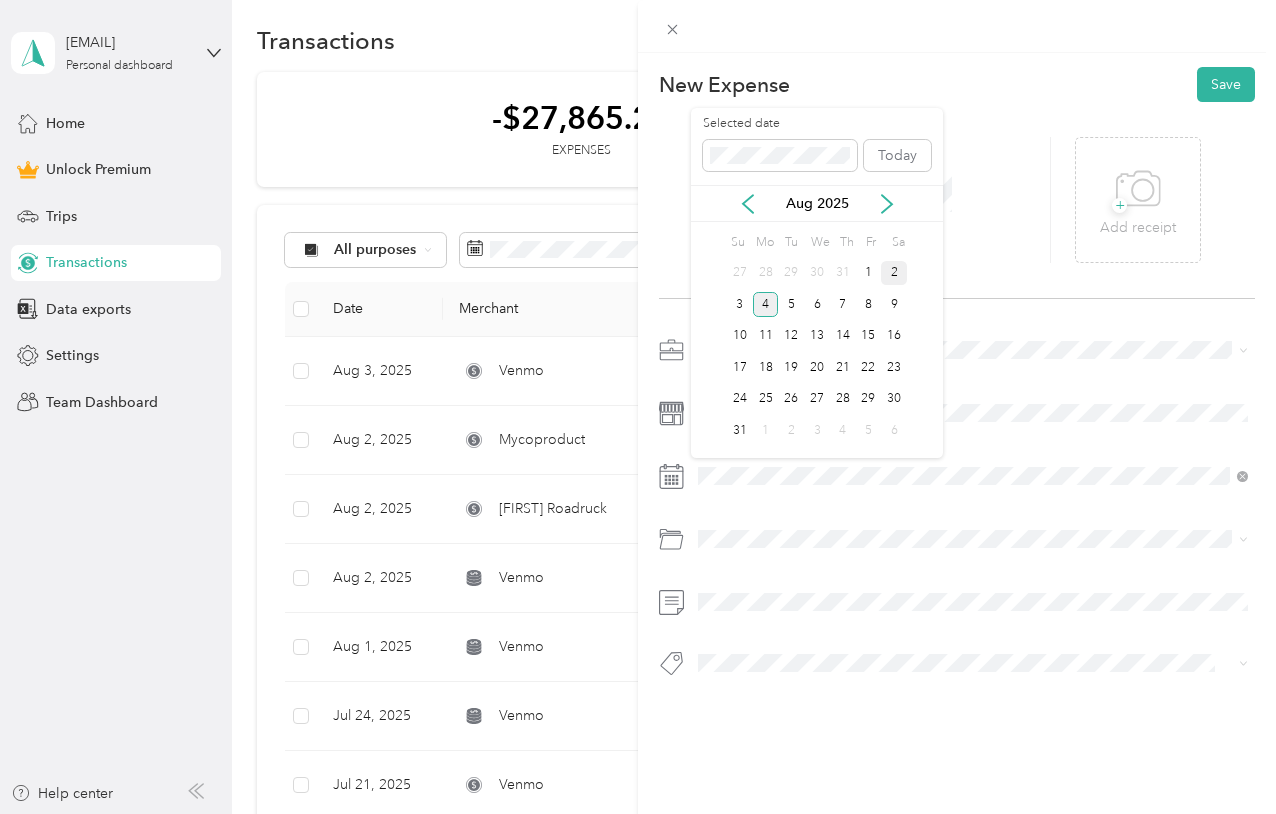 click on "2" at bounding box center (894, 273) 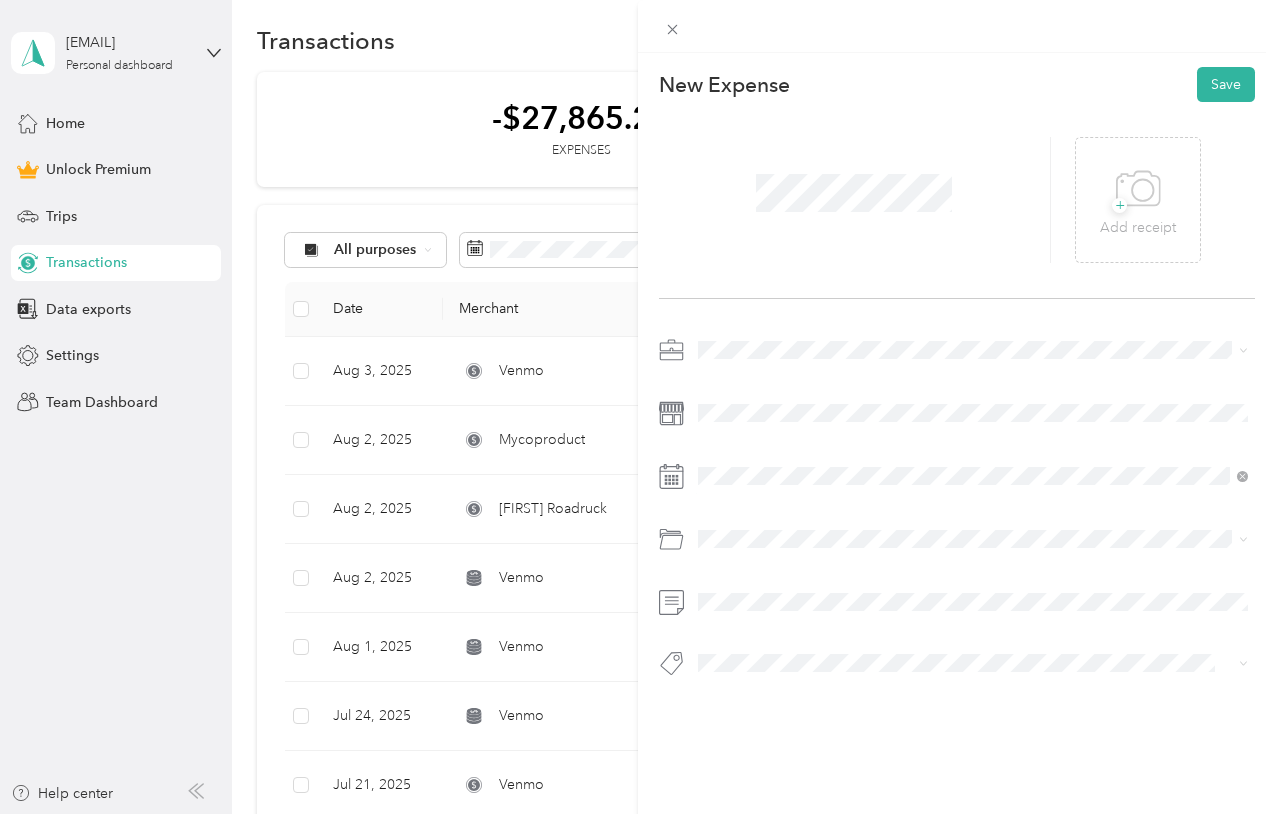 click at bounding box center (957, 546) 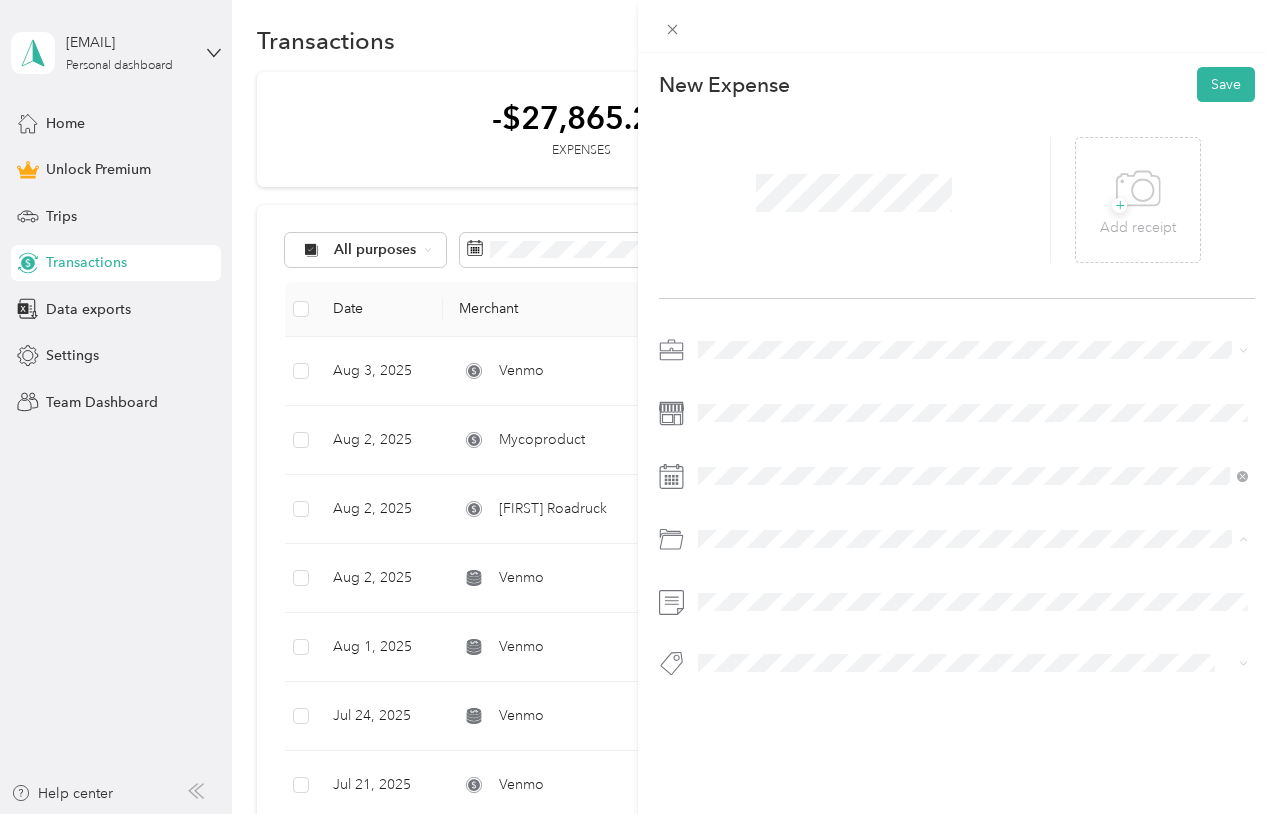 click on "Tools" at bounding box center (973, 619) 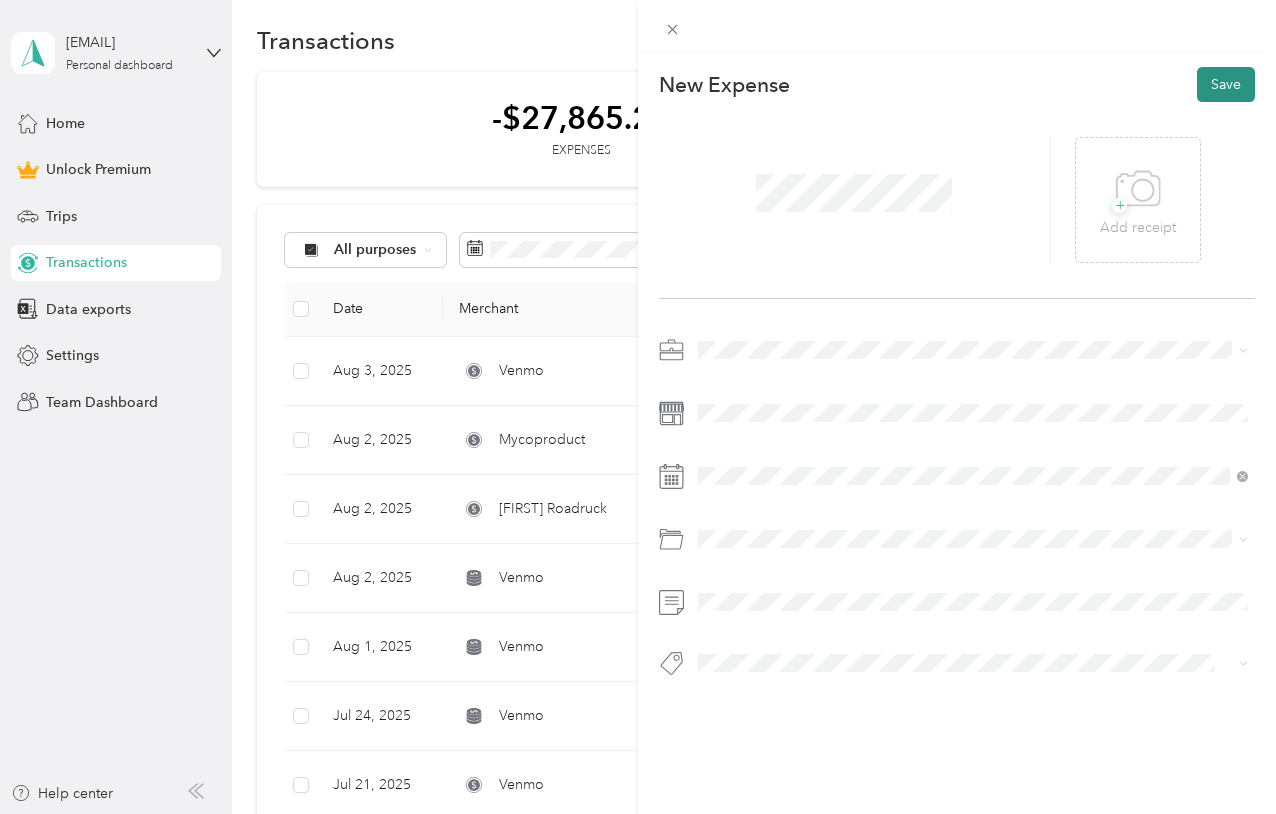 click on "Save" at bounding box center [1226, 84] 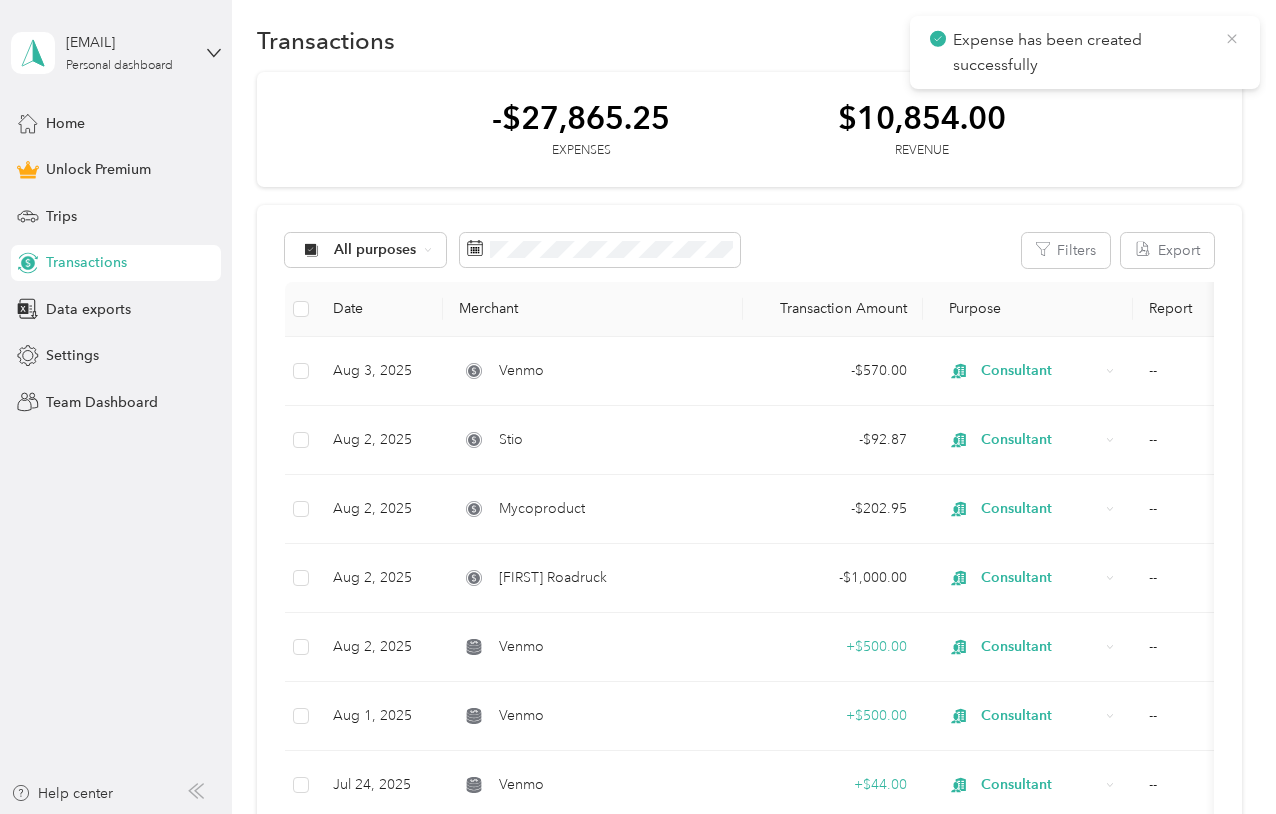 click 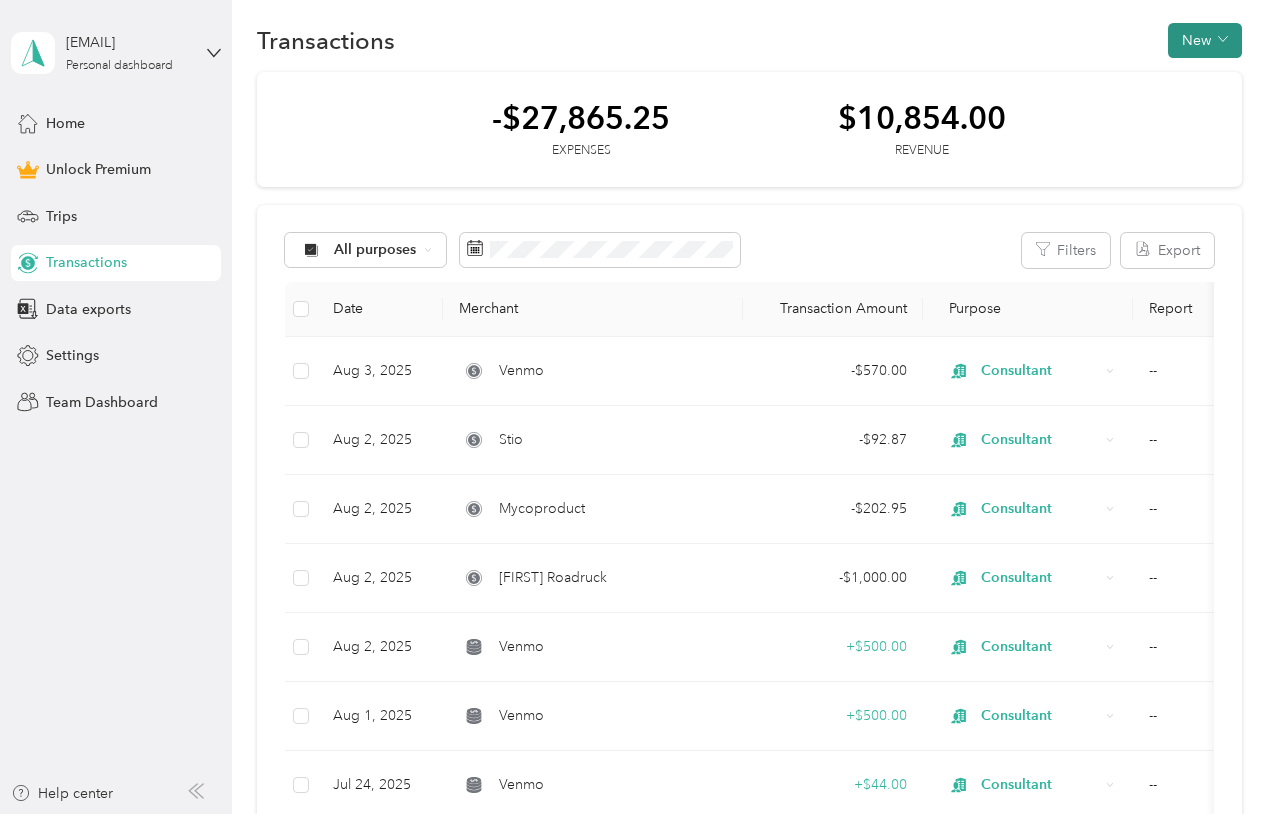 click on "New" at bounding box center (1205, 40) 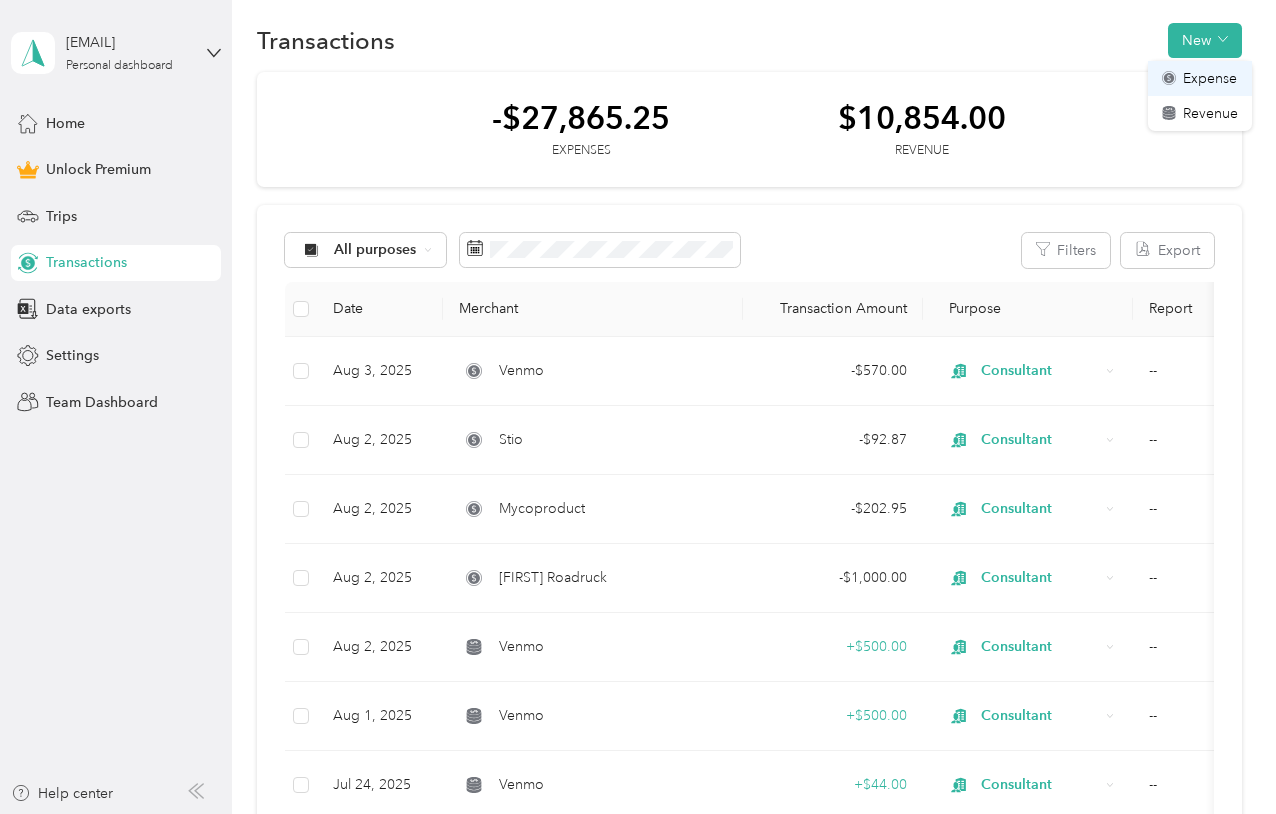click on "Expense" at bounding box center [1210, 78] 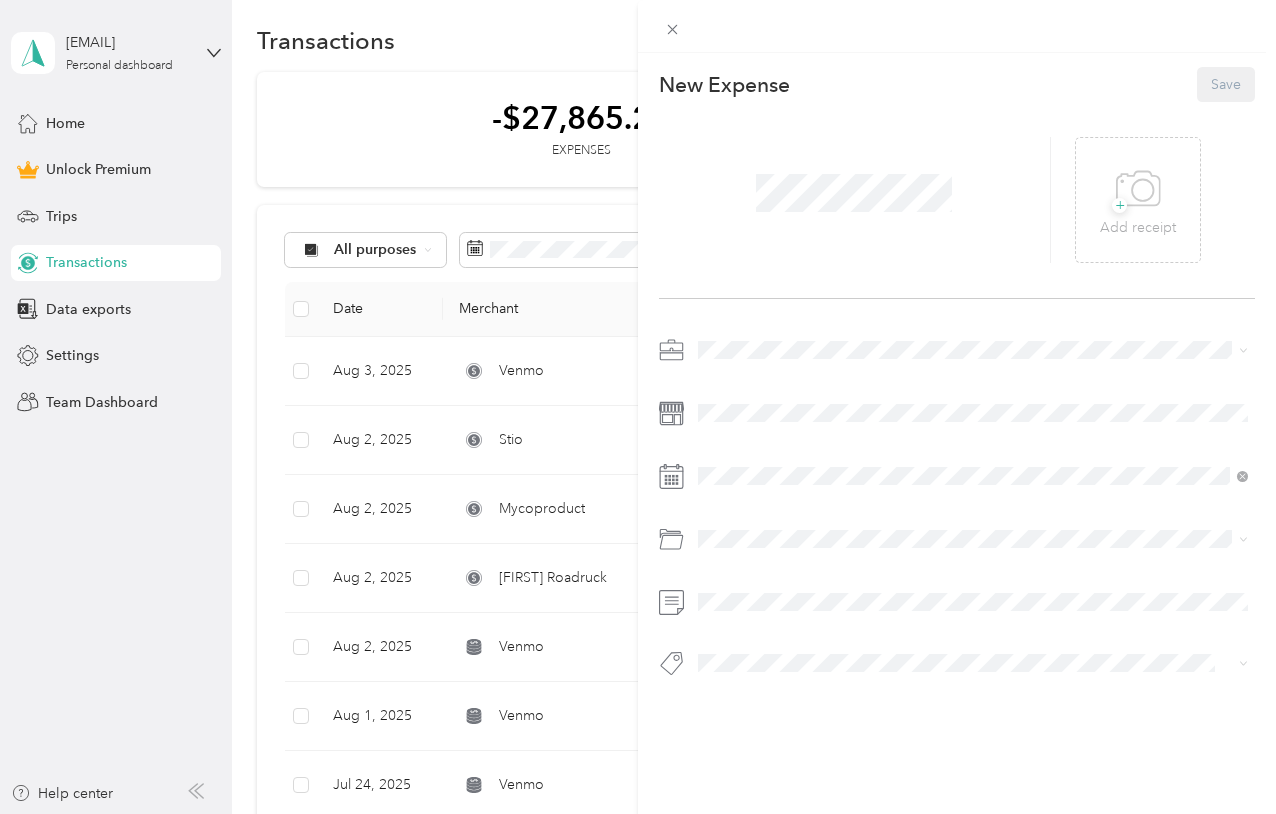 click at bounding box center [854, 193] 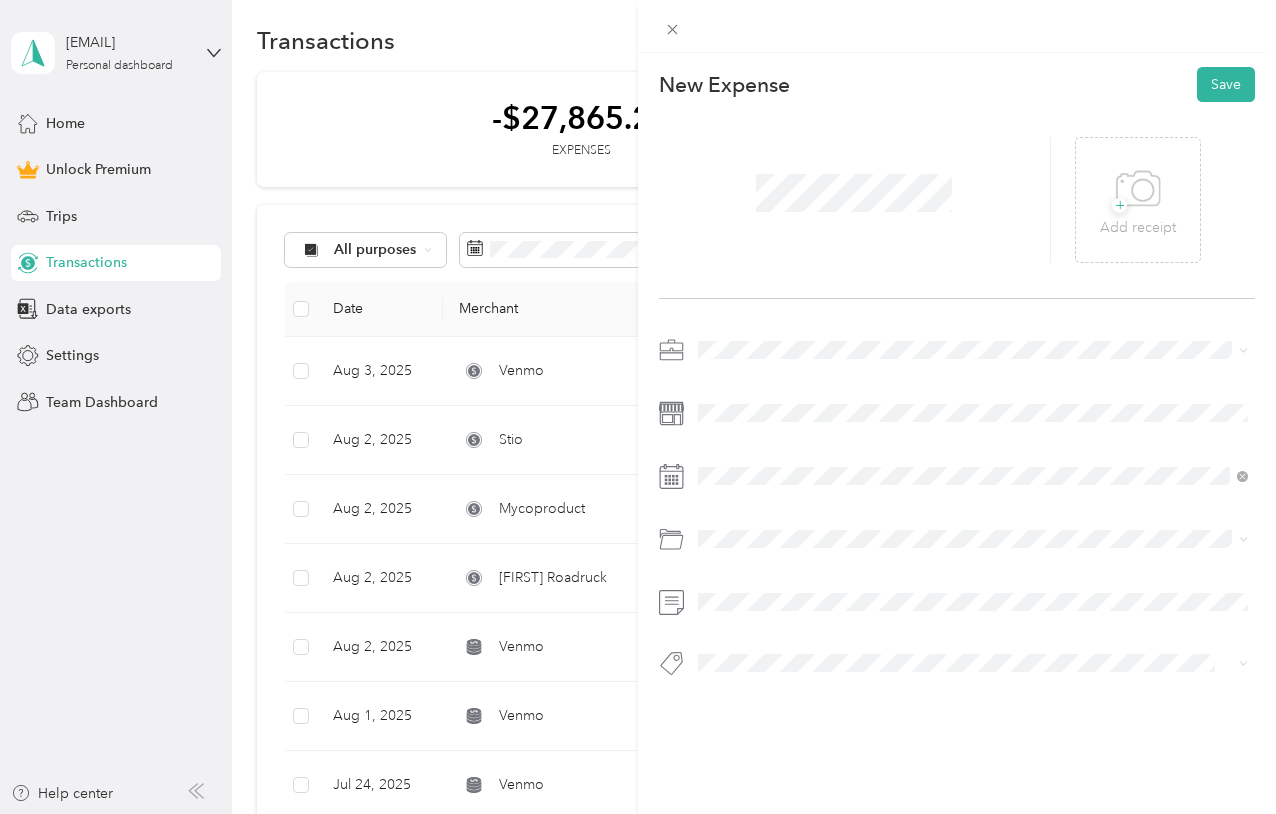 click at bounding box center [973, 350] 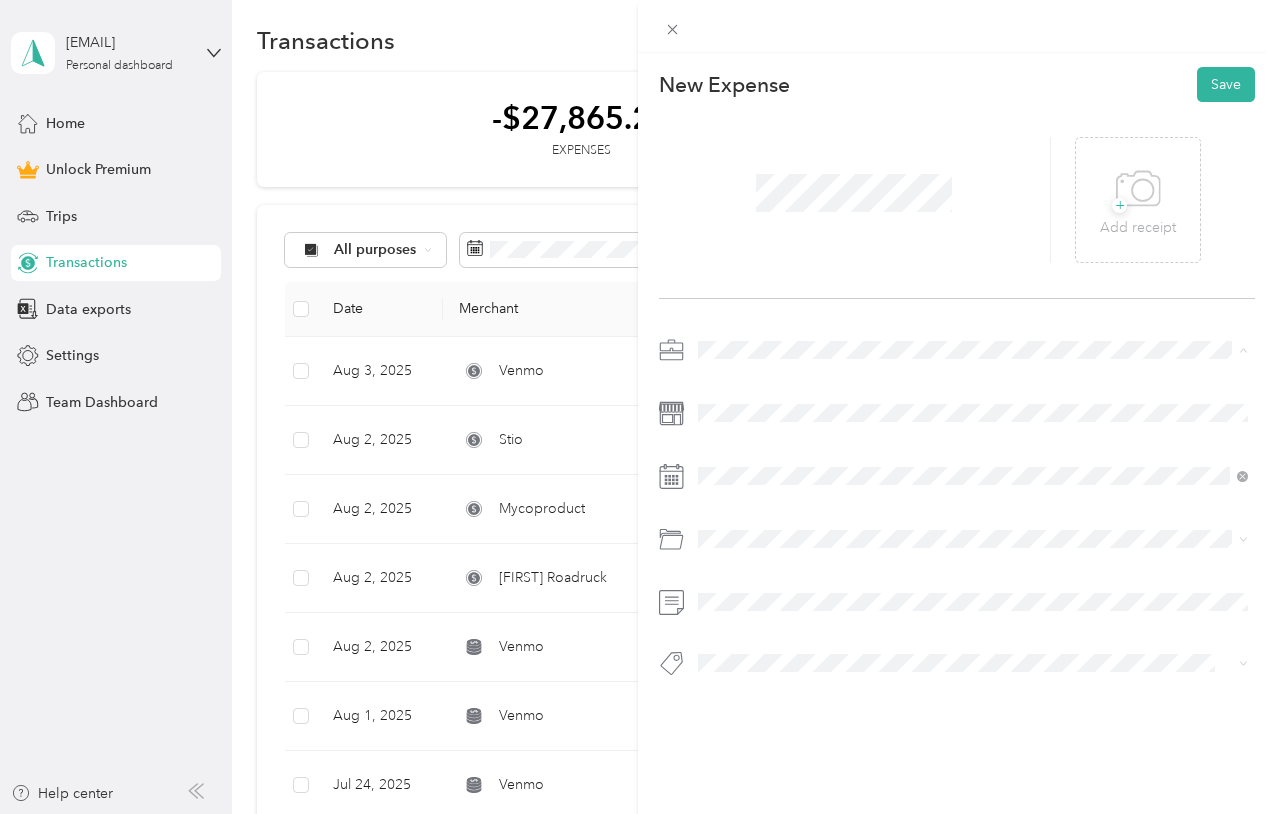 click on "Consultant" at bounding box center [738, 455] 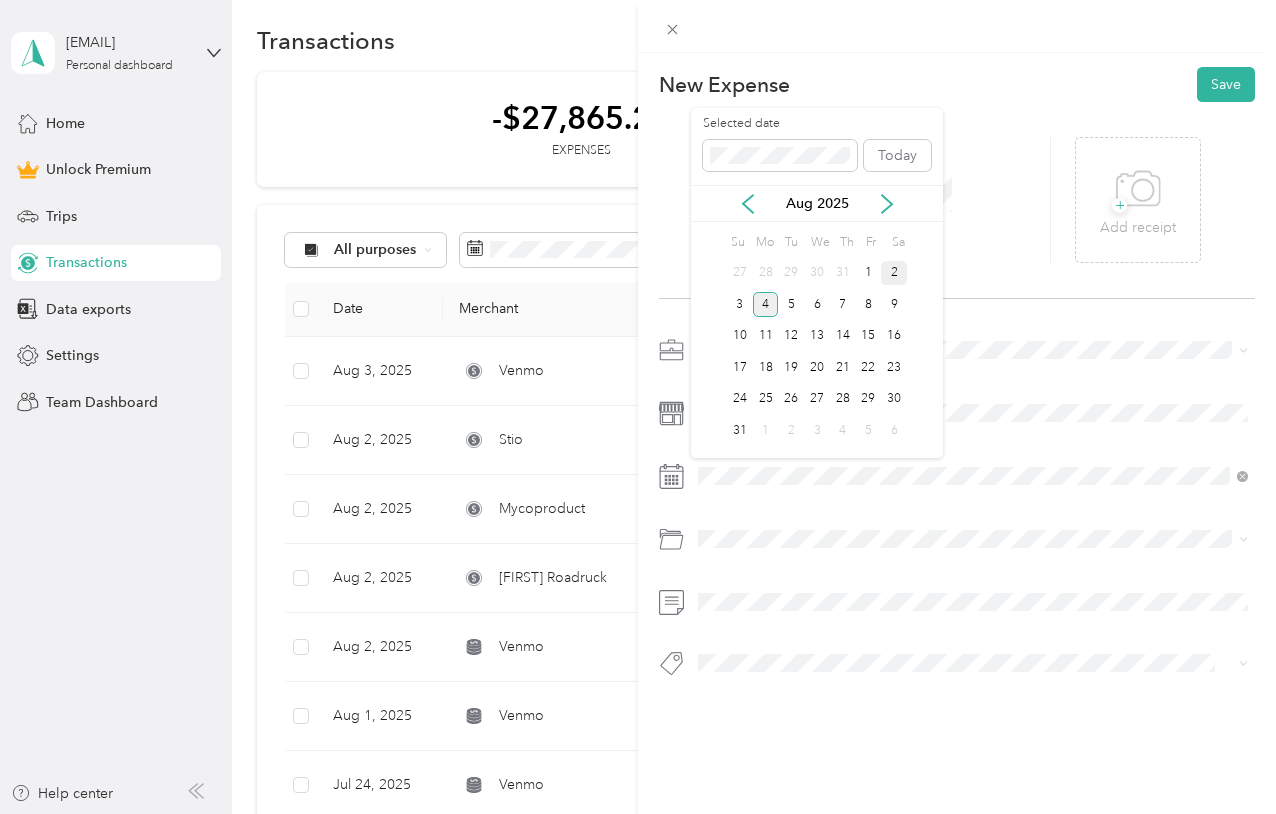 click on "2" at bounding box center [894, 273] 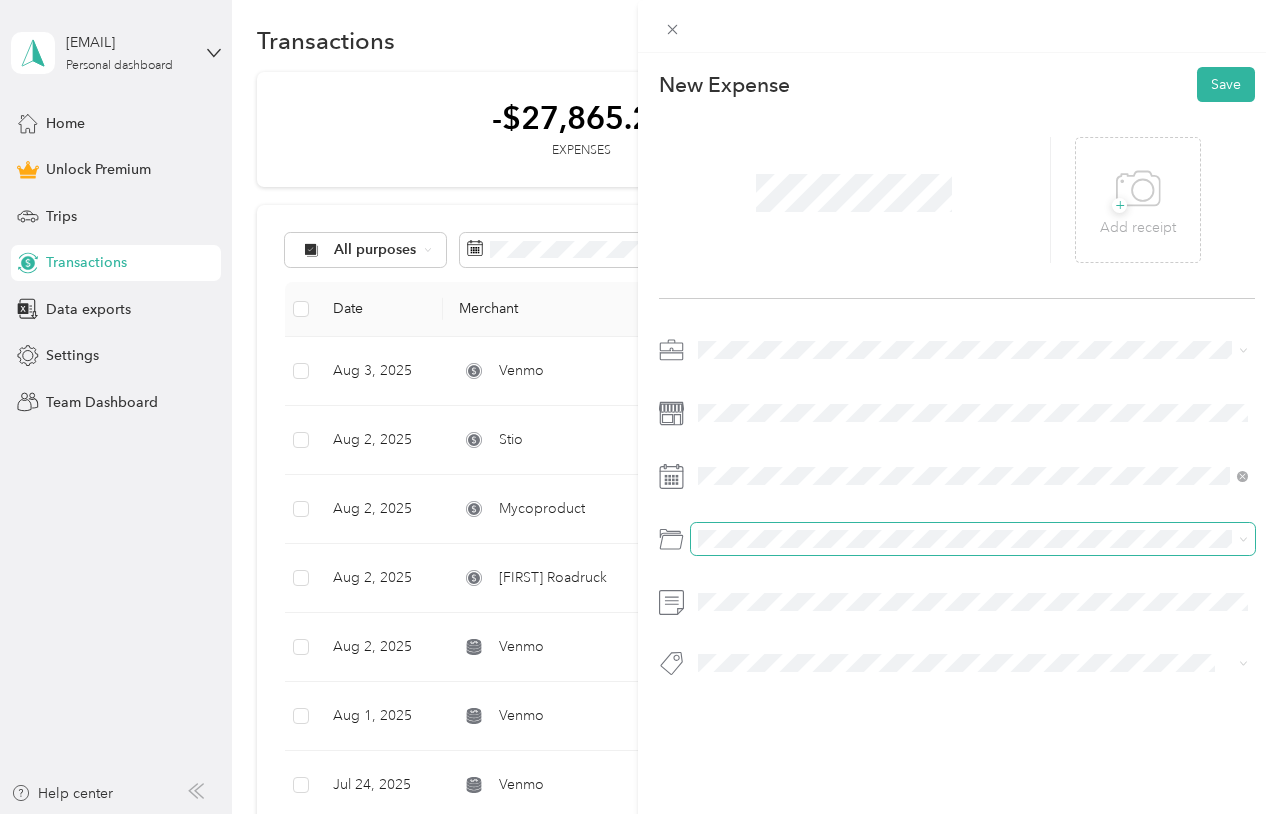 click at bounding box center [973, 539] 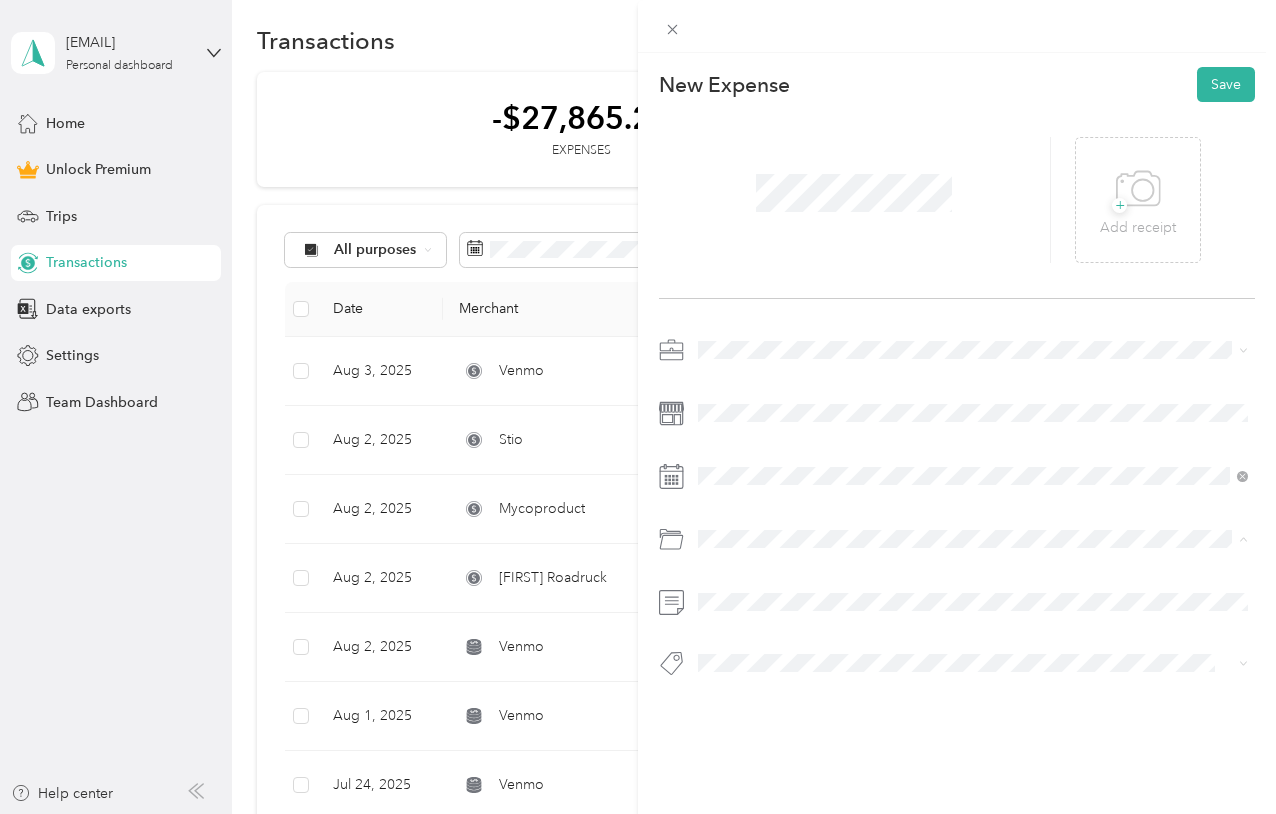click on "Postage, Packaging, and Shipping" at bounding box center (812, 619) 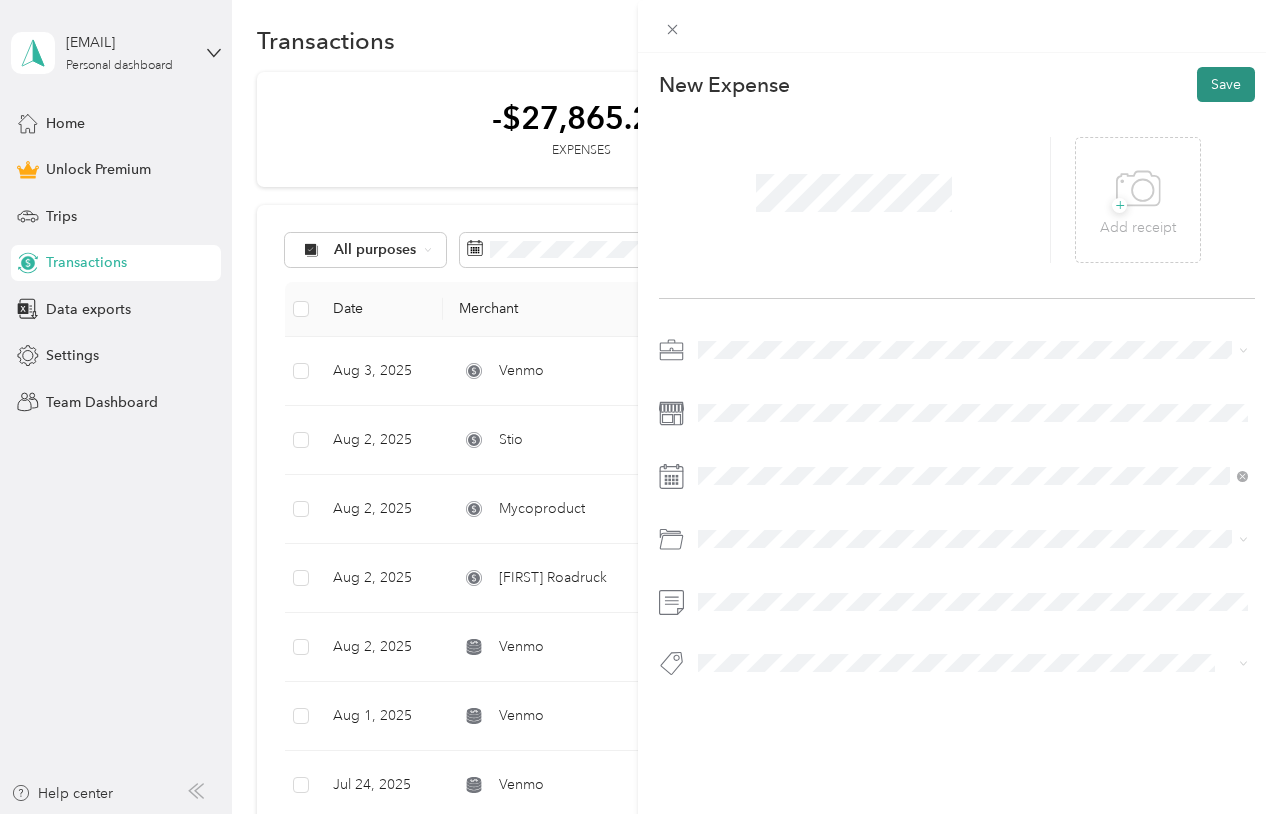 click on "Save" at bounding box center (1226, 84) 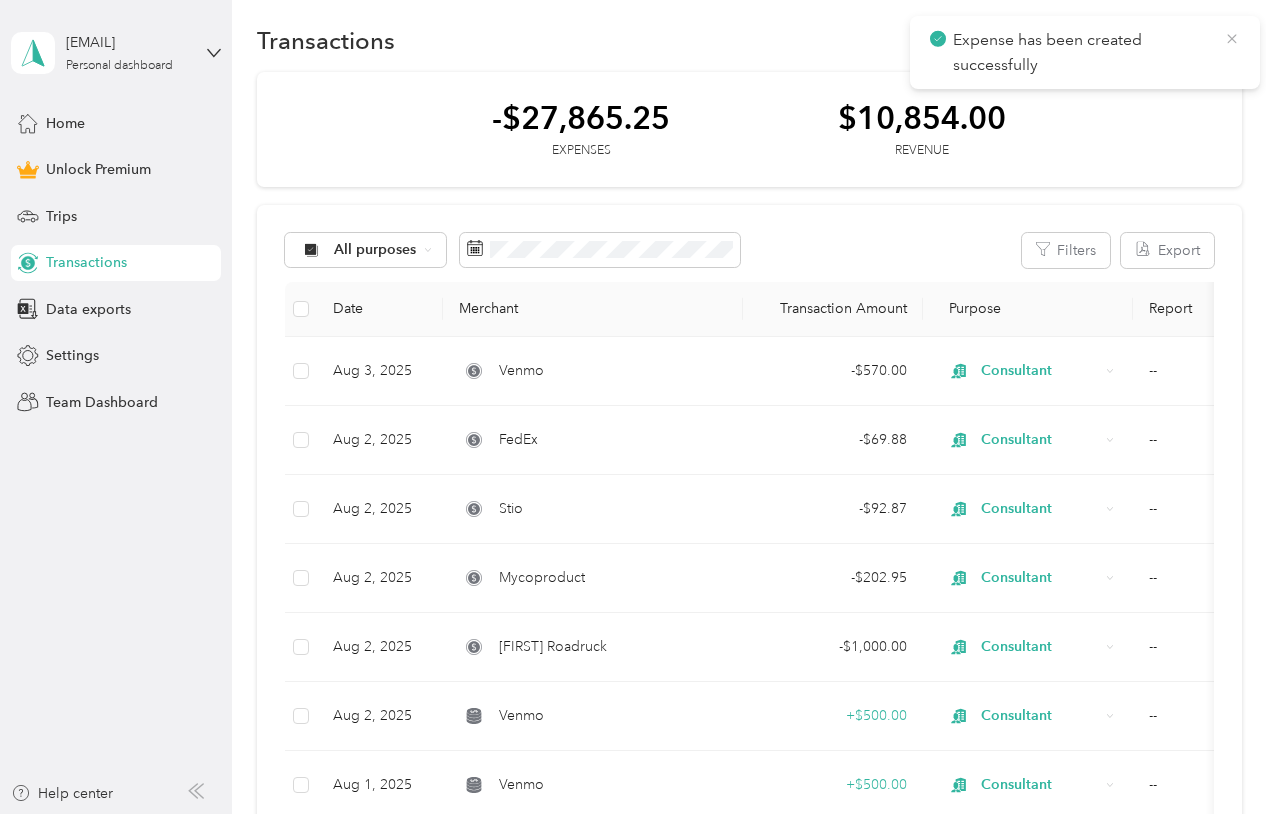 click 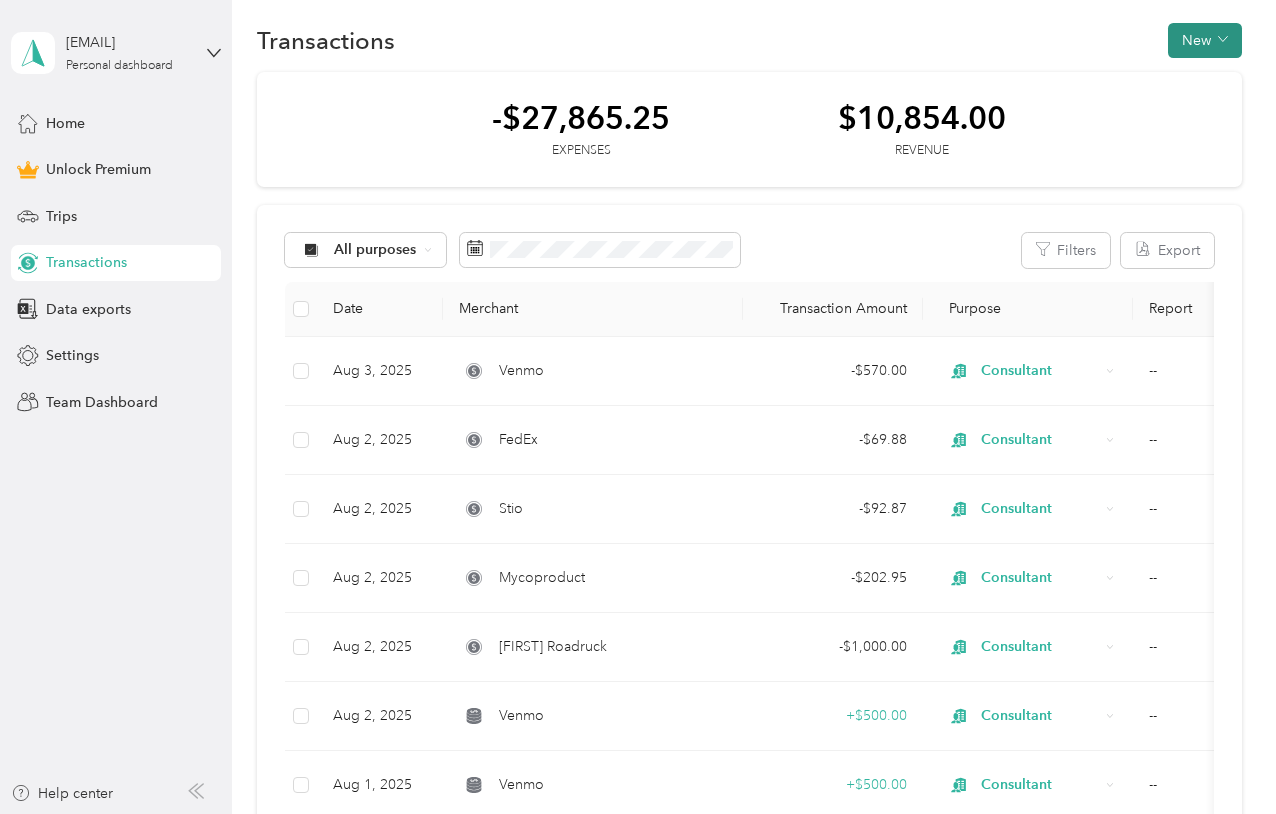 click at bounding box center (1223, 40) 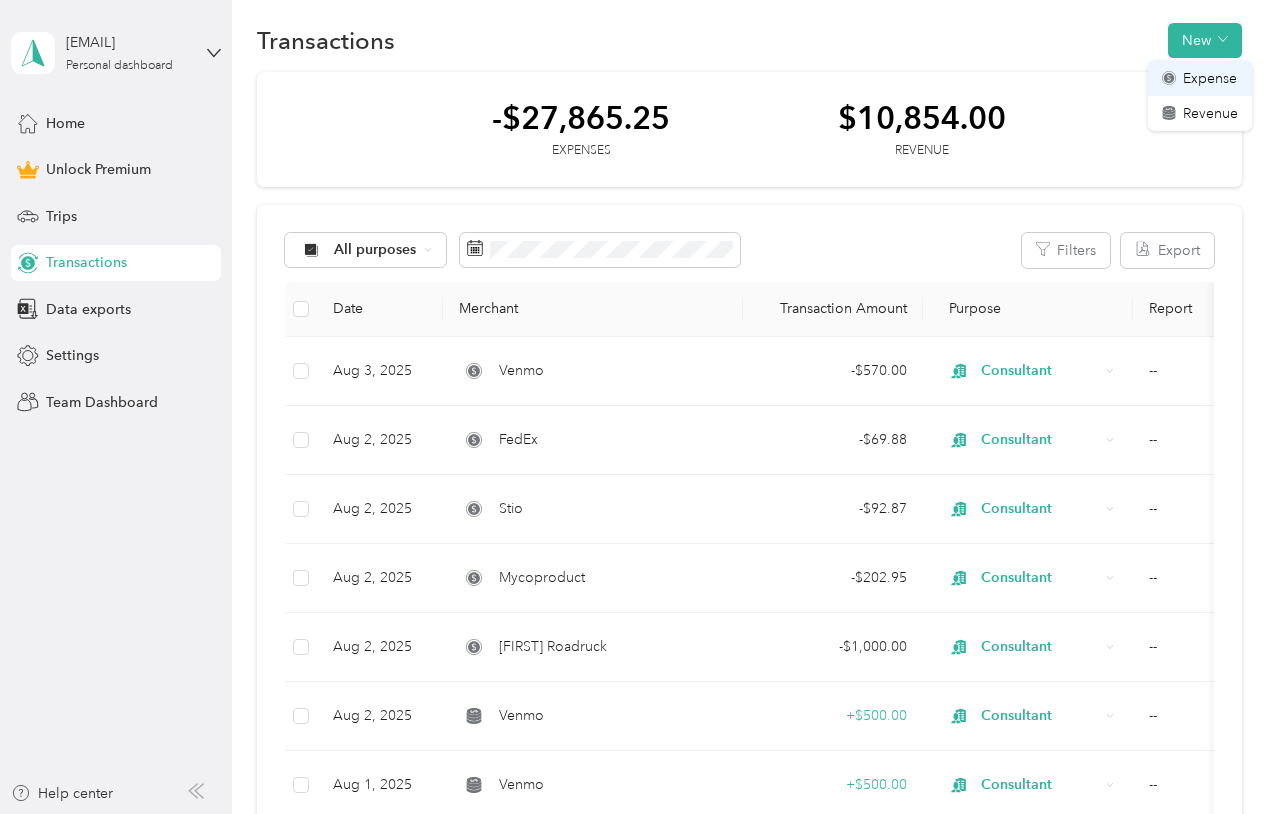 click on "Expense" at bounding box center (1210, 78) 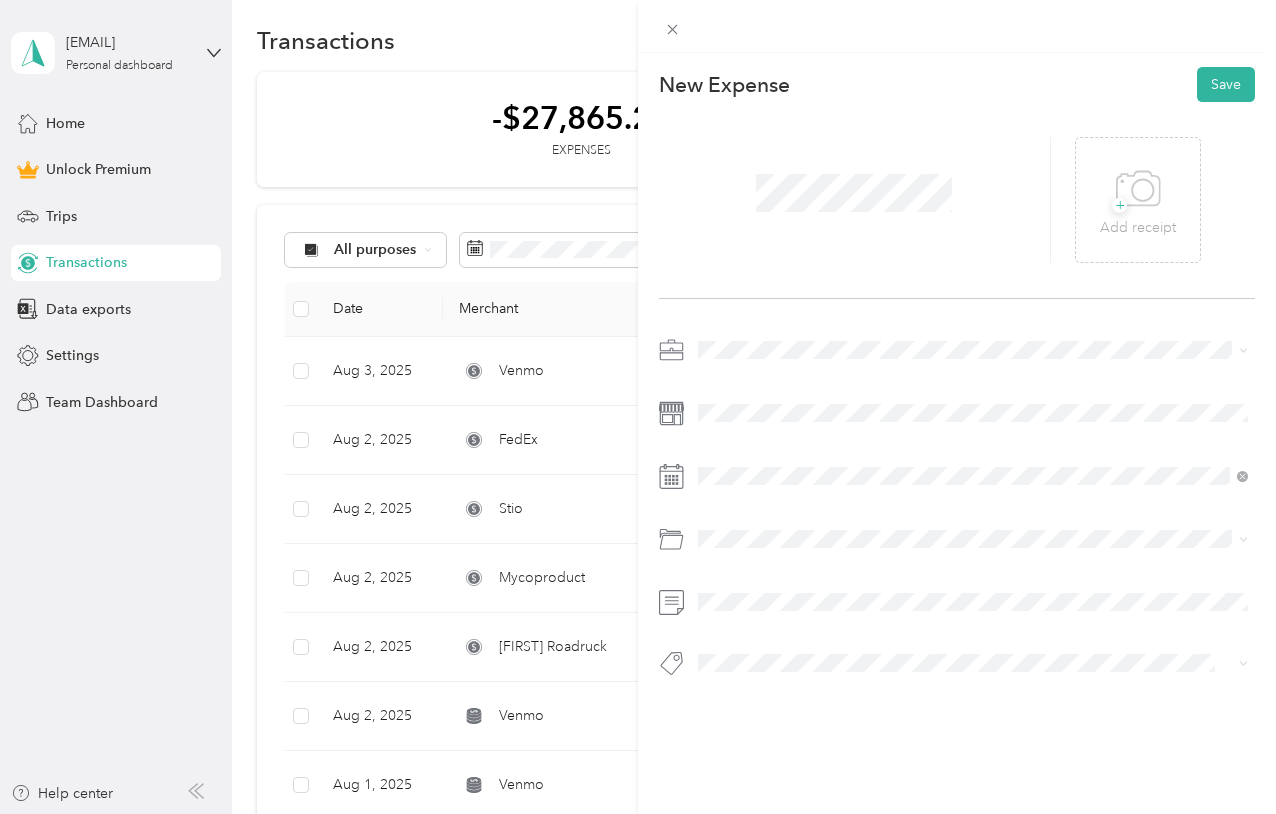 click on "Consultant" at bounding box center [973, 454] 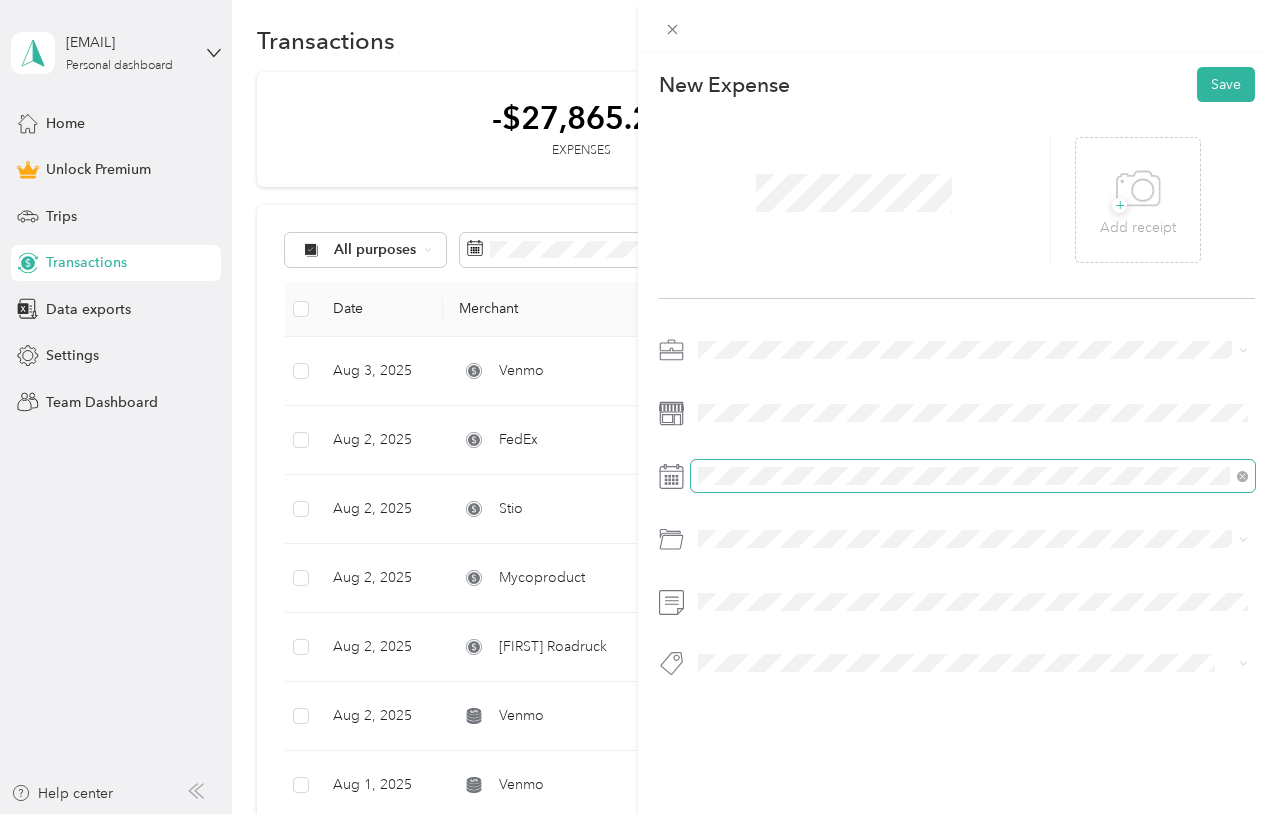 click at bounding box center (973, 476) 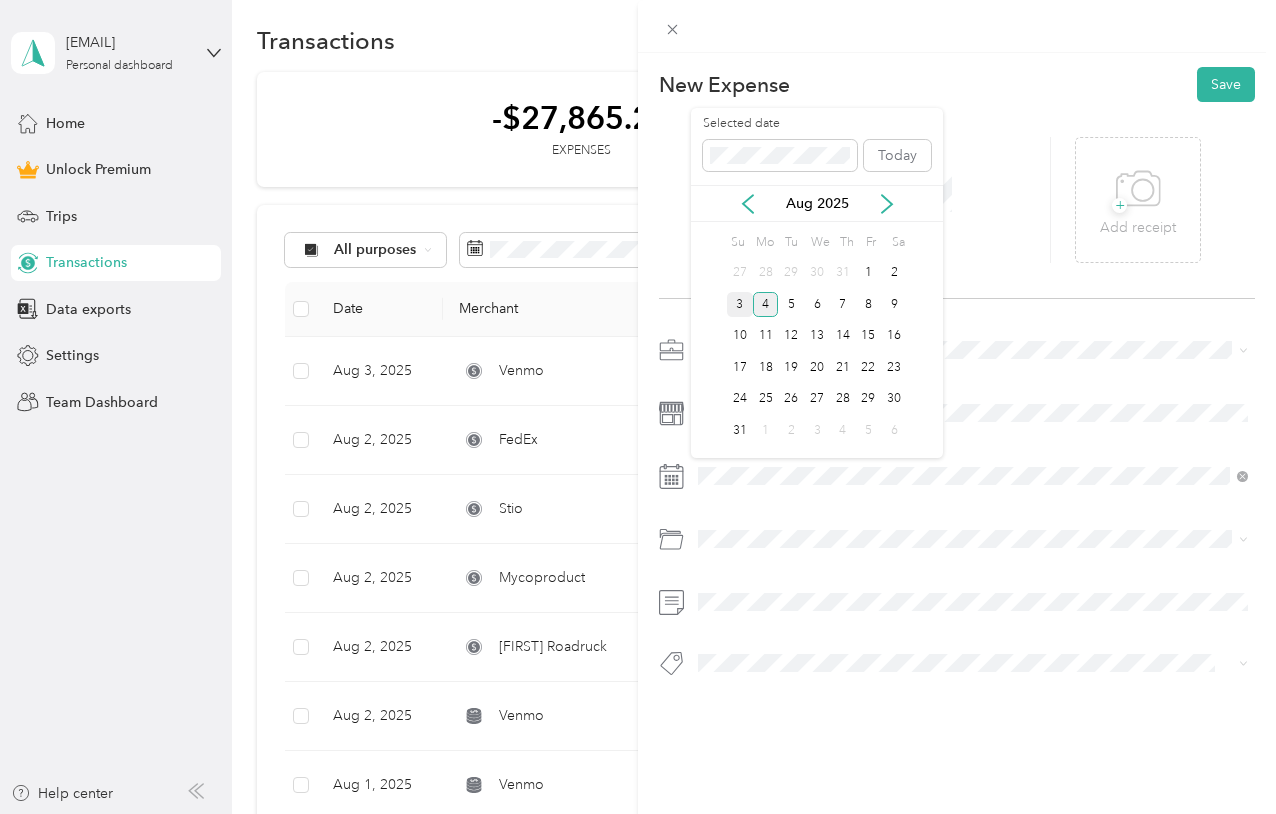 click on "3" at bounding box center [740, 304] 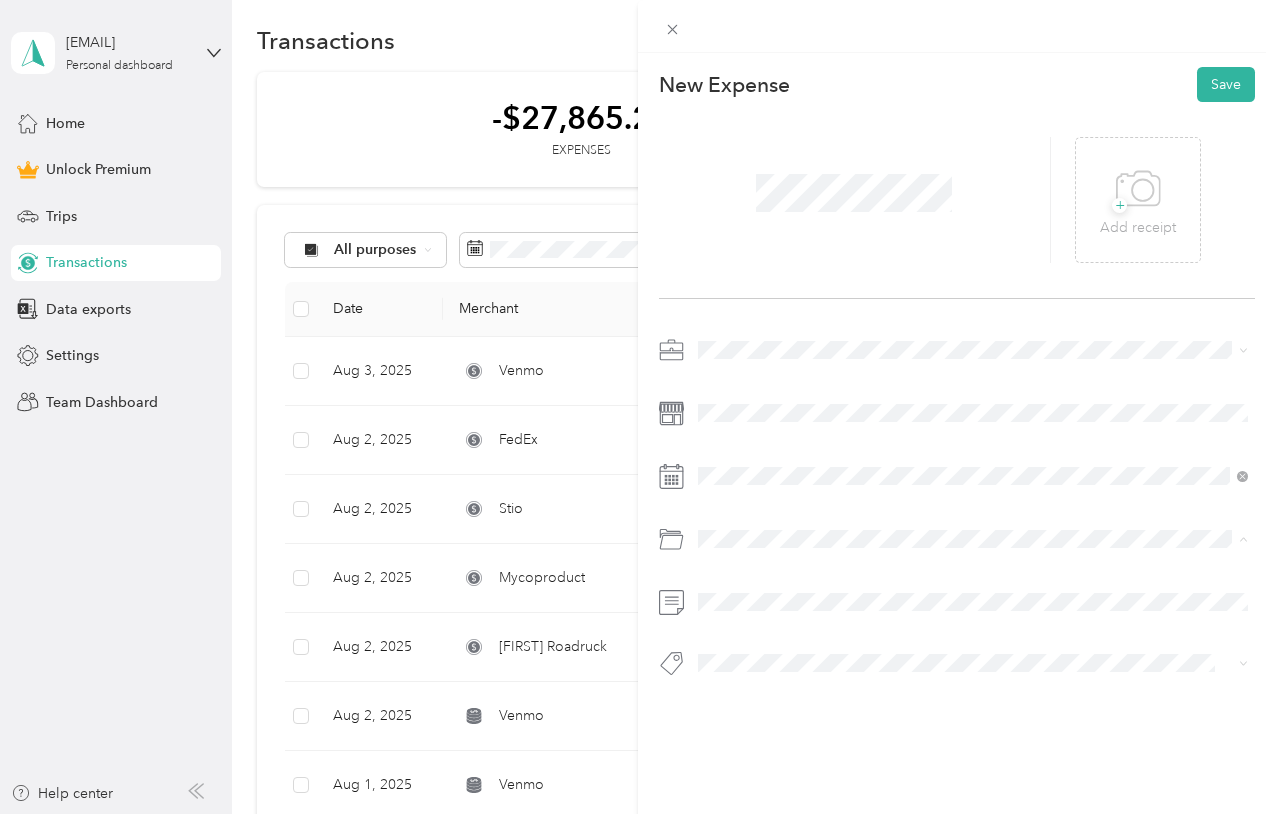 click on "Business Meals & Entertainment" at bounding box center (804, 619) 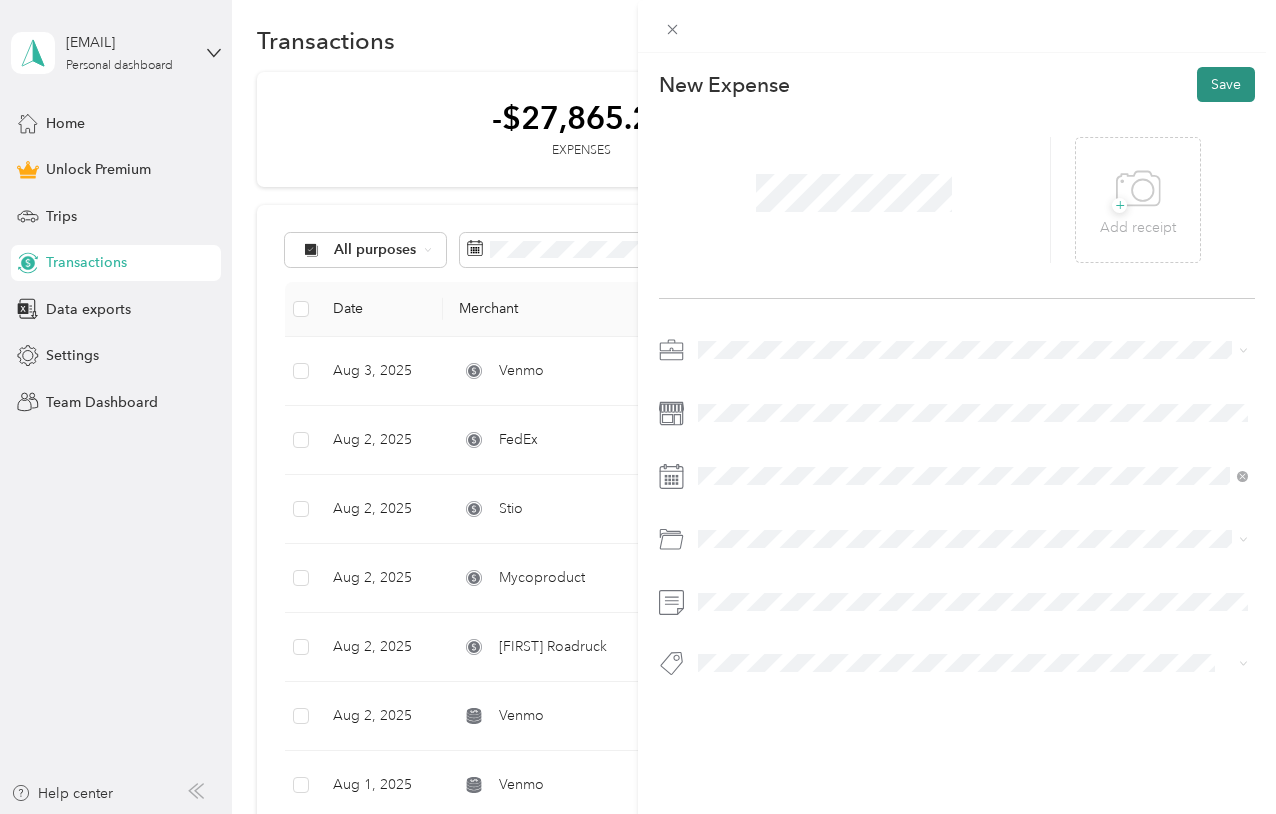 click on "Save" at bounding box center [1226, 84] 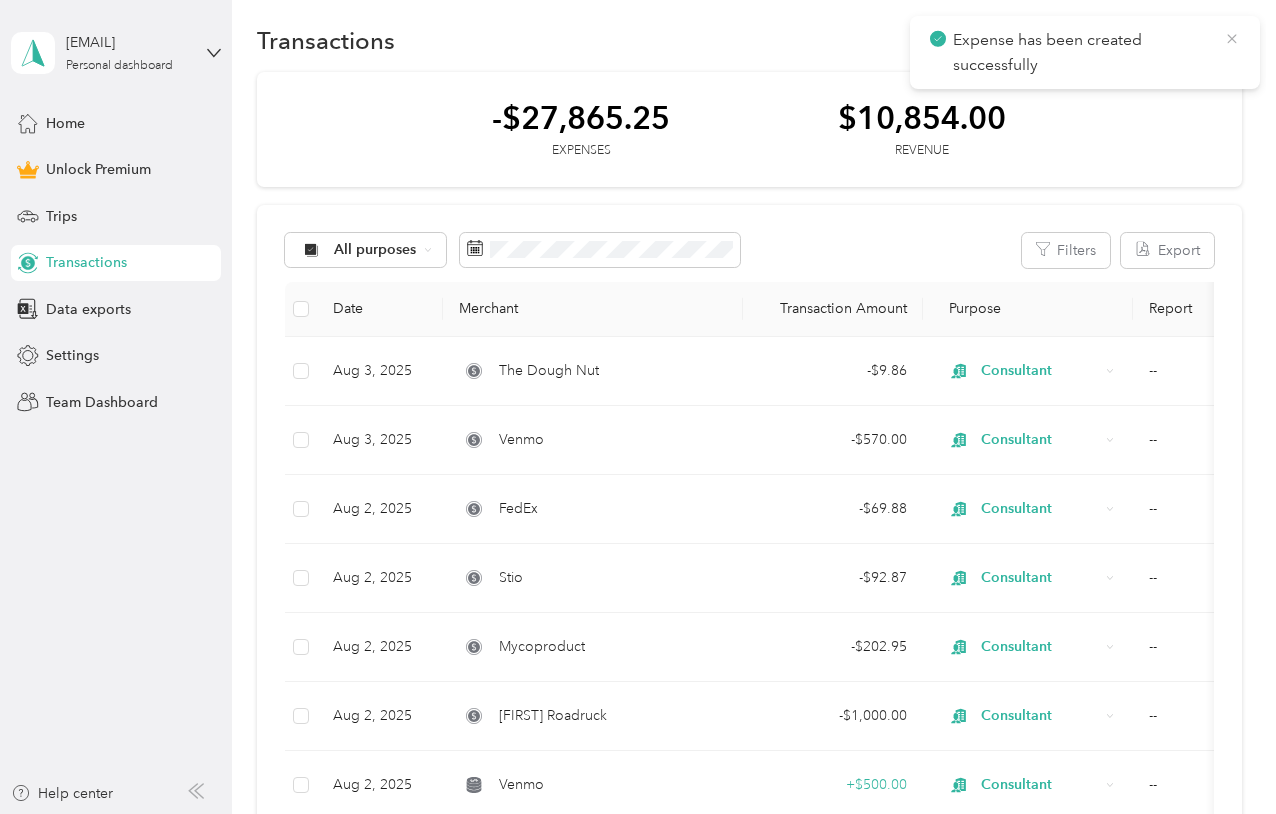 click 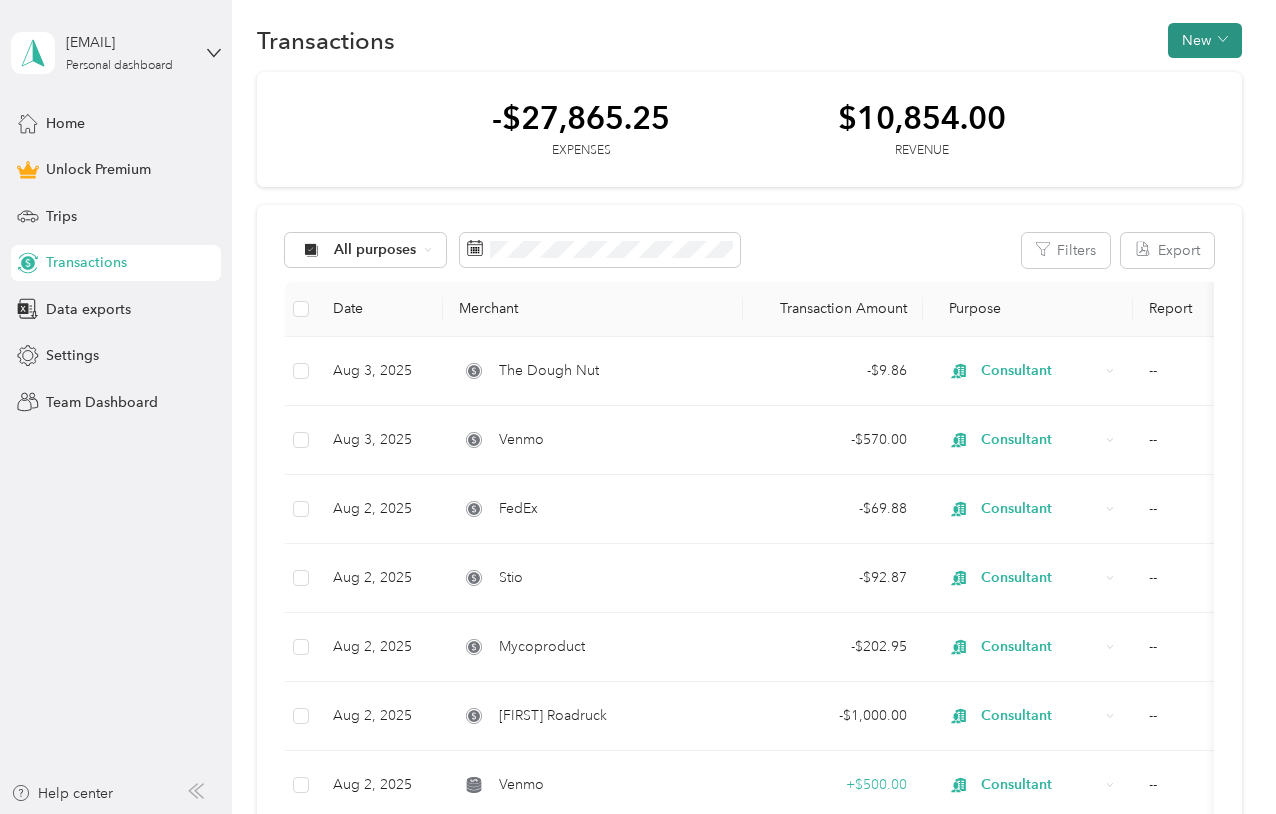 click on "New" at bounding box center (1205, 40) 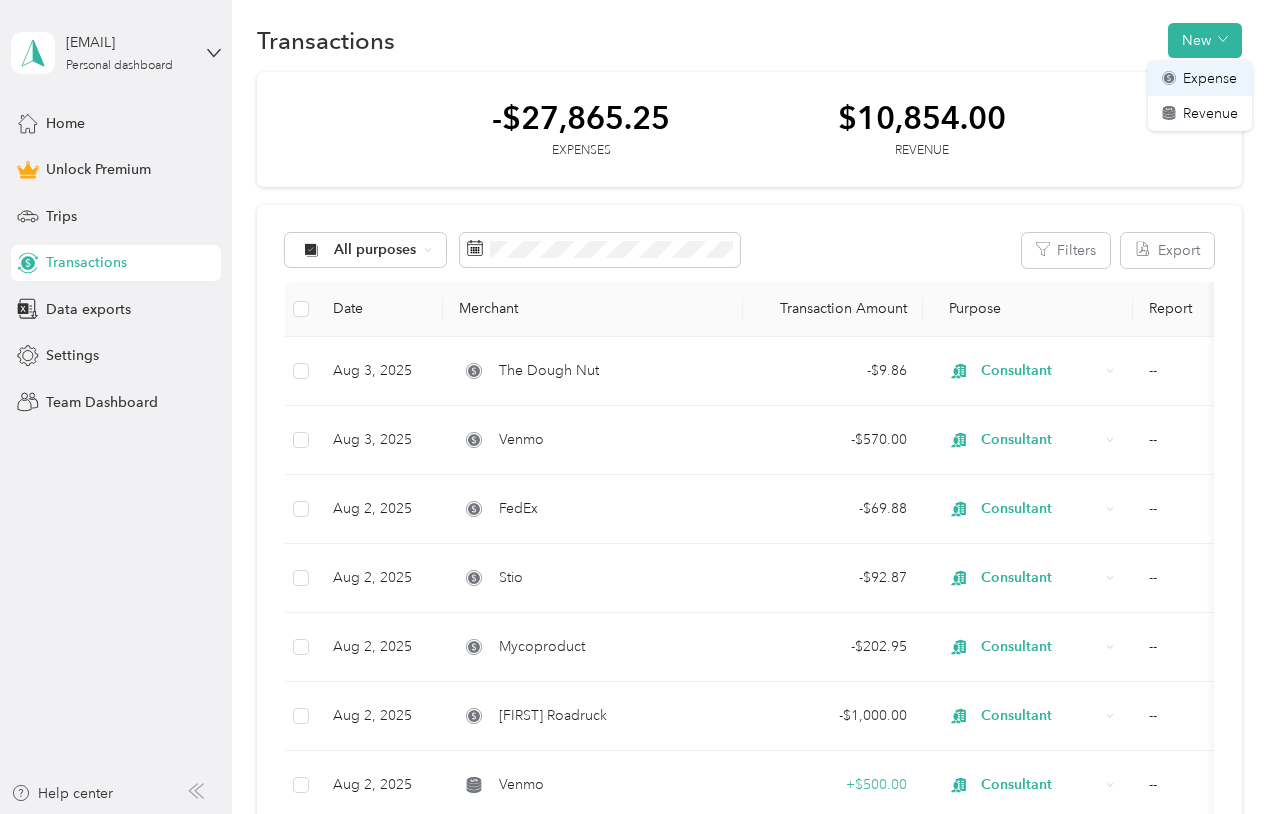 click on "Expense" at bounding box center [1210, 78] 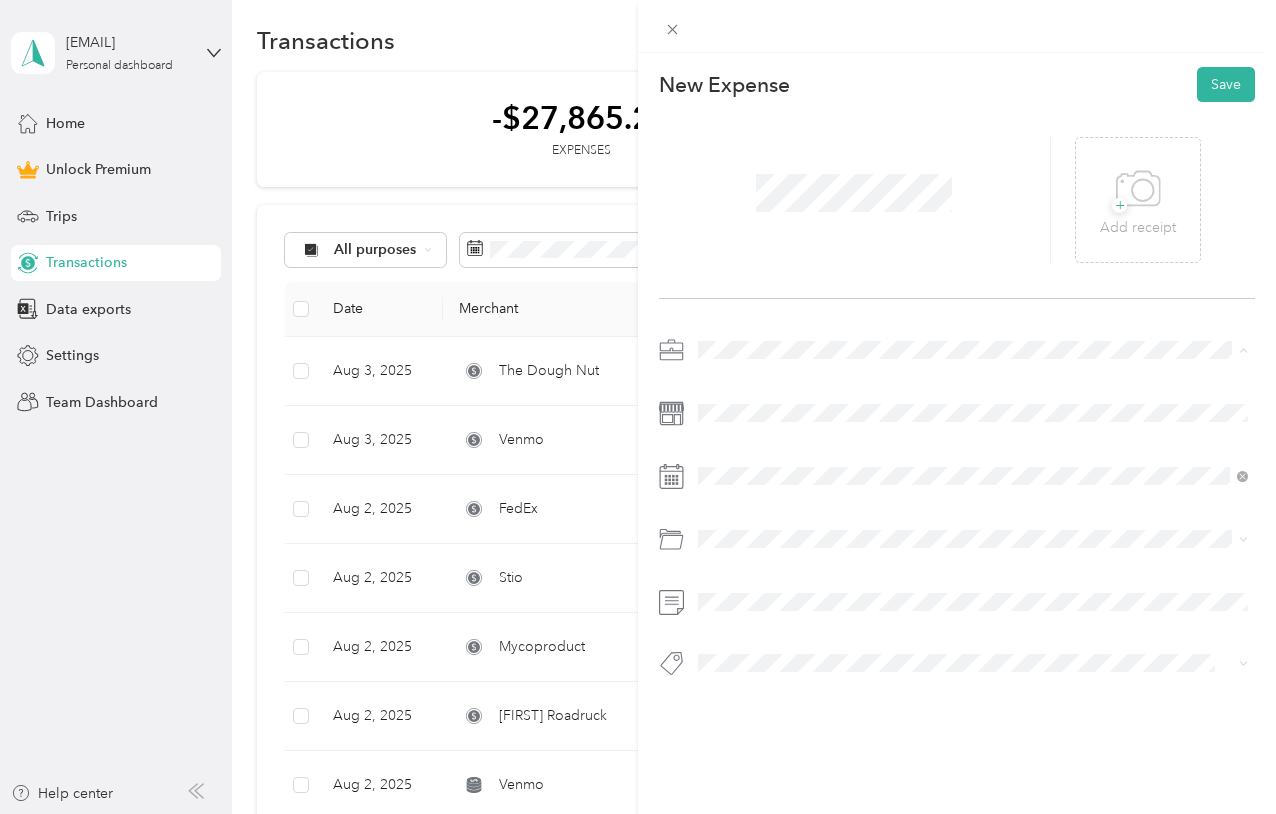 click on "Consultant" at bounding box center (973, 455) 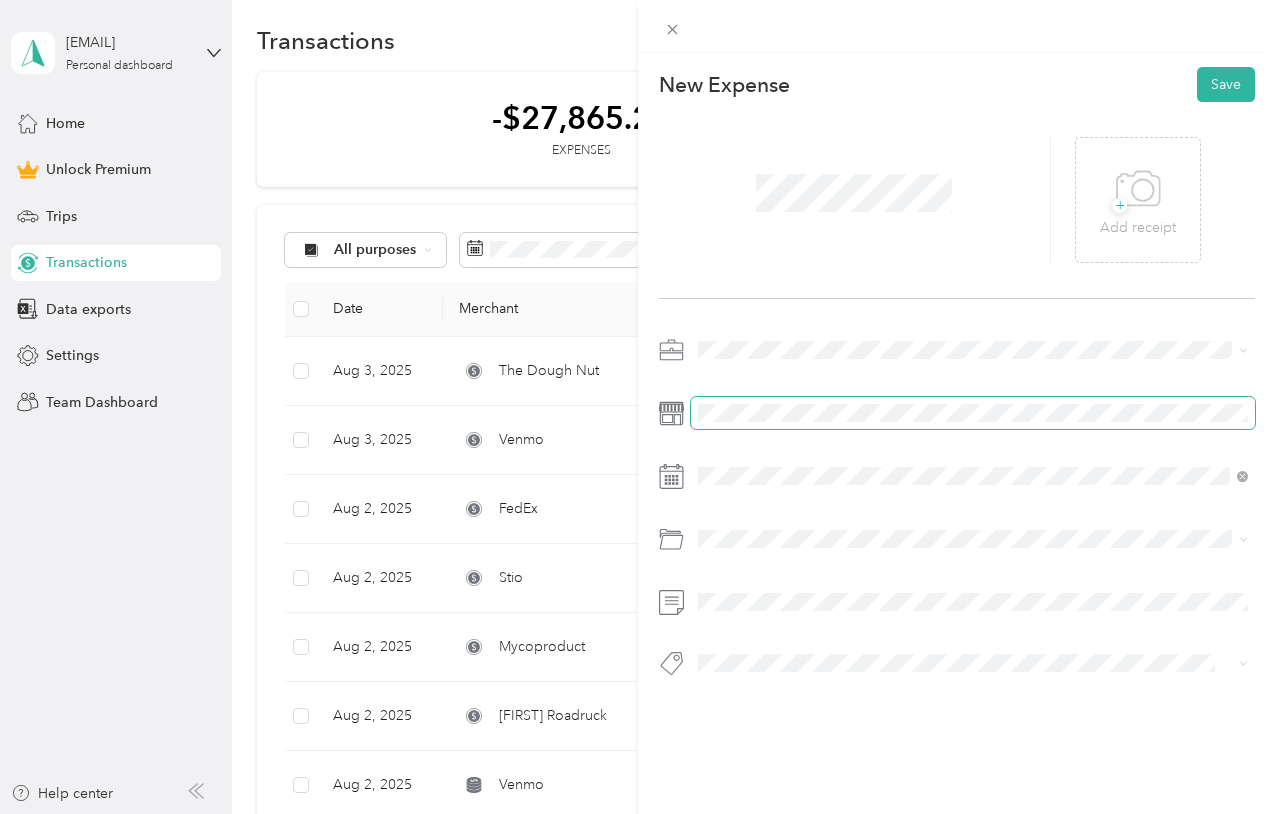 click at bounding box center (973, 413) 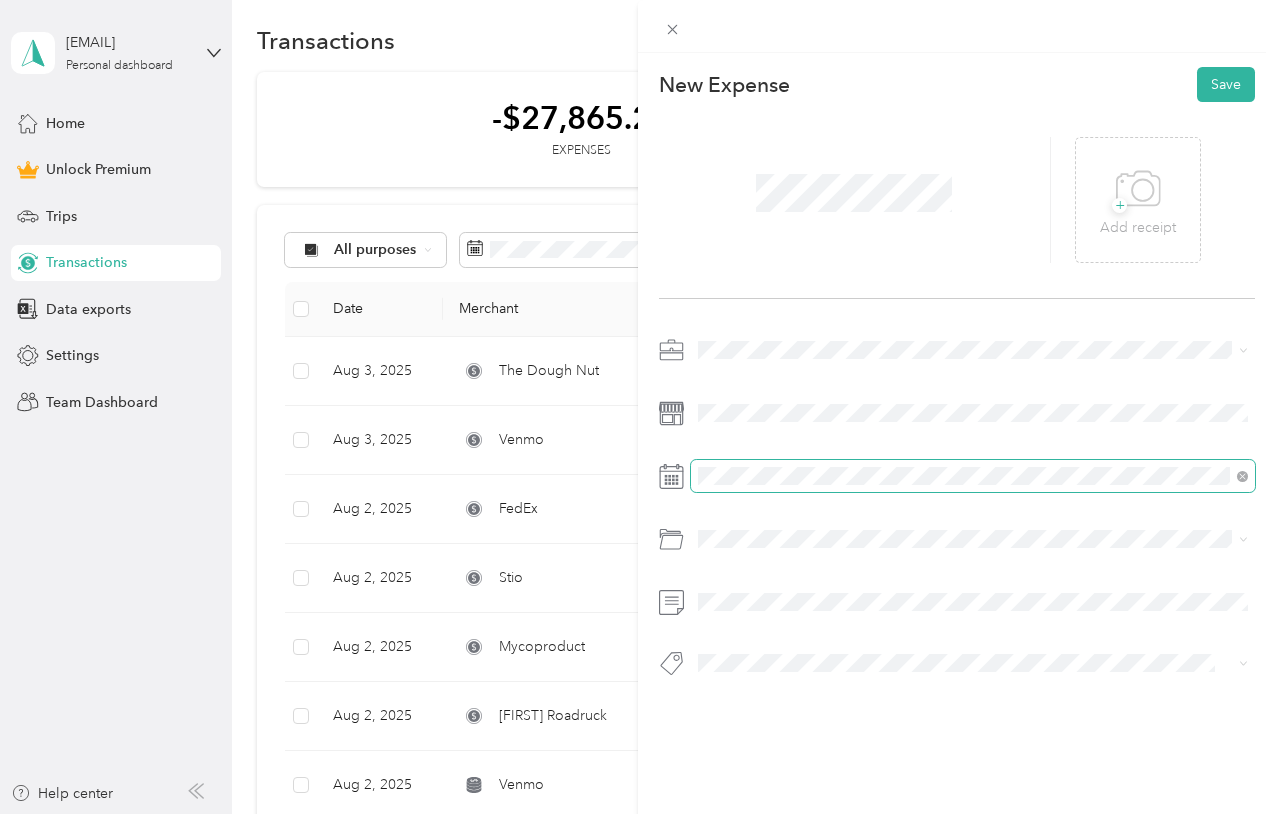 click at bounding box center (973, 476) 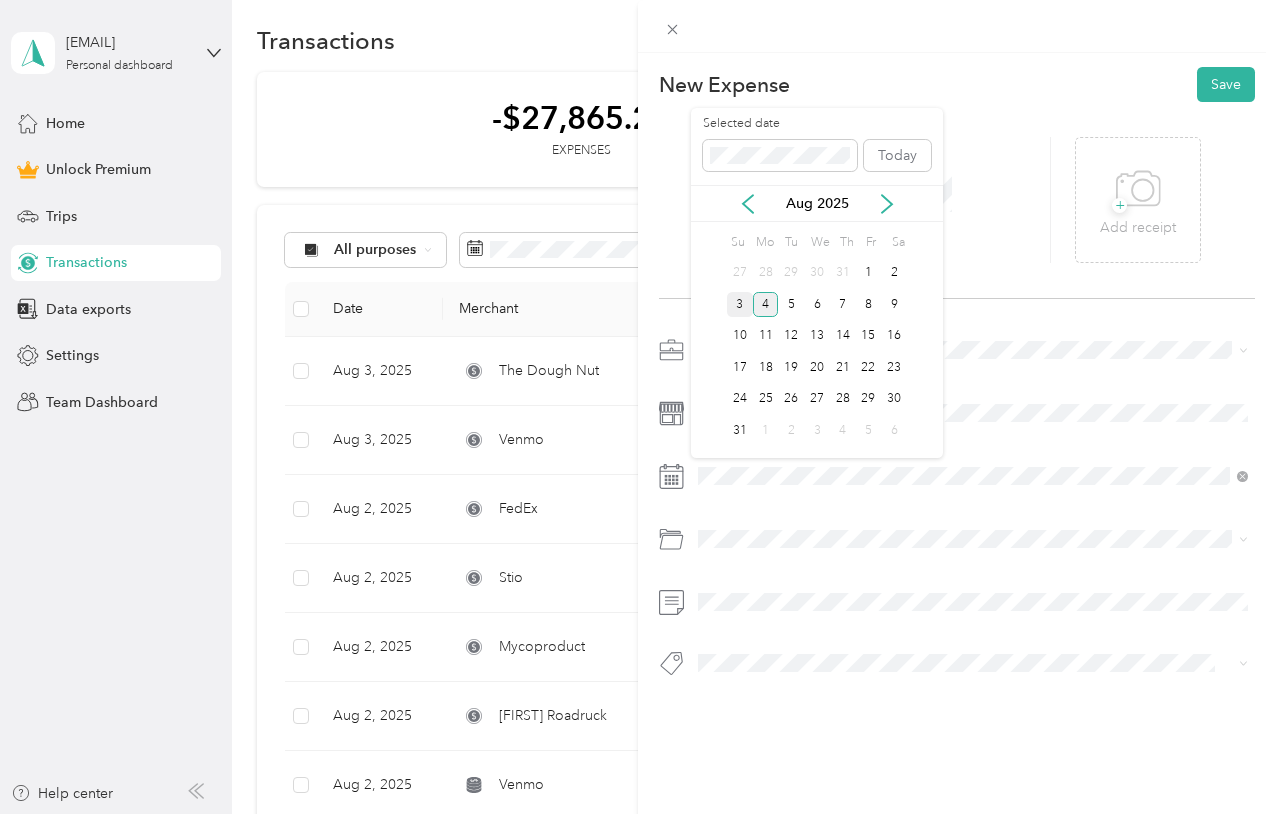 click on "3" at bounding box center [740, 304] 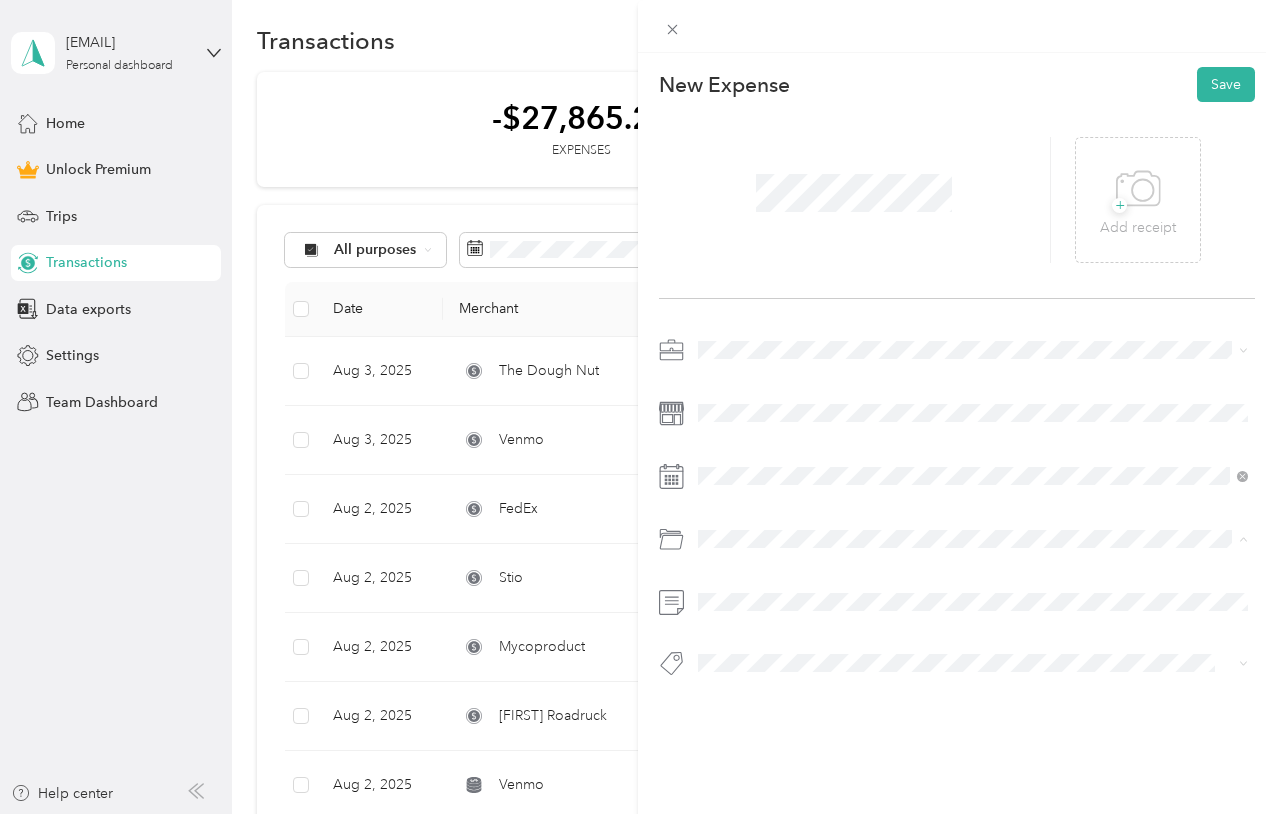 click on "Tools" at bounding box center [973, 619] 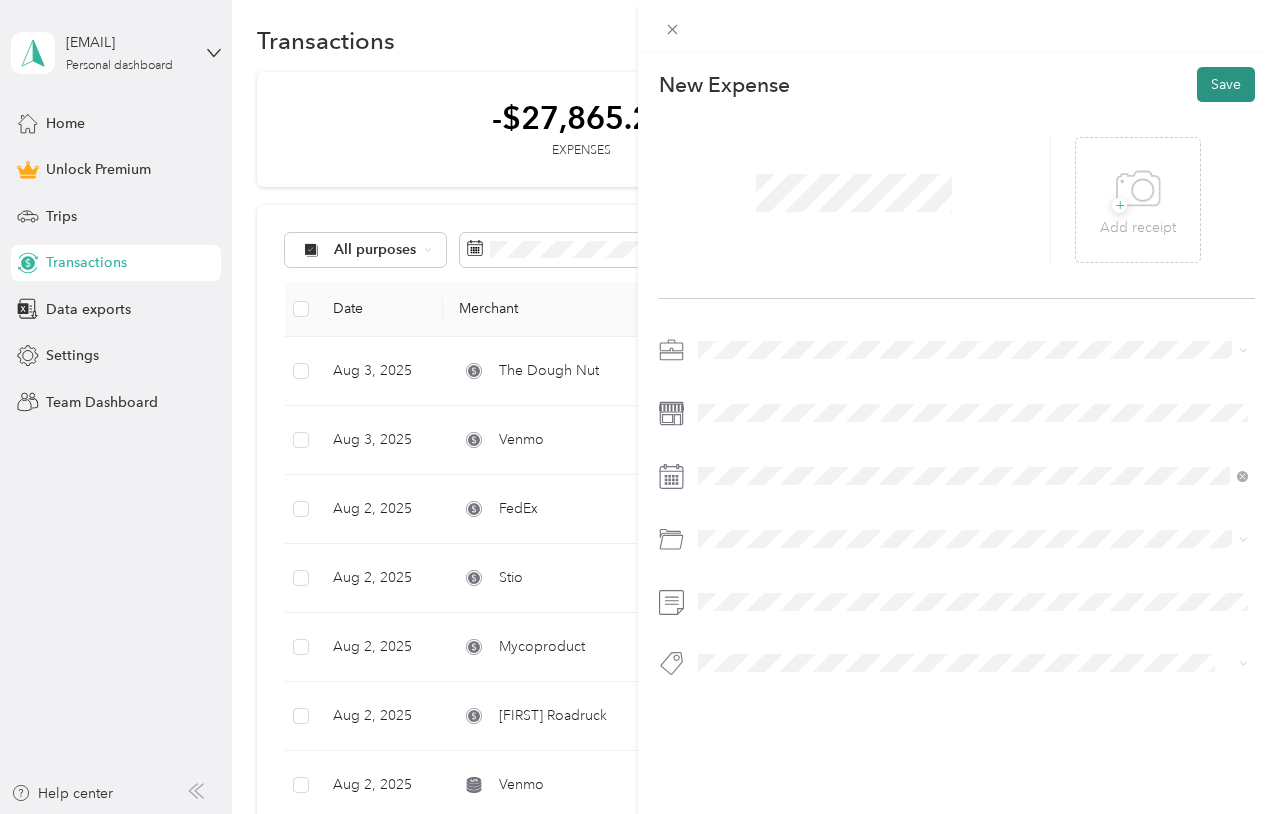 click on "Save" at bounding box center [1226, 84] 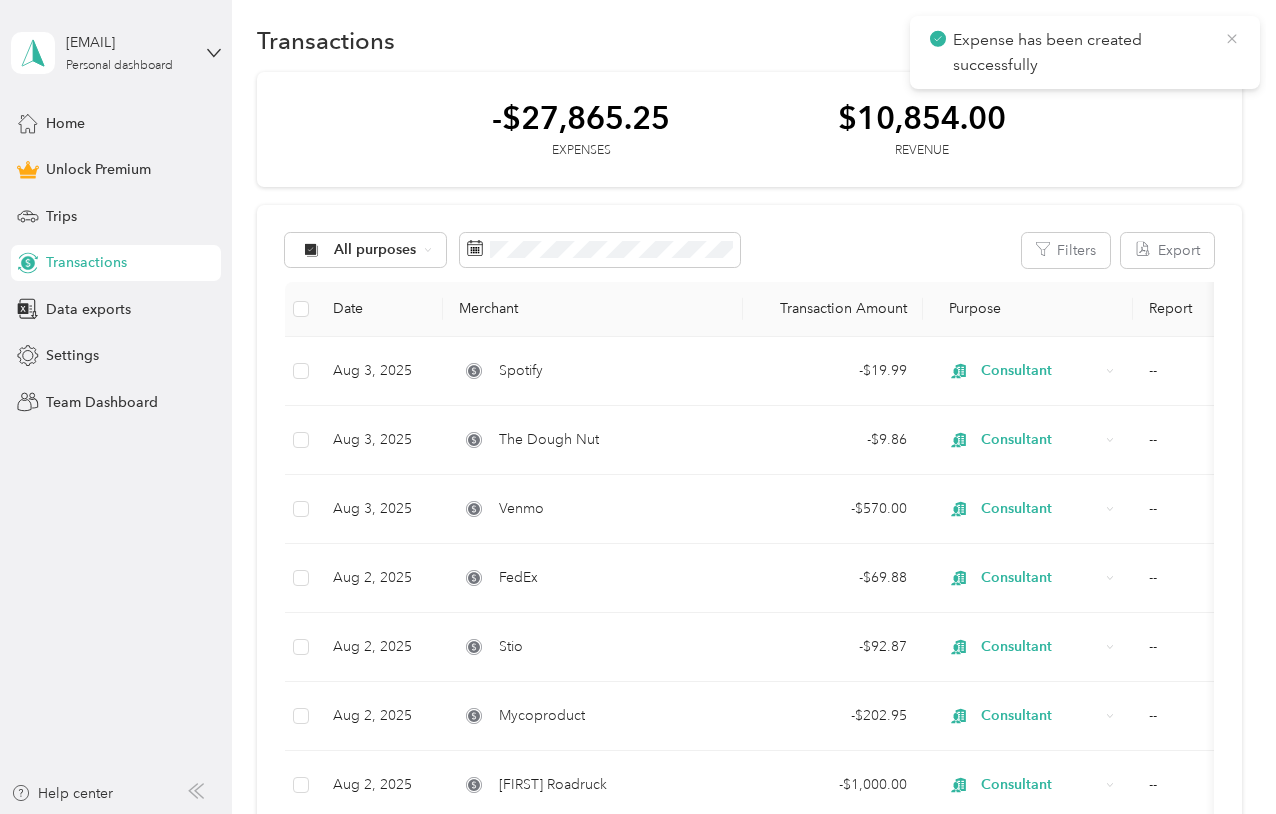 click 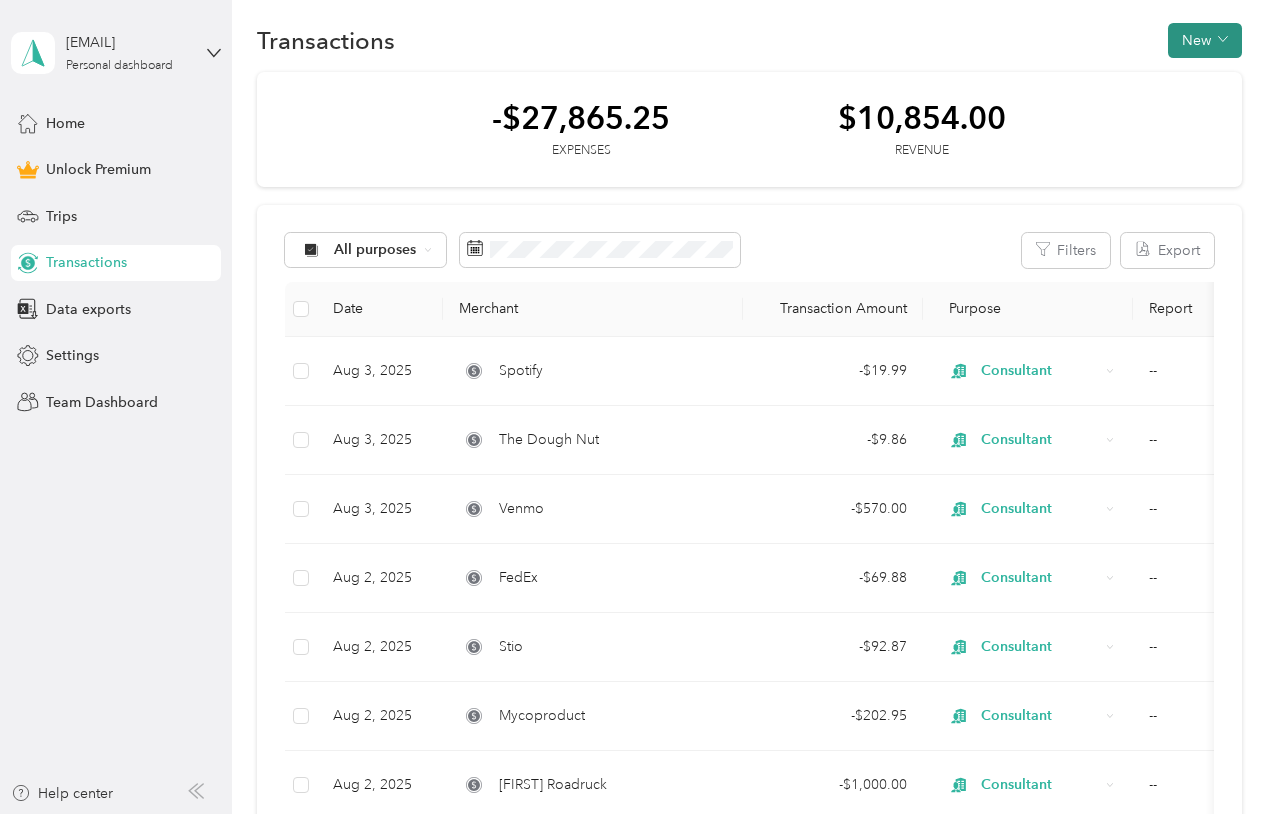 click on "New" at bounding box center (1205, 40) 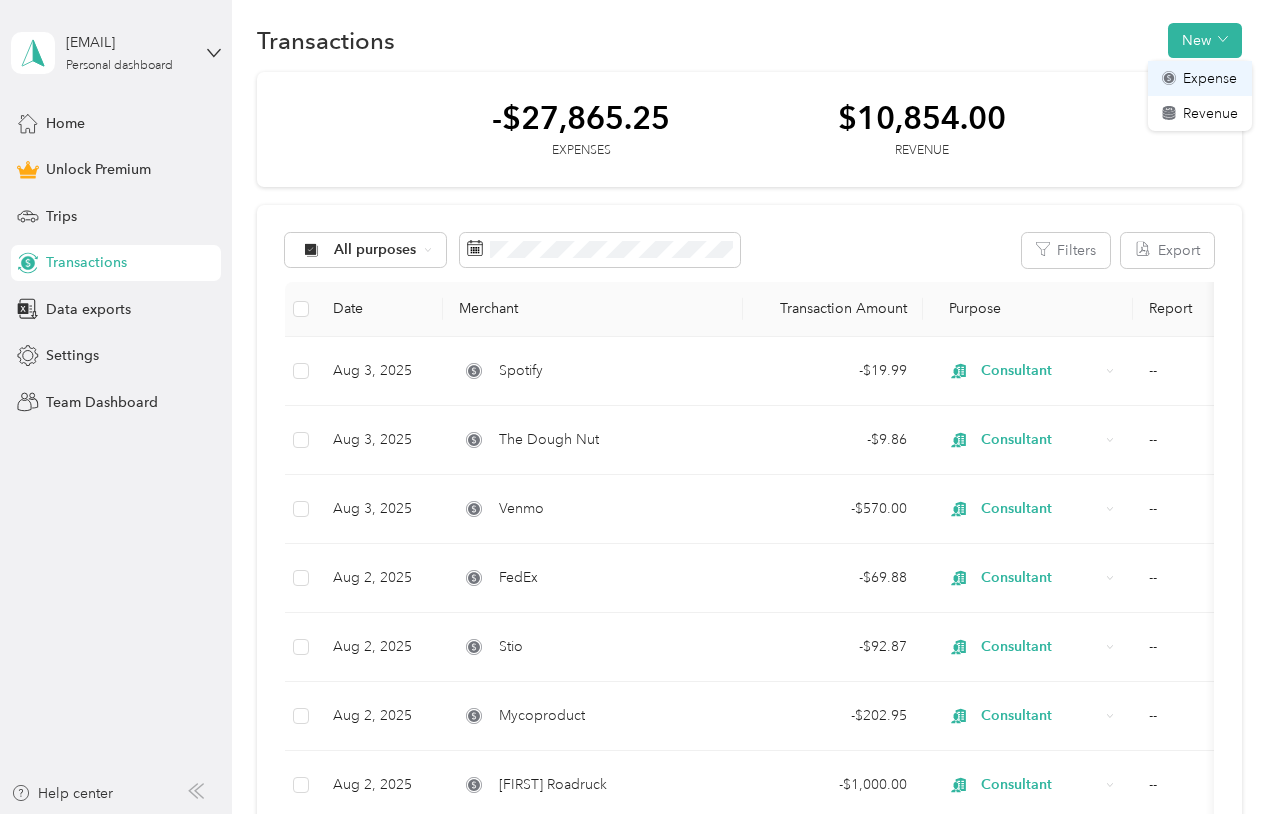 click on "Expense" at bounding box center [1210, 78] 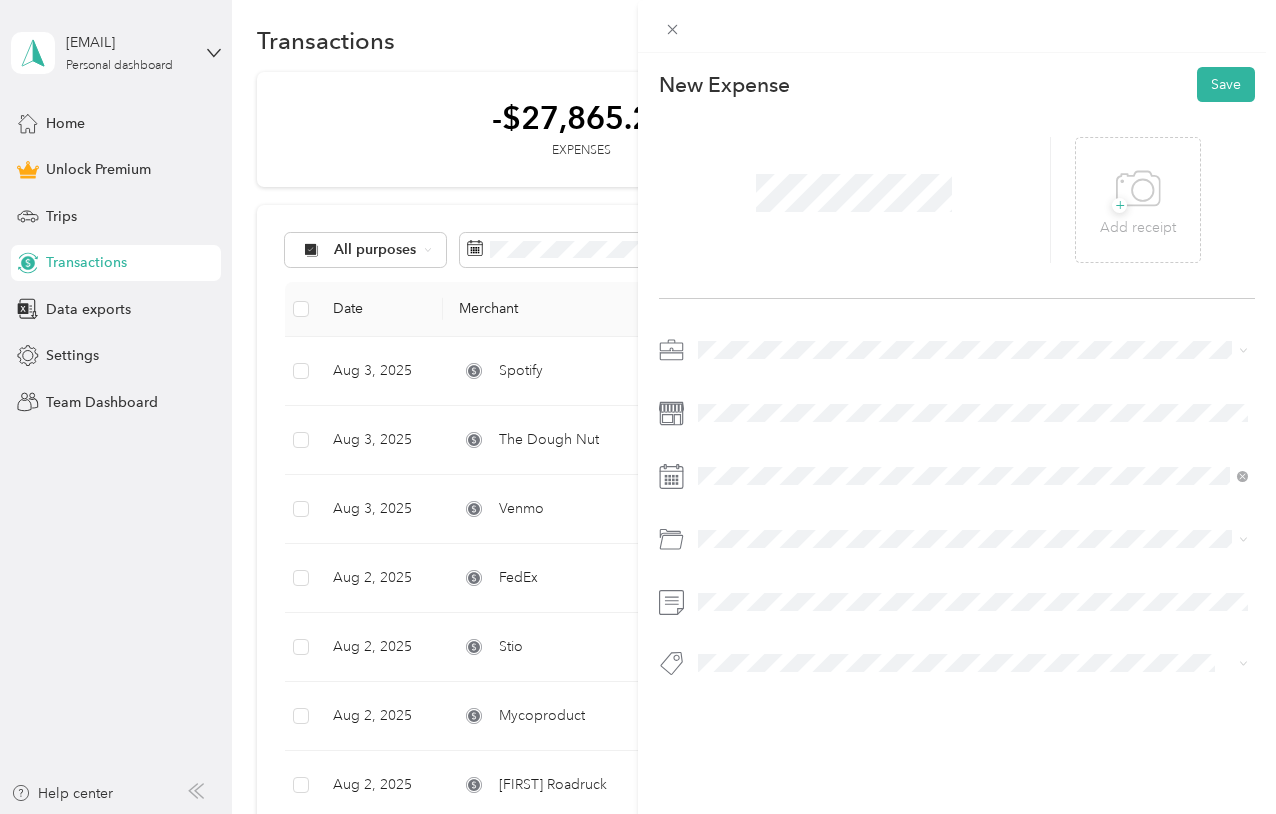 click at bounding box center (973, 350) 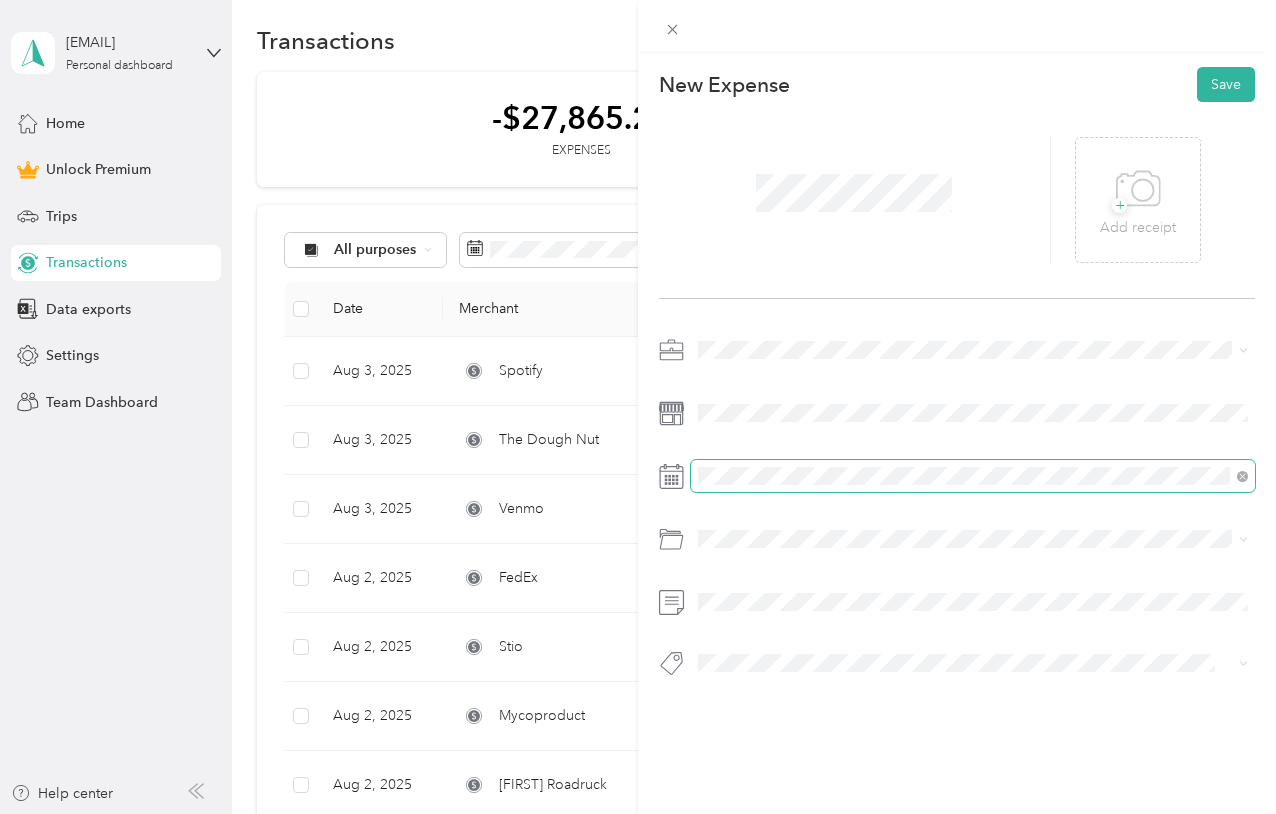 click at bounding box center [973, 476] 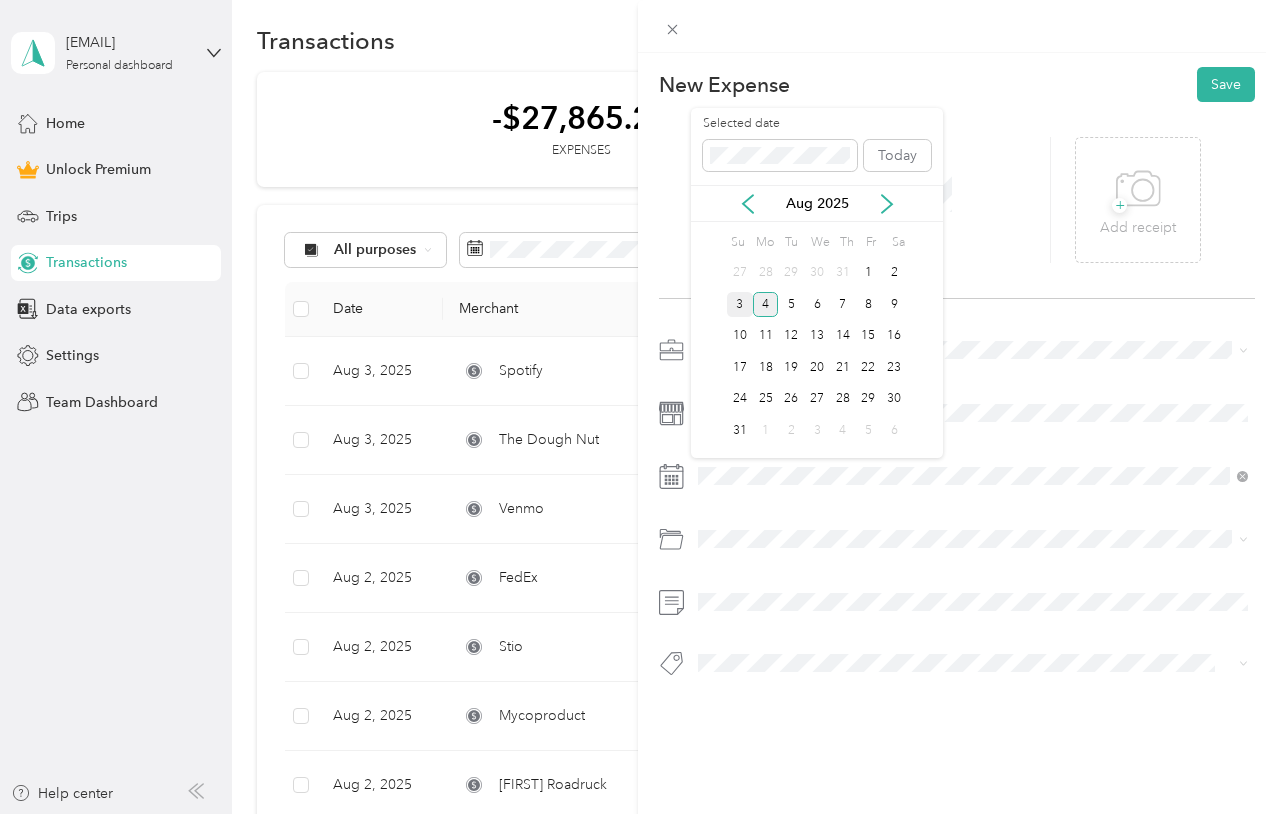 click on "3" at bounding box center [740, 304] 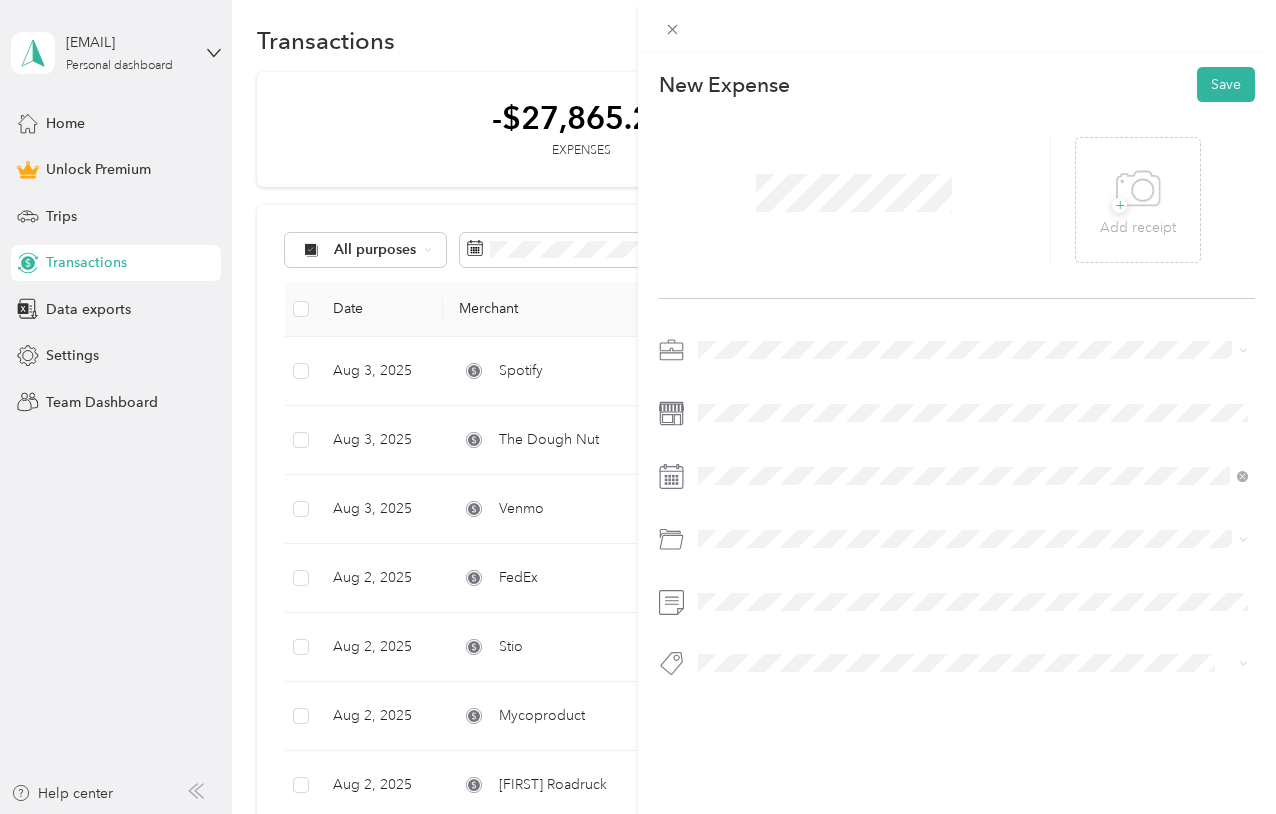 click on "Business Meals & Entertainment" at bounding box center (804, 615) 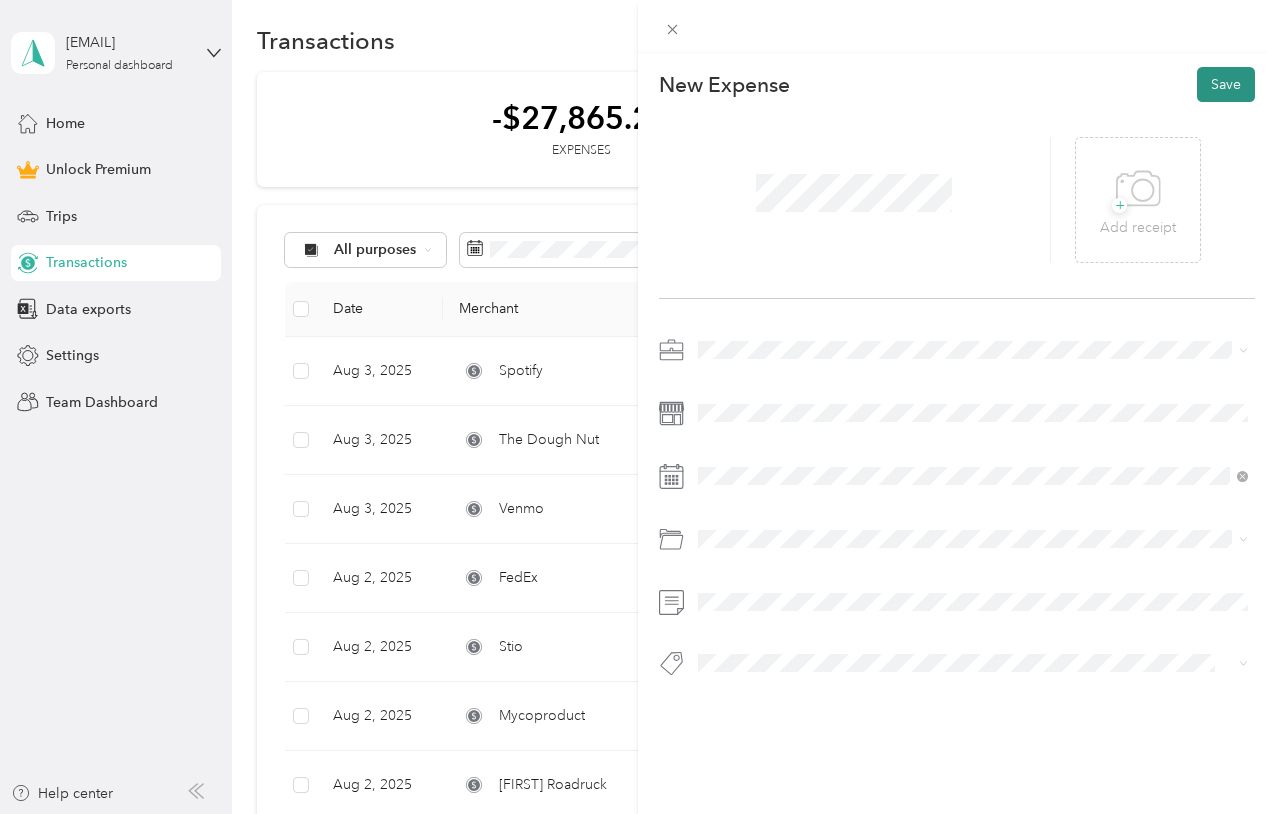 click on "Save" at bounding box center [1226, 84] 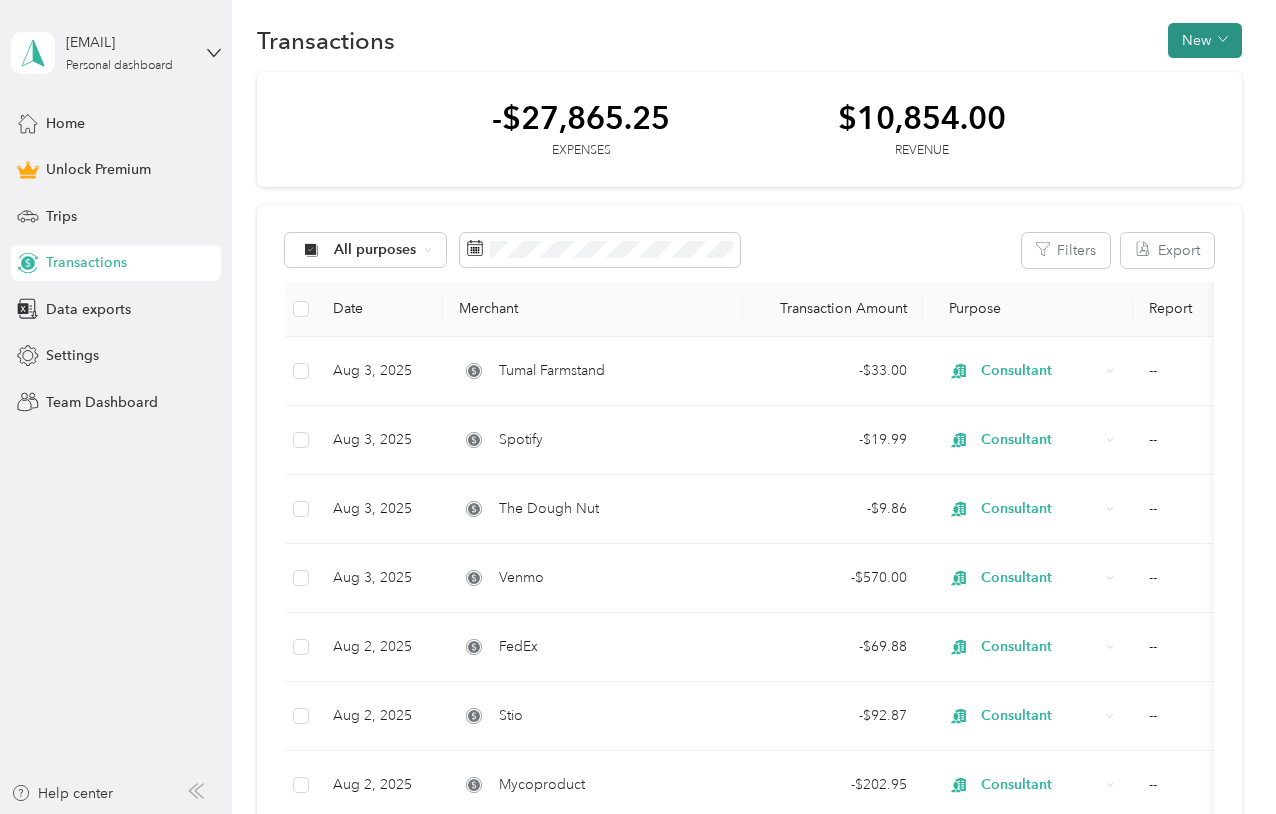 click on "New" at bounding box center (1205, 40) 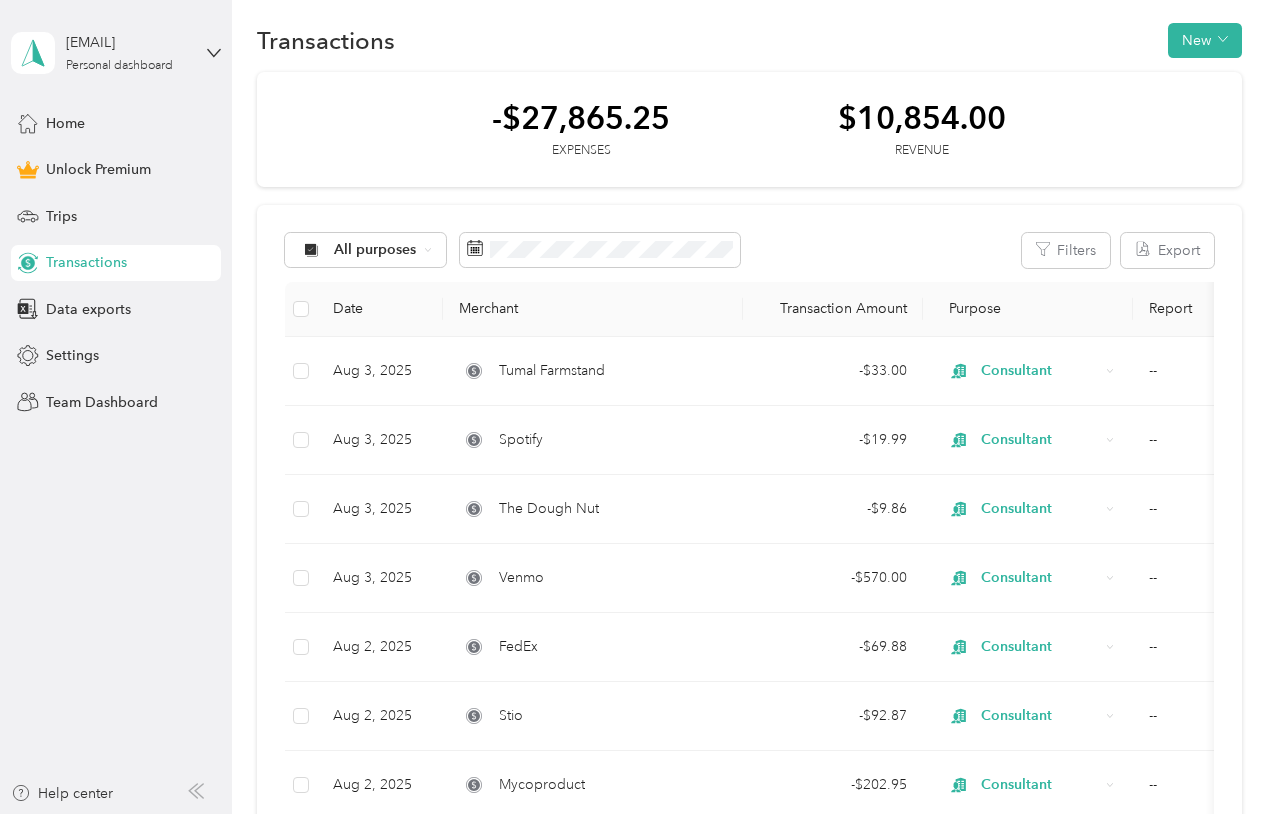 click on "Expense" at bounding box center [1210, 78] 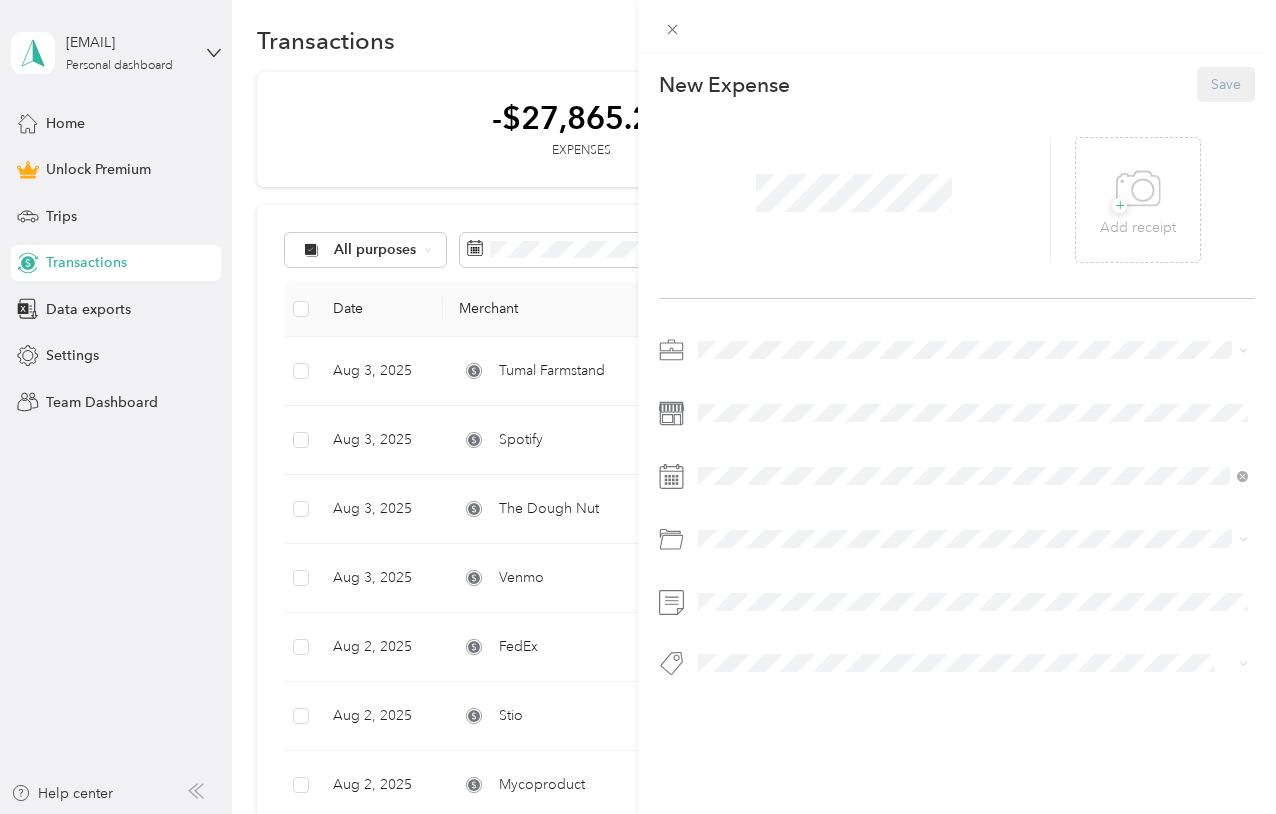 click at bounding box center [855, 200] 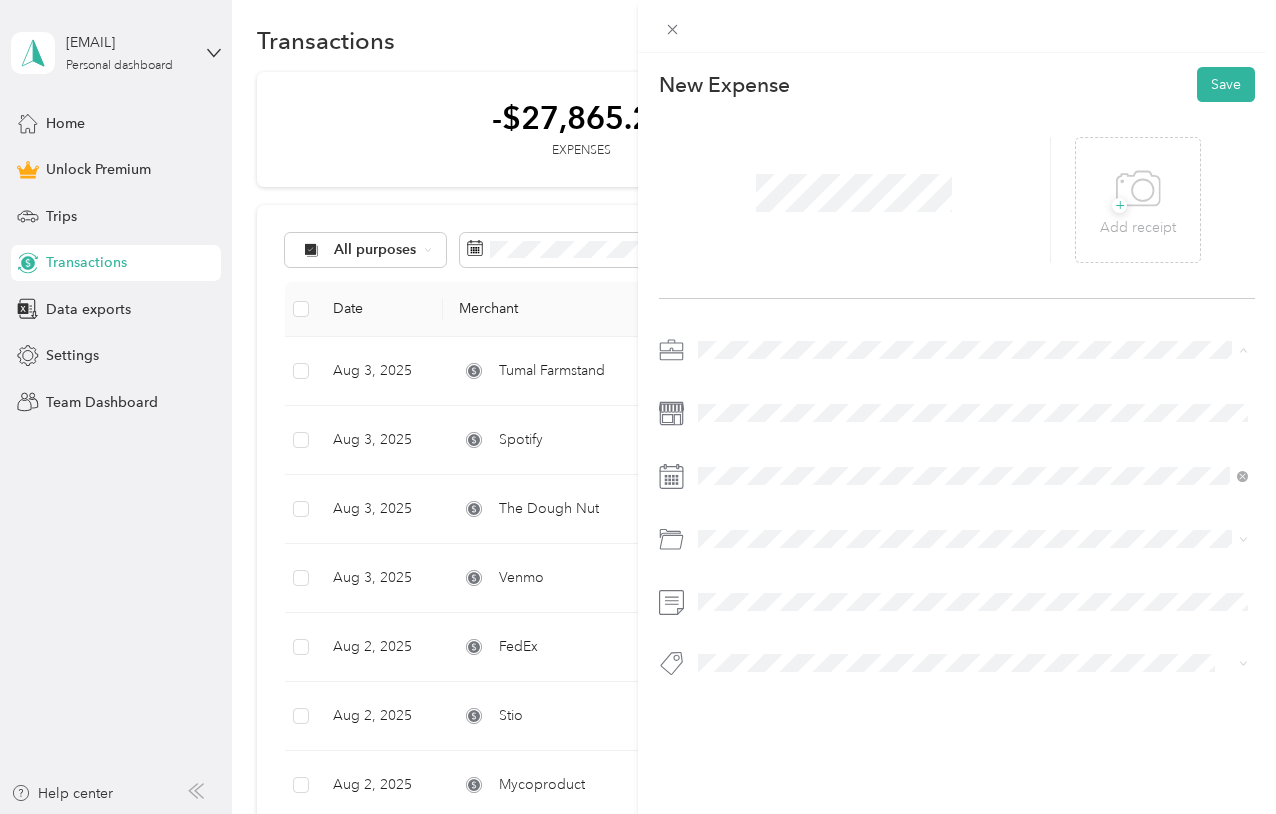 click on "Consultant" at bounding box center [738, 455] 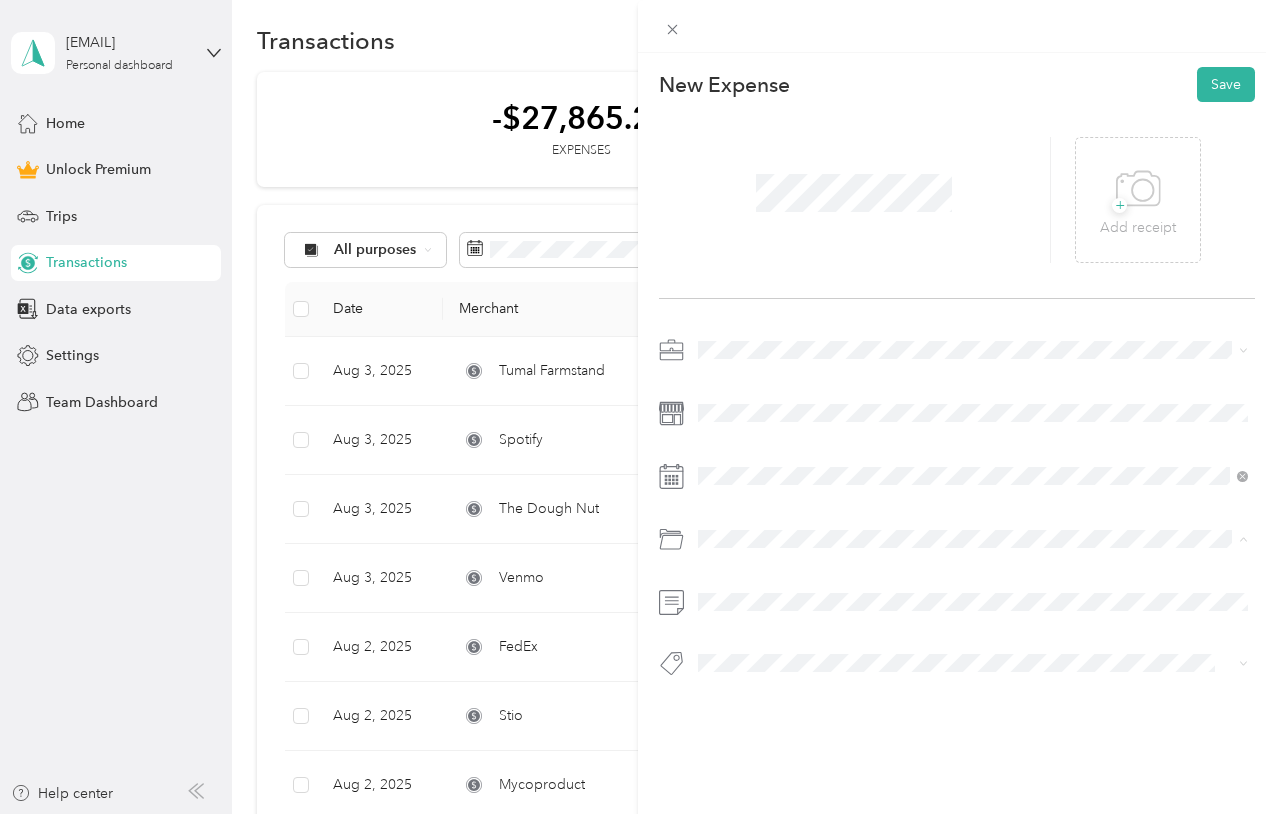 click on "Tools" at bounding box center [973, 619] 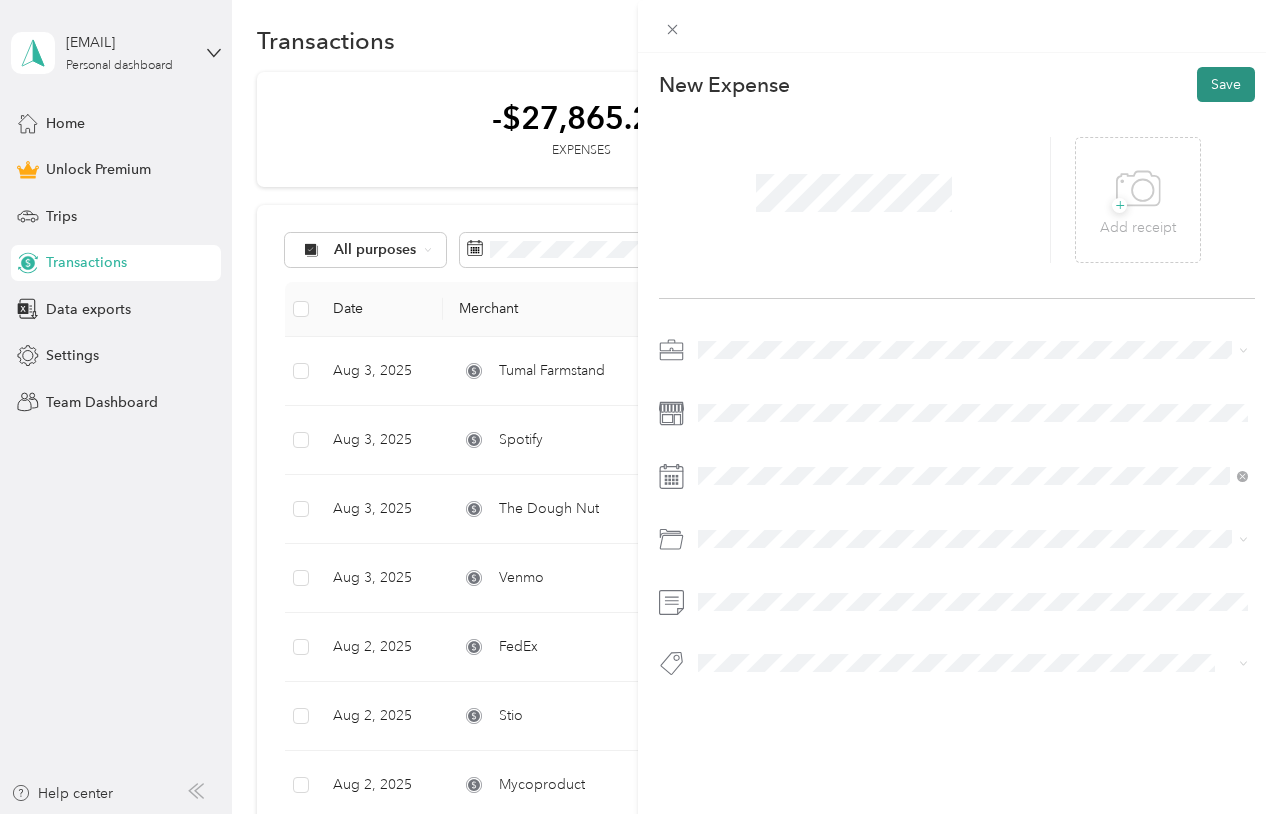 click on "Save" at bounding box center [1226, 84] 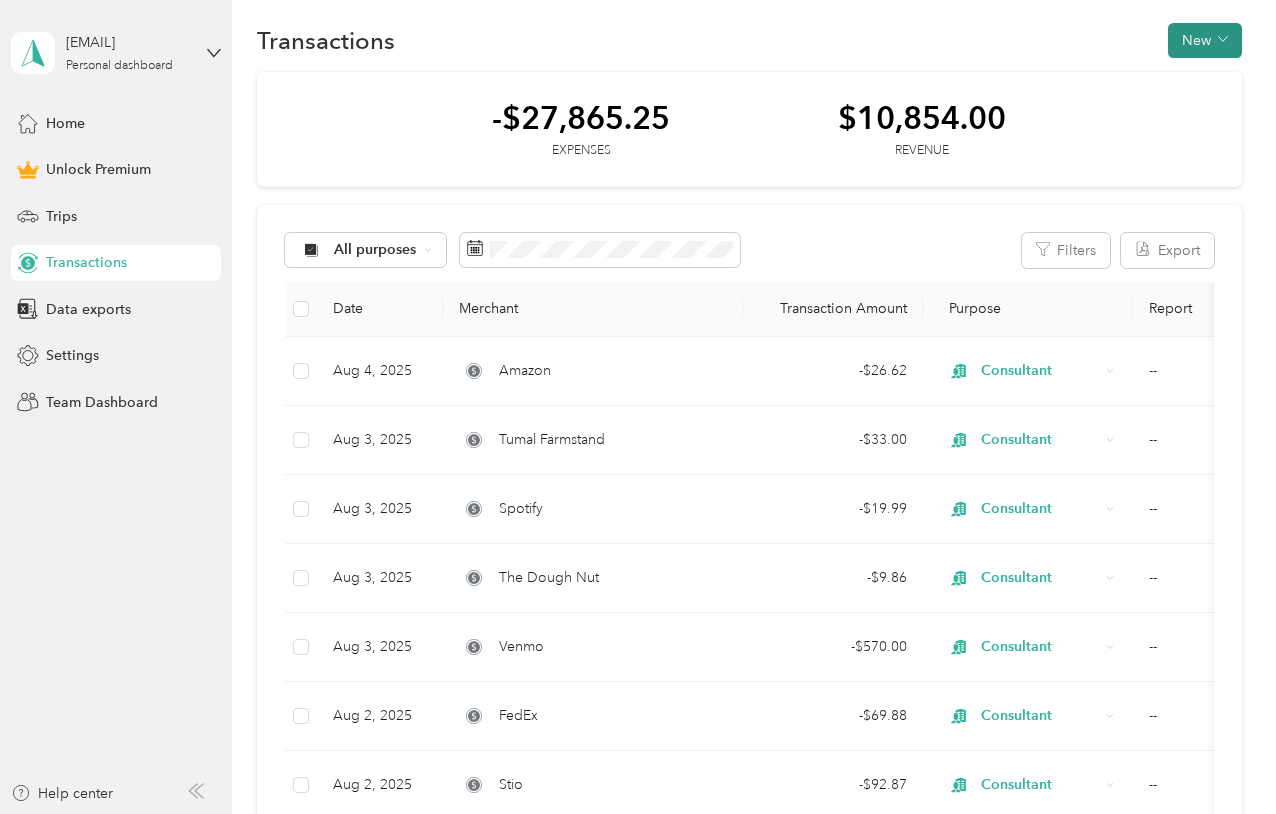 click on "New" at bounding box center (1205, 40) 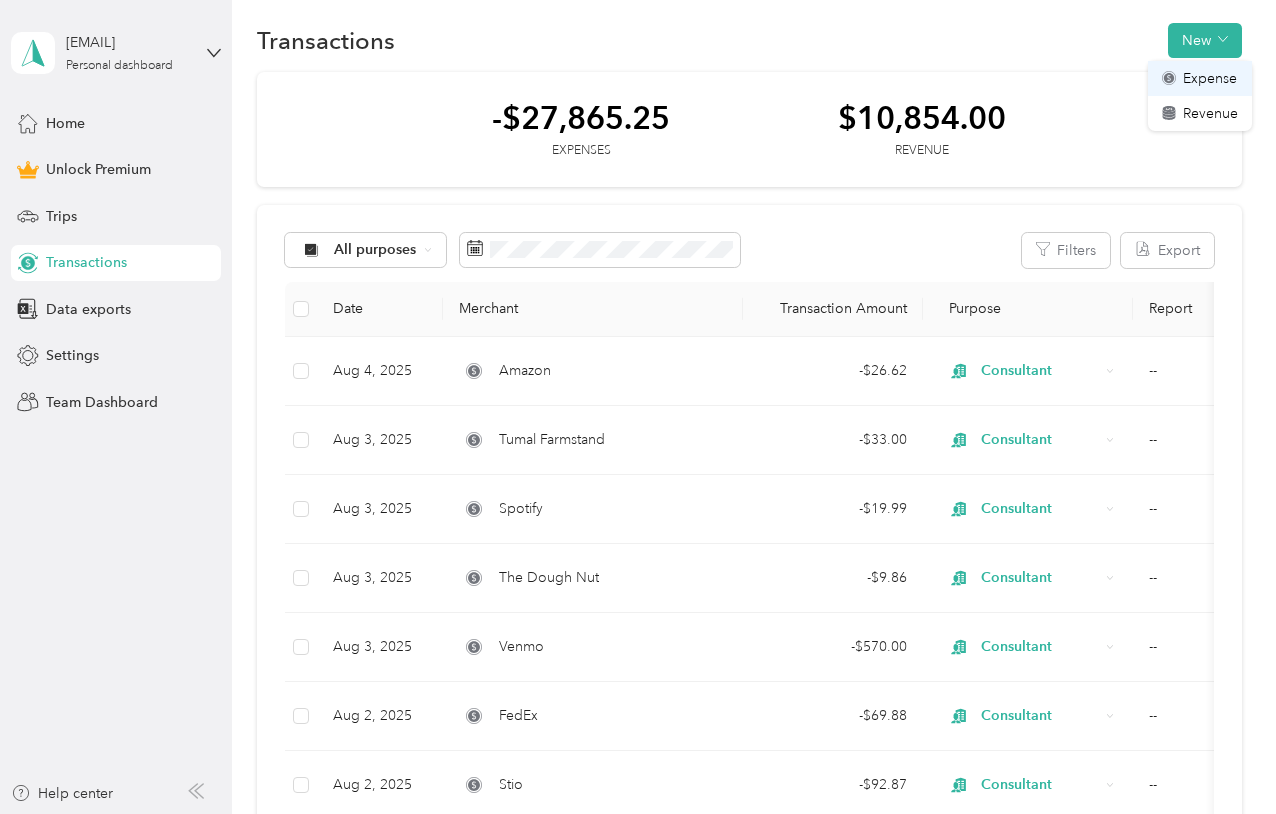 click on "Expense" at bounding box center (1210, 78) 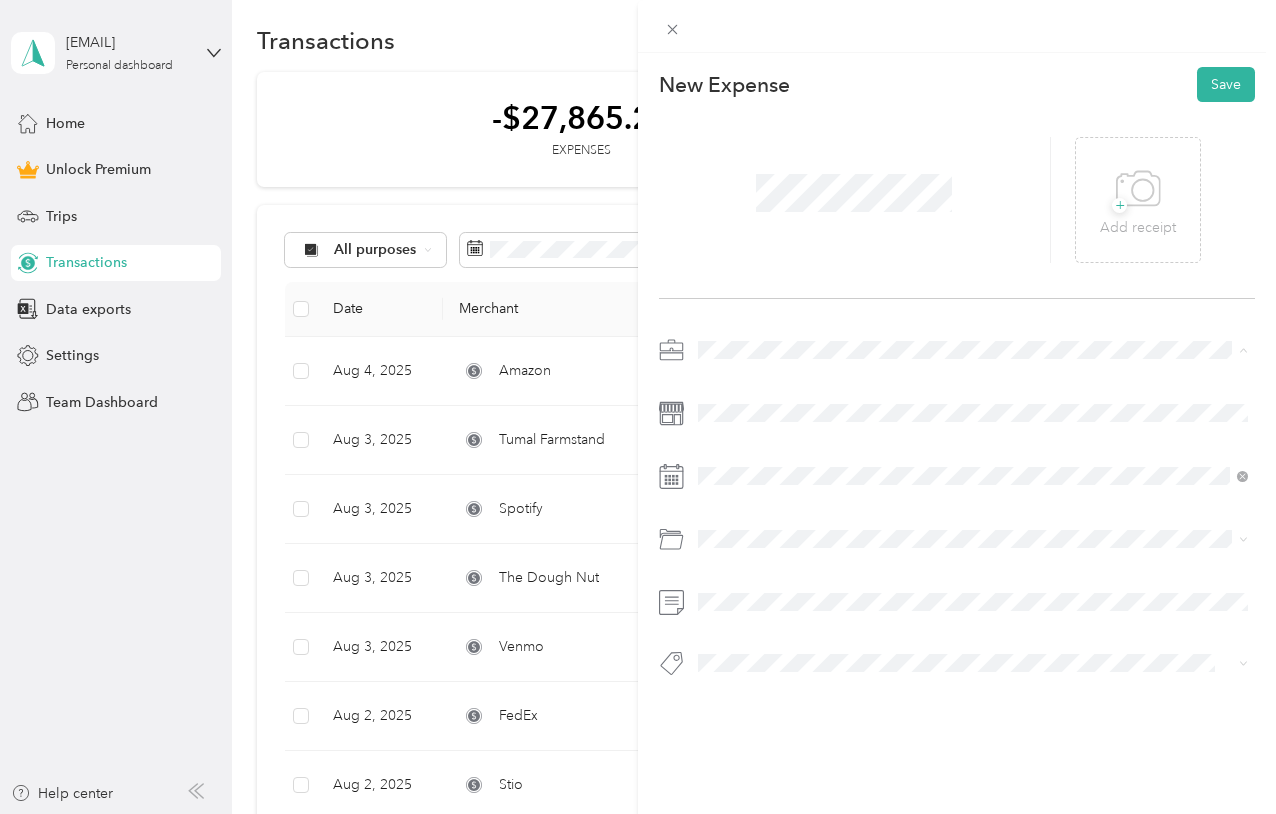 click on "Consultant" at bounding box center (738, 455) 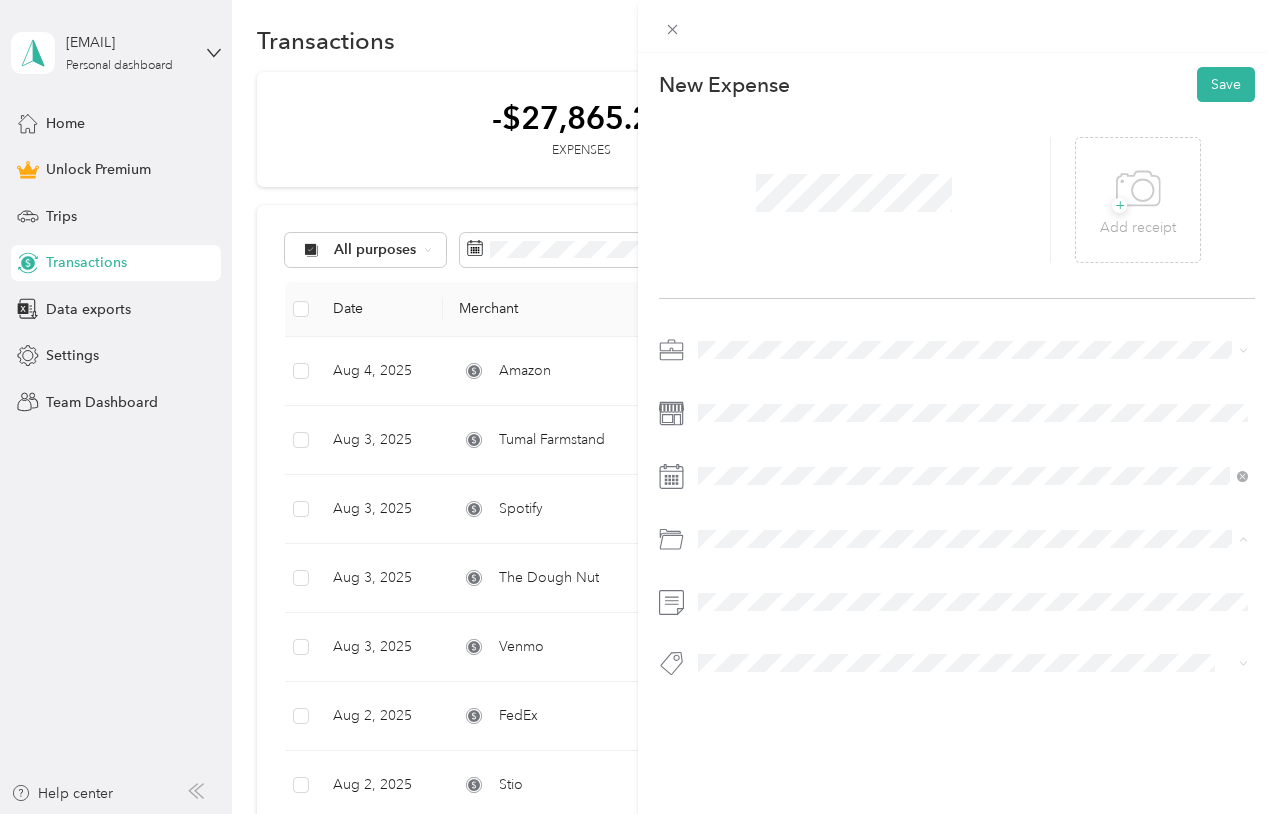click on "Supplies" at bounding box center (732, 619) 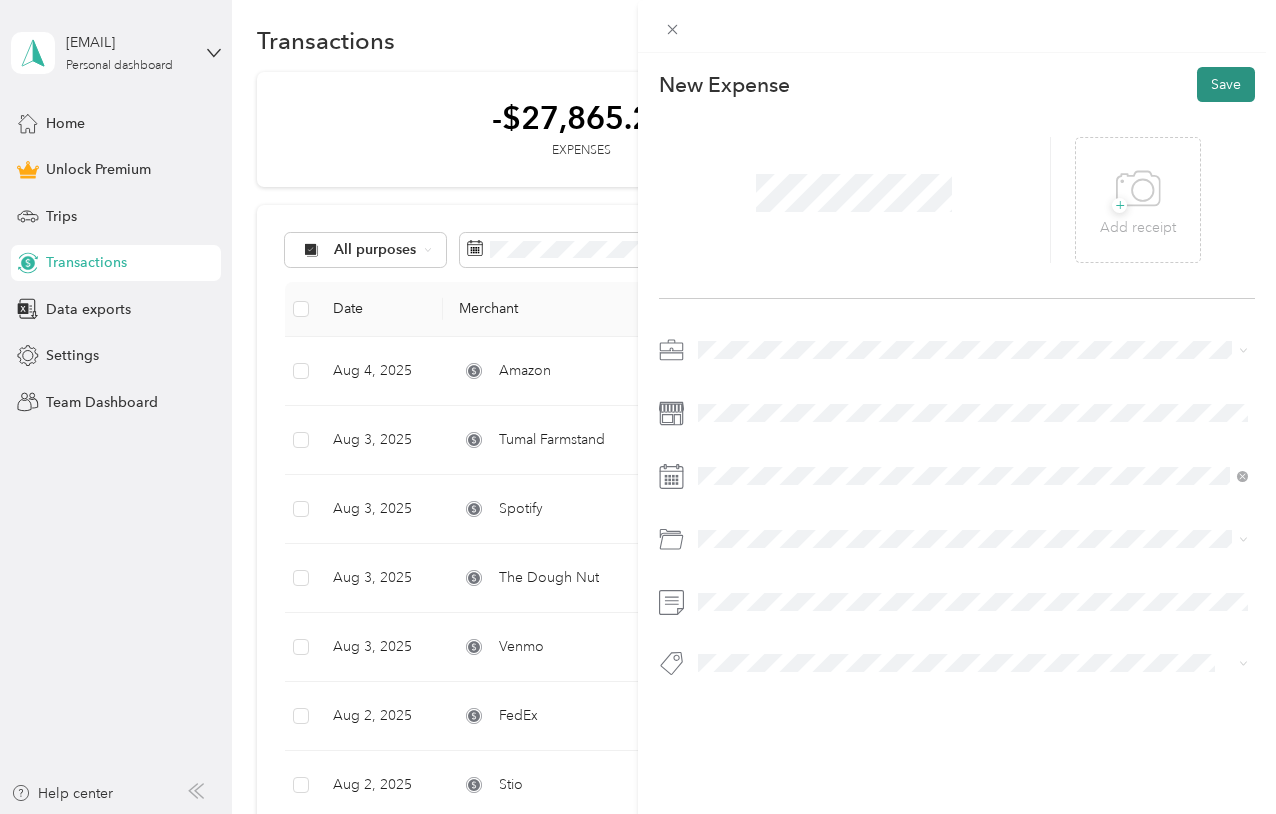 click on "Save" at bounding box center [1226, 84] 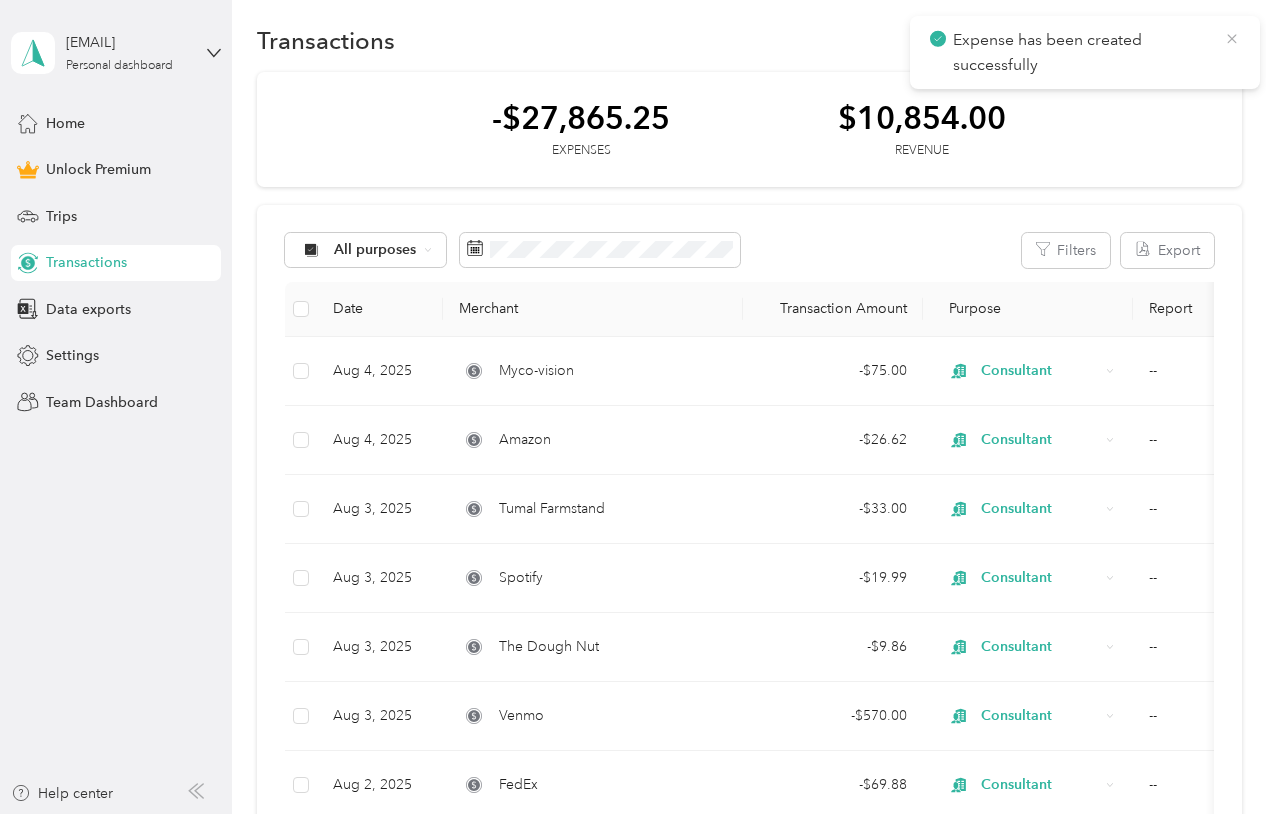click 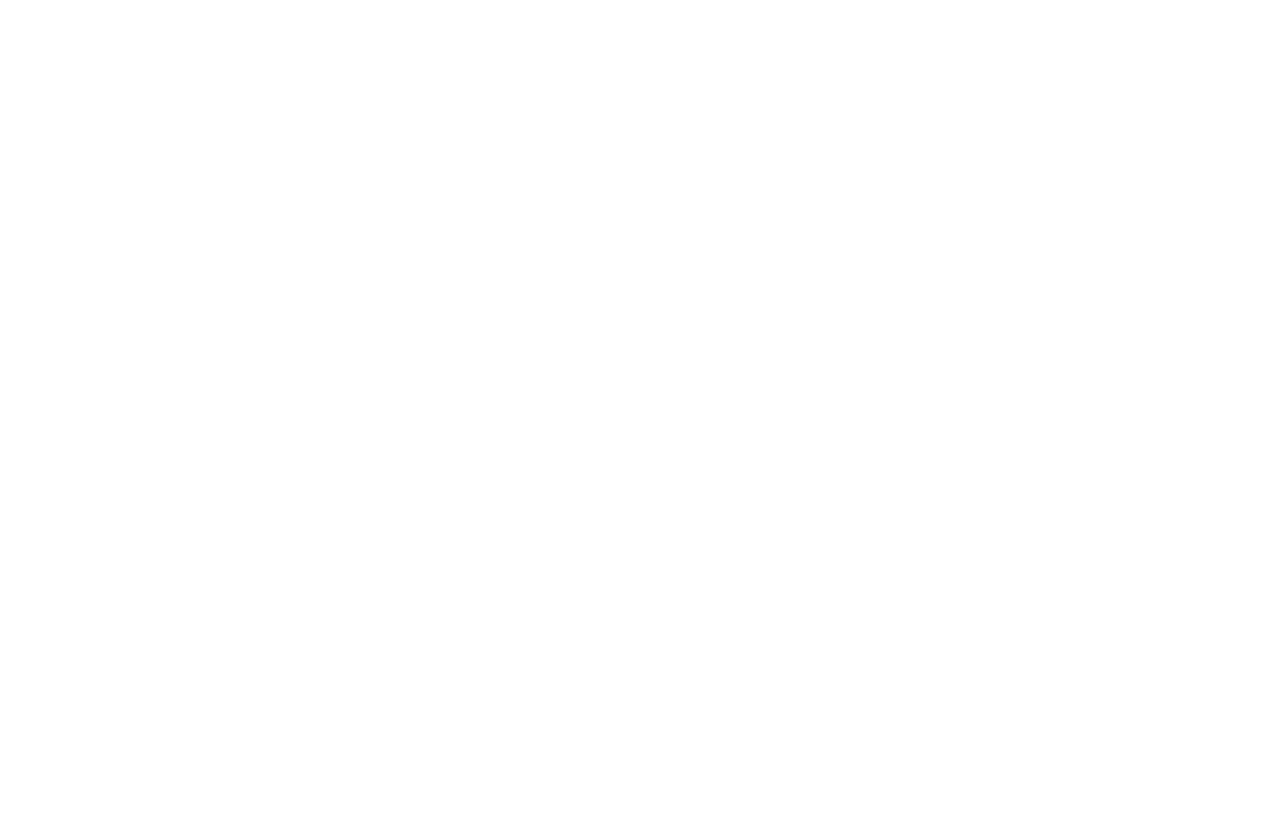 scroll, scrollTop: 0, scrollLeft: 0, axis: both 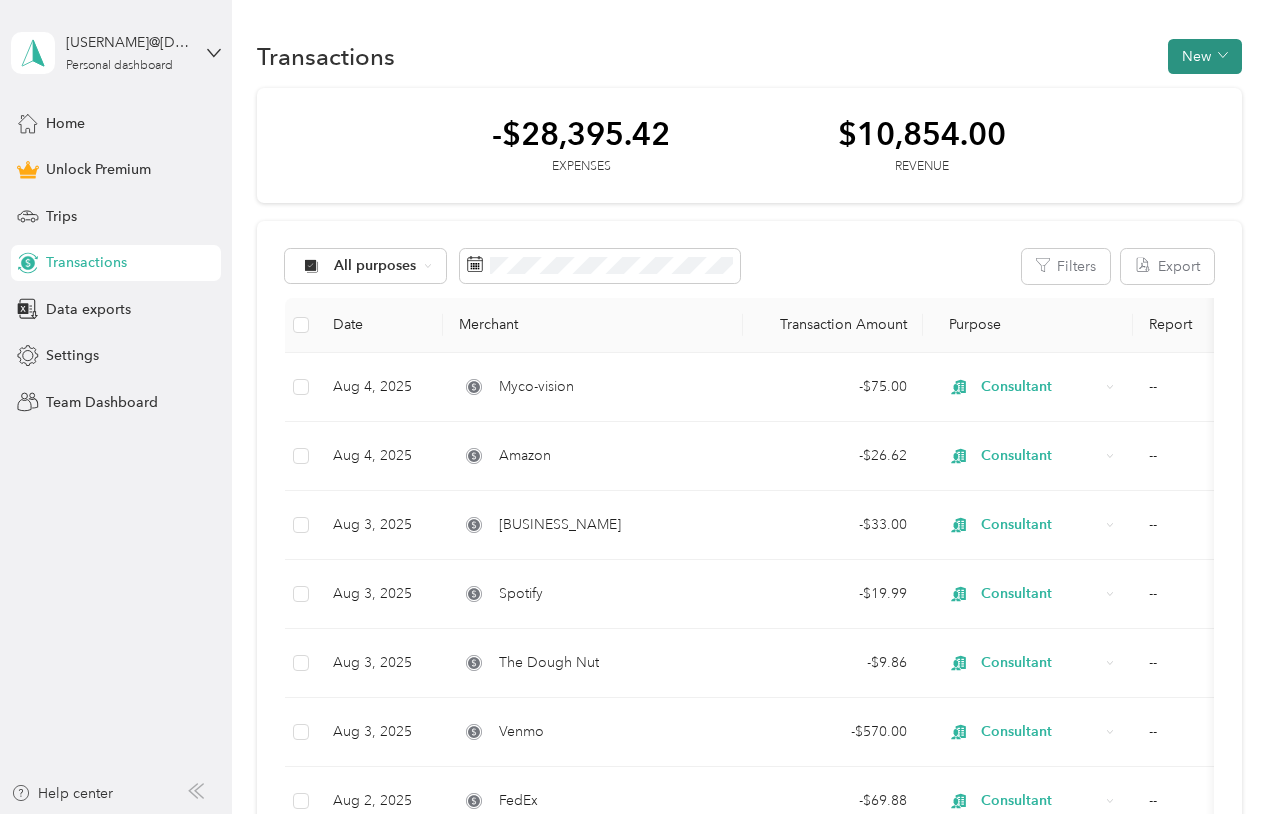 click on "New" at bounding box center (1205, 56) 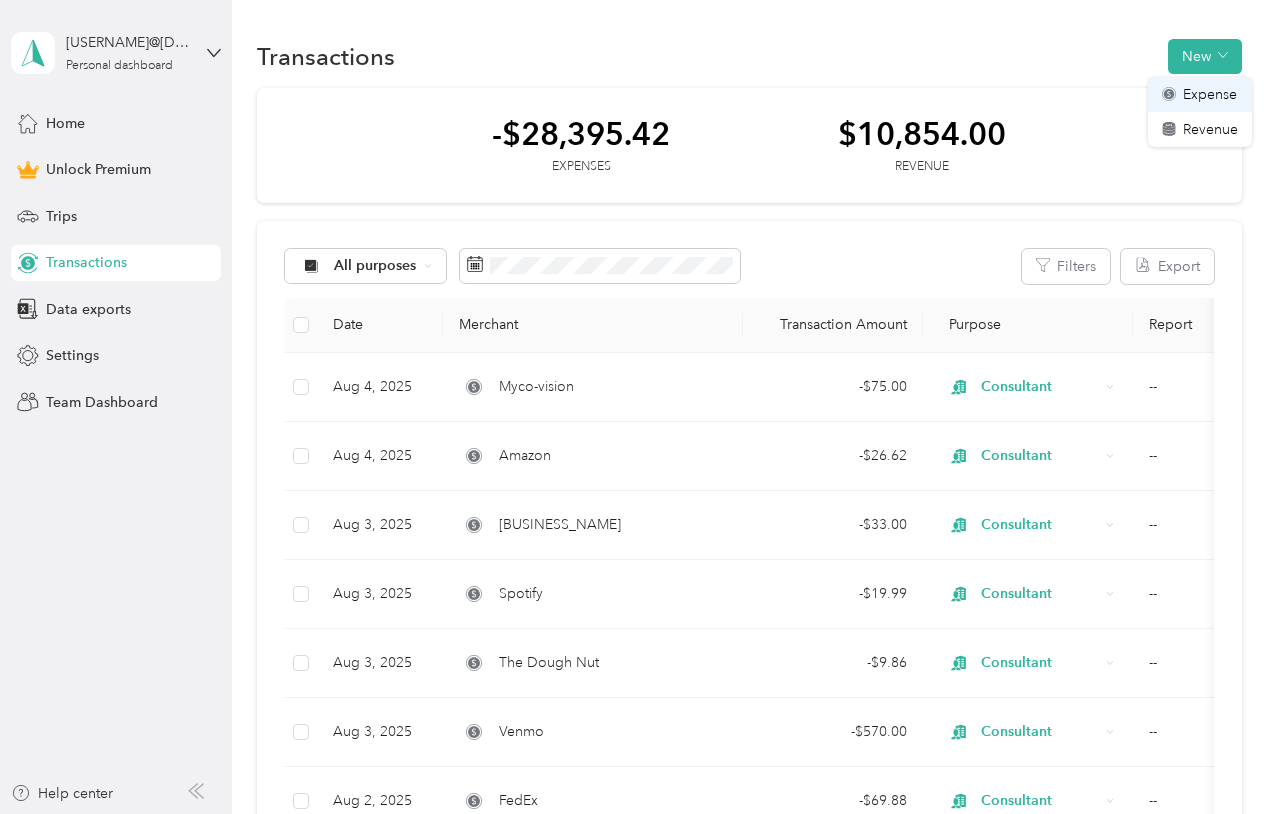 click on "Expense" at bounding box center [1210, 94] 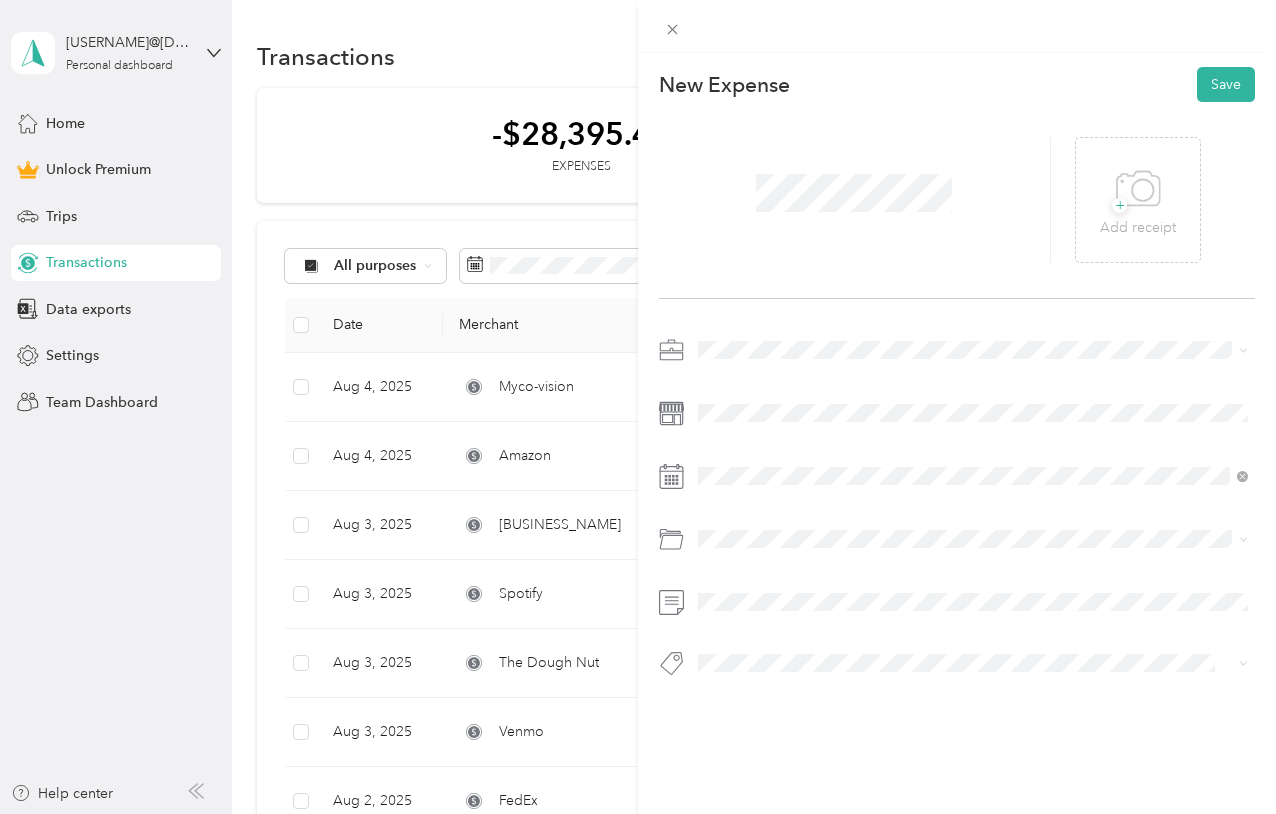 click on "Consultant" at bounding box center [738, 451] 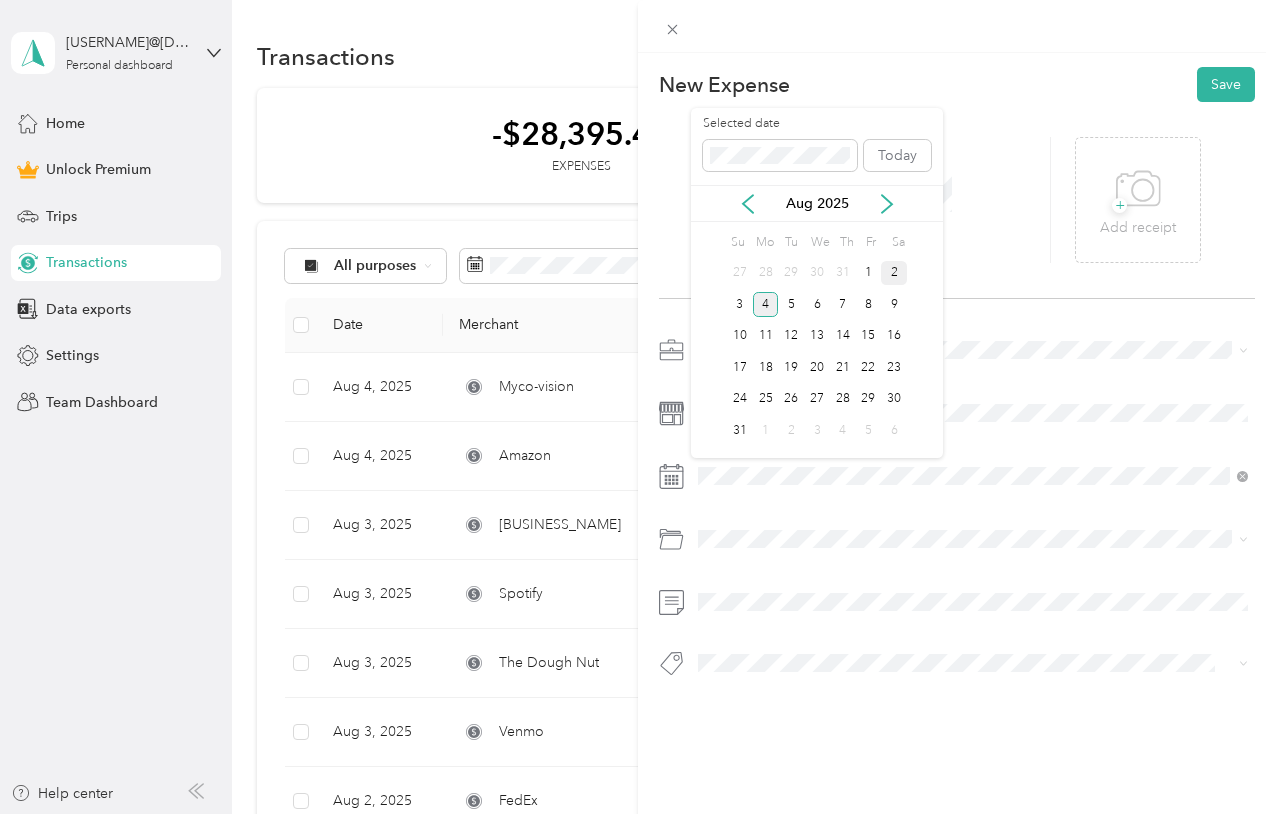 click on "2" at bounding box center (894, 273) 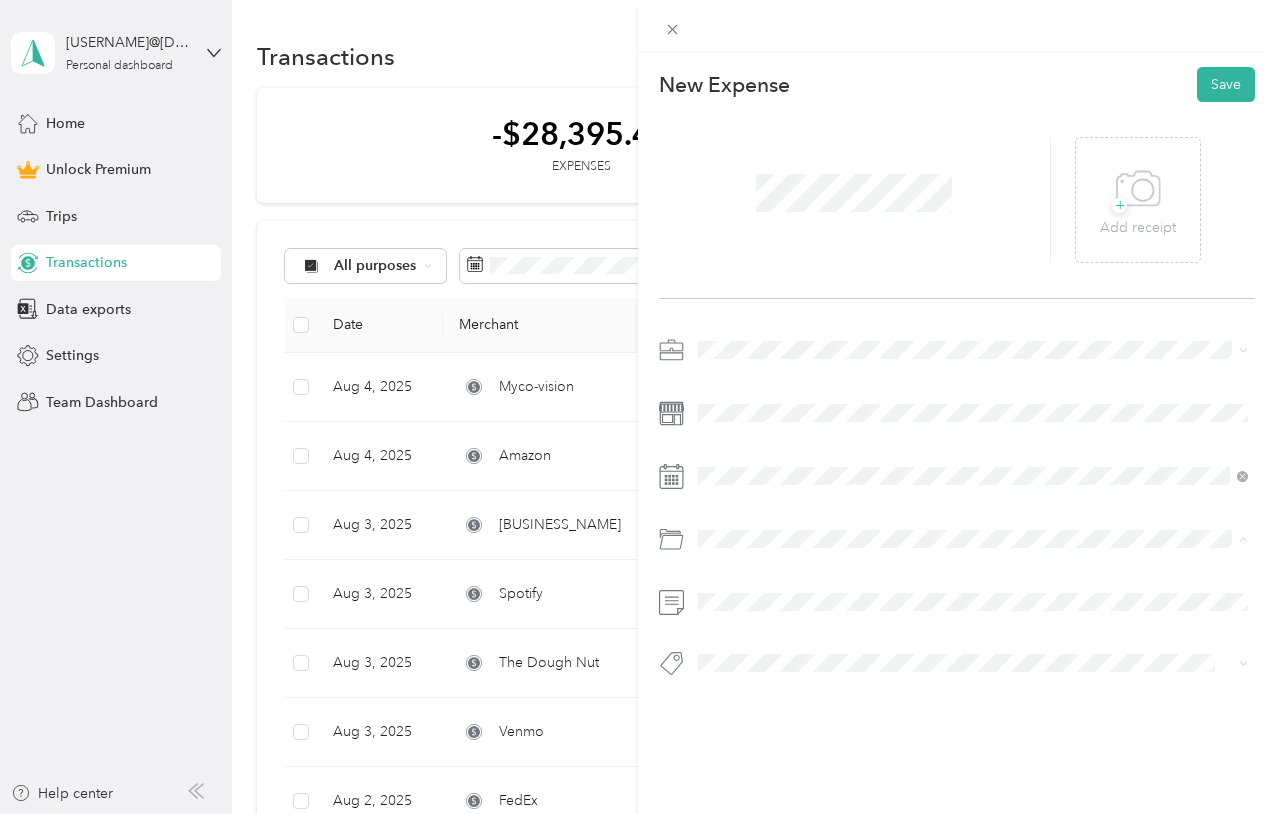 click on "Tools" at bounding box center (973, 619) 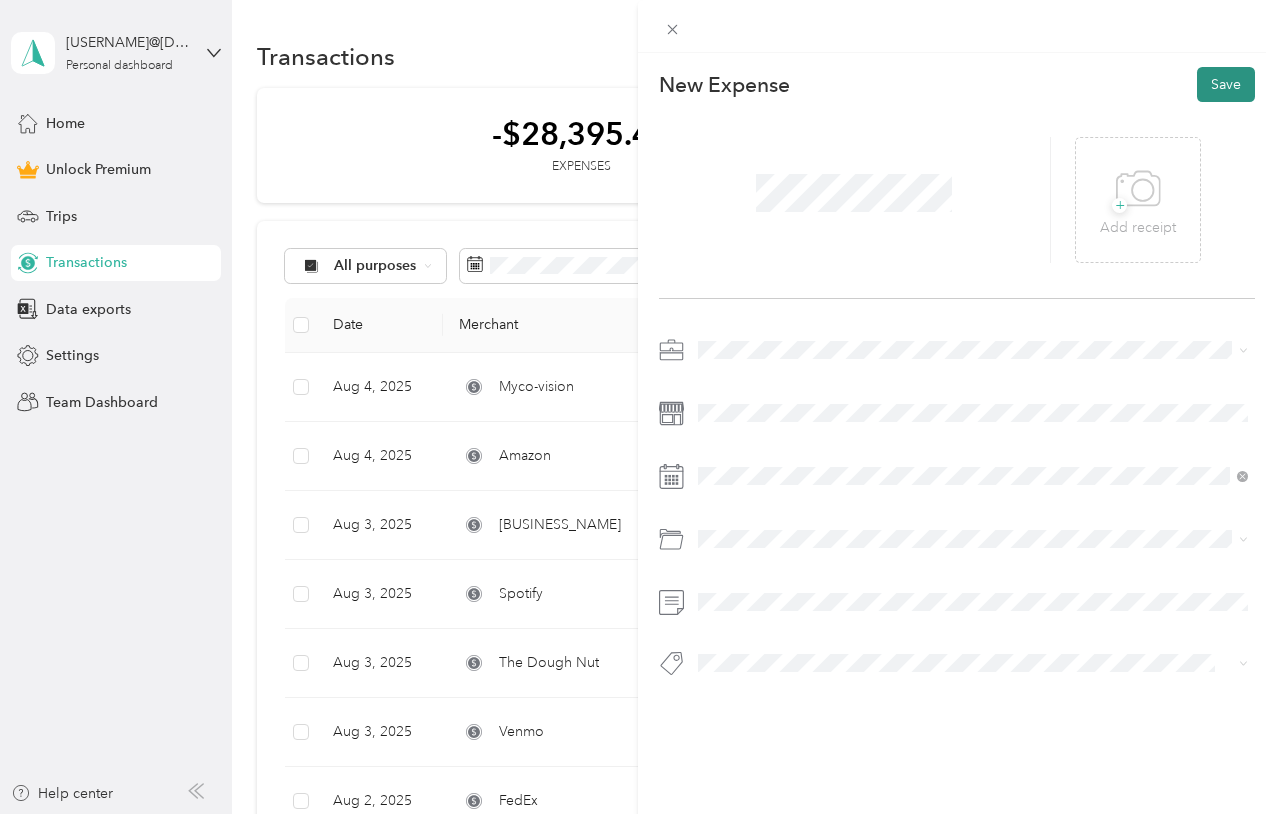 click on "Save" at bounding box center [1226, 84] 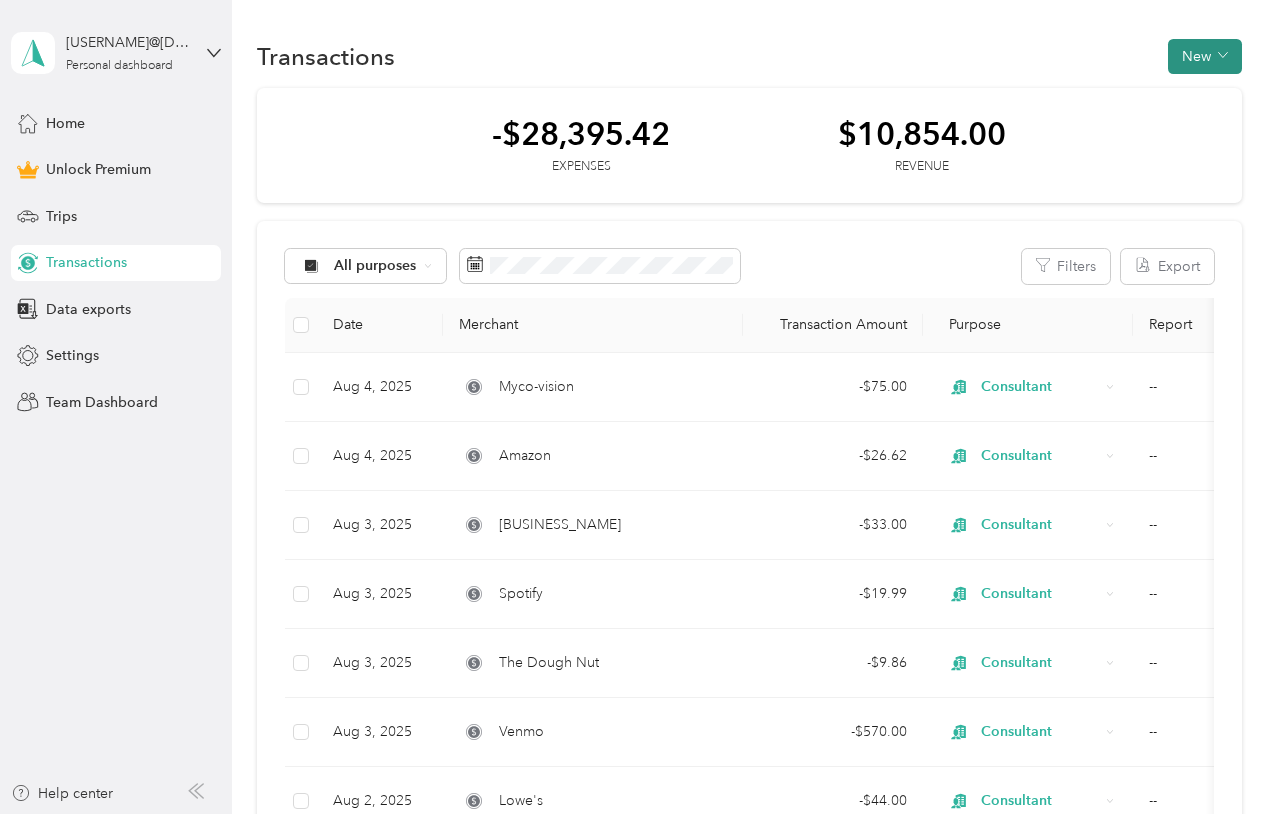 click on "New" at bounding box center [1205, 56] 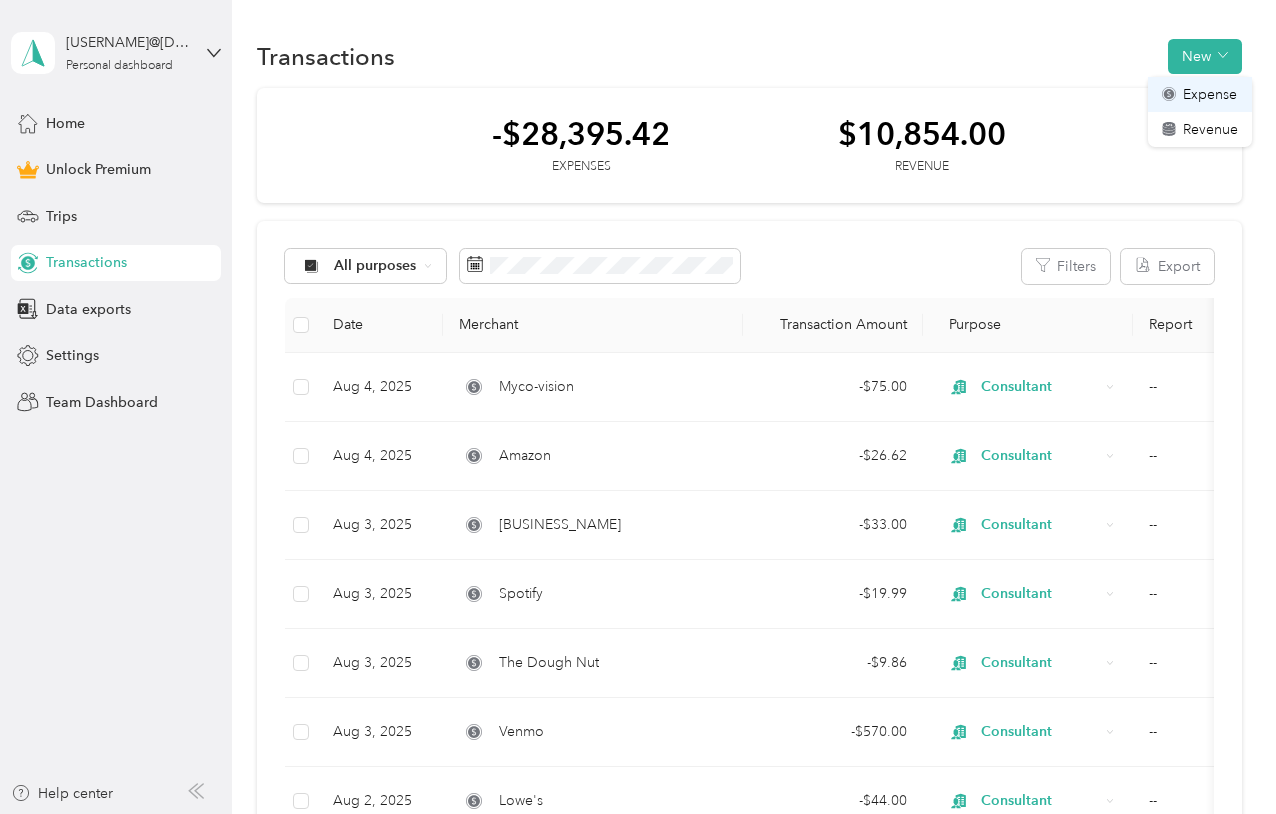 click on "Expense" at bounding box center (1210, 94) 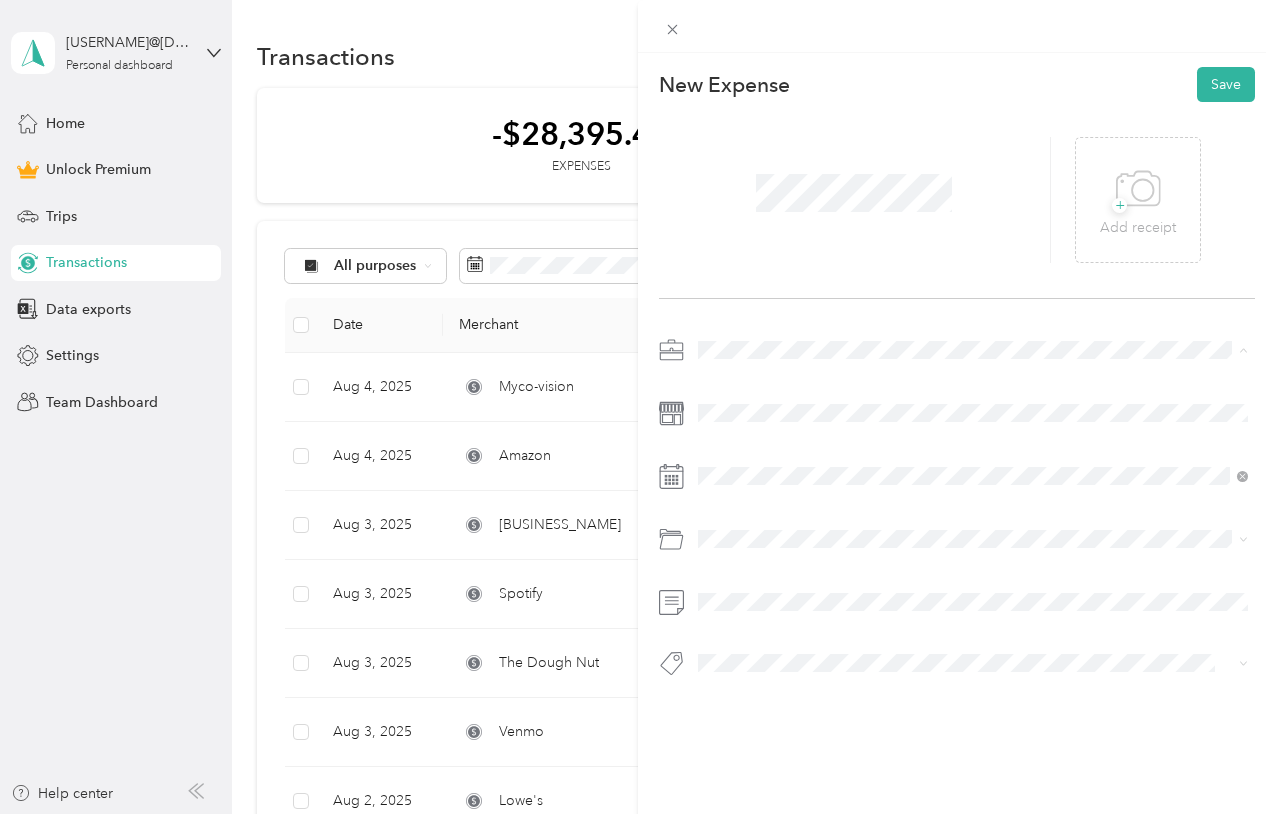 click on "Consultant" at bounding box center (738, 455) 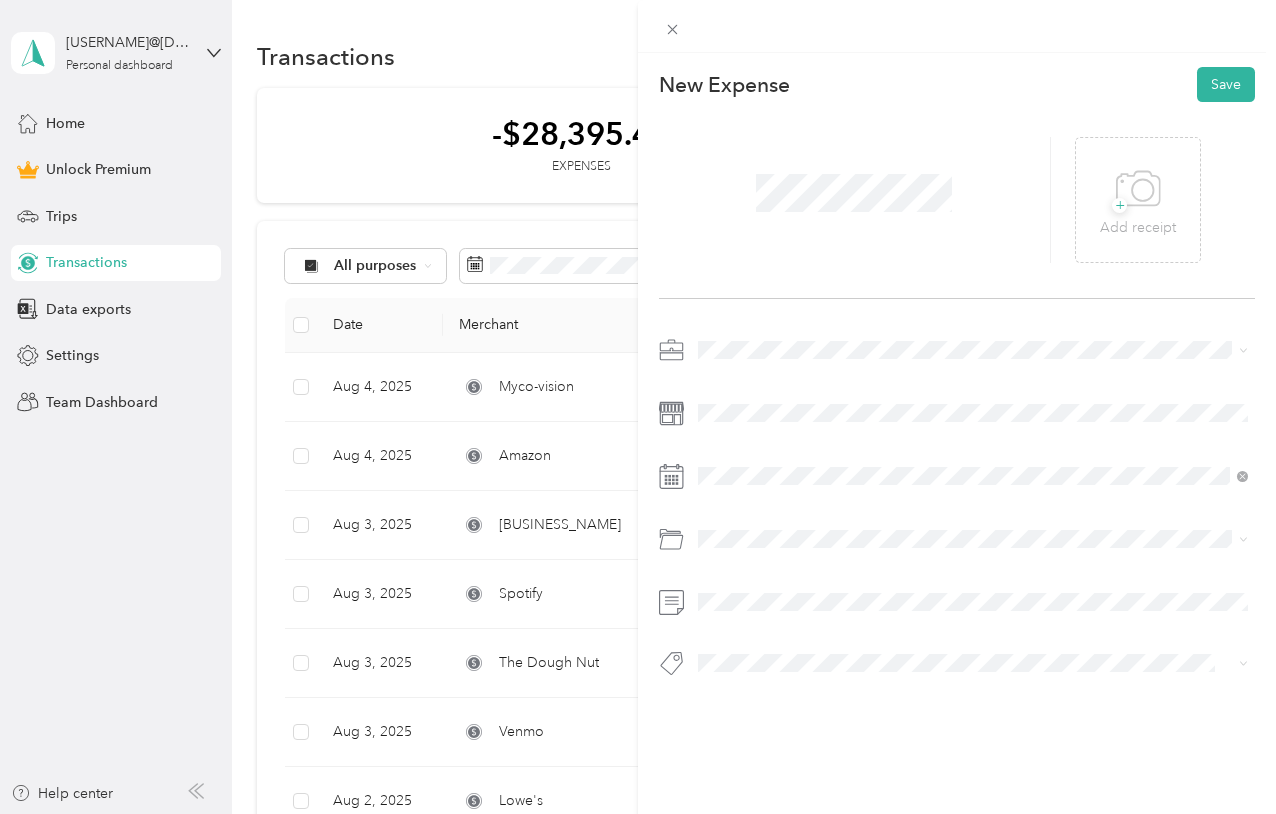 click on "Business Meals & Entertainment" at bounding box center [804, 615] 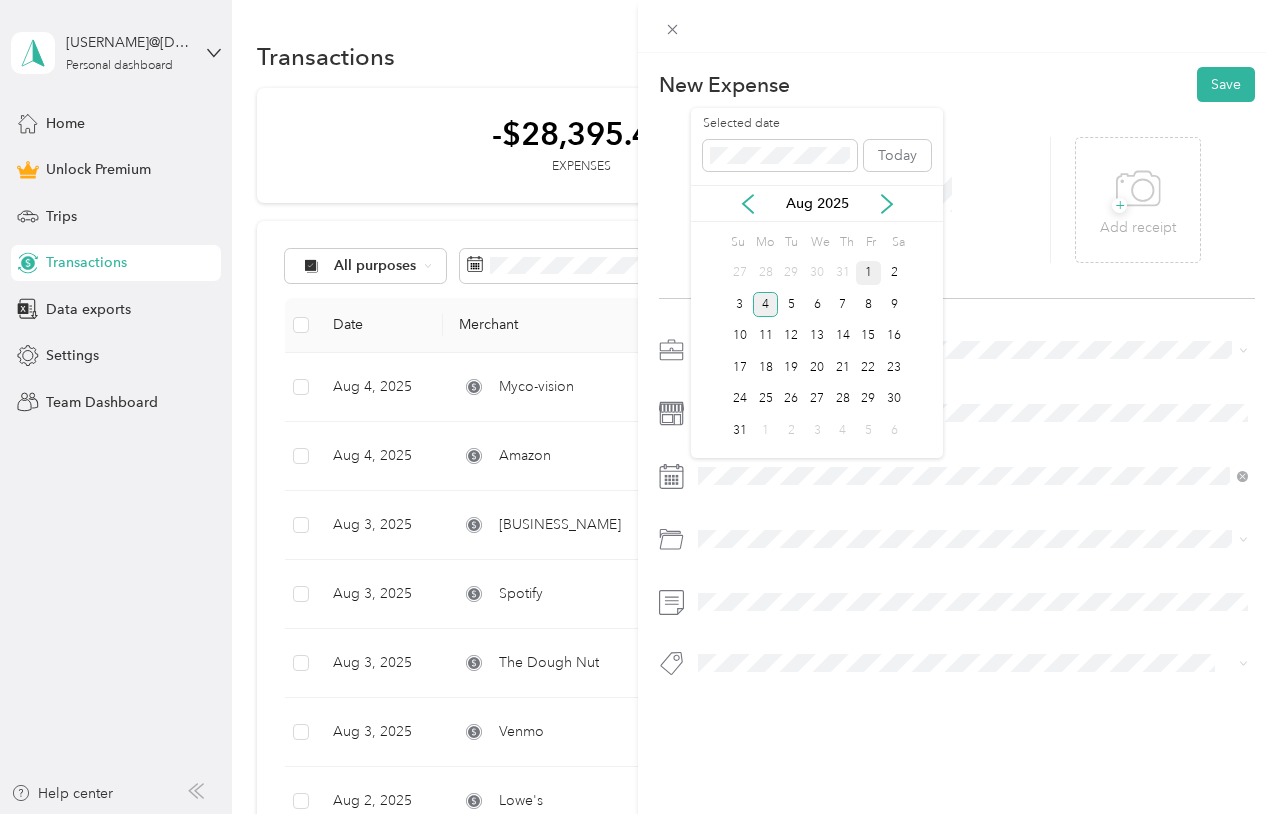 click on "1" at bounding box center [869, 273] 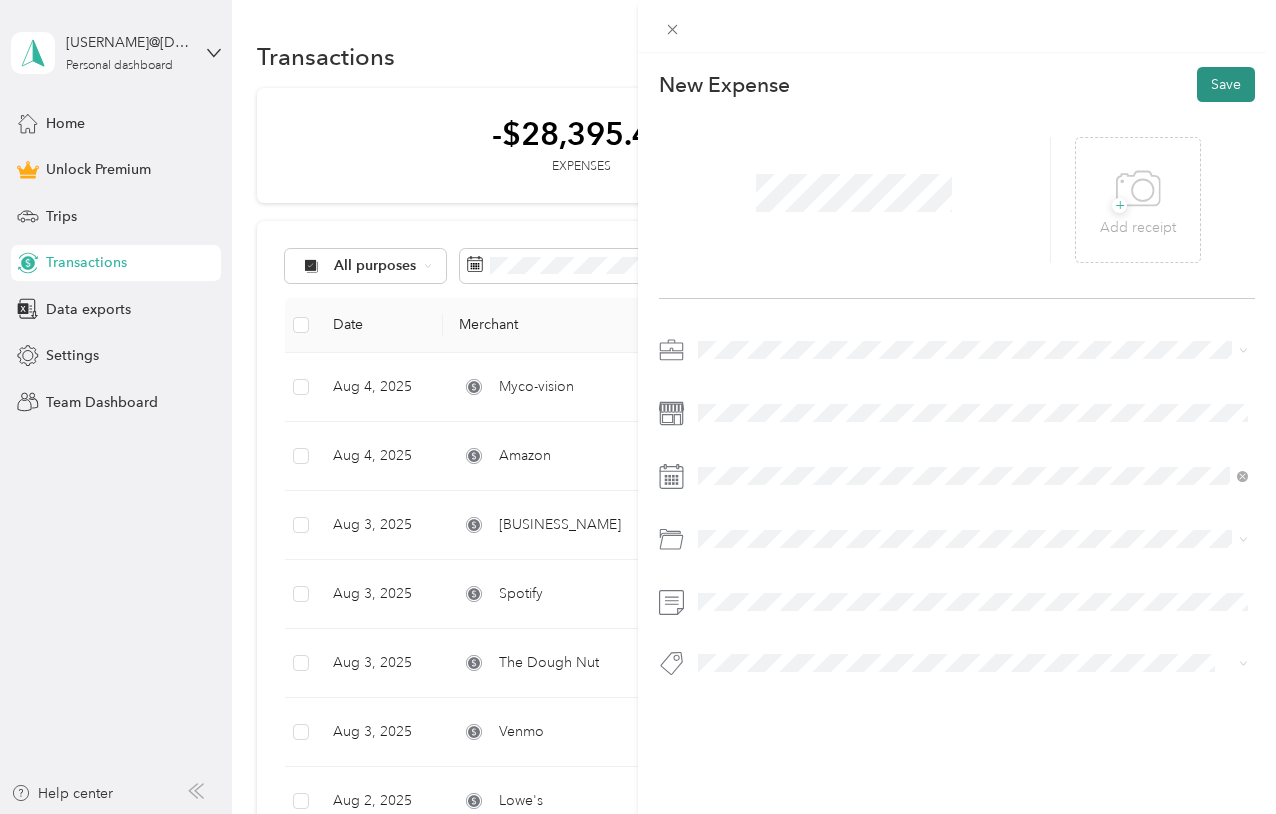 click on "Save" at bounding box center (1226, 84) 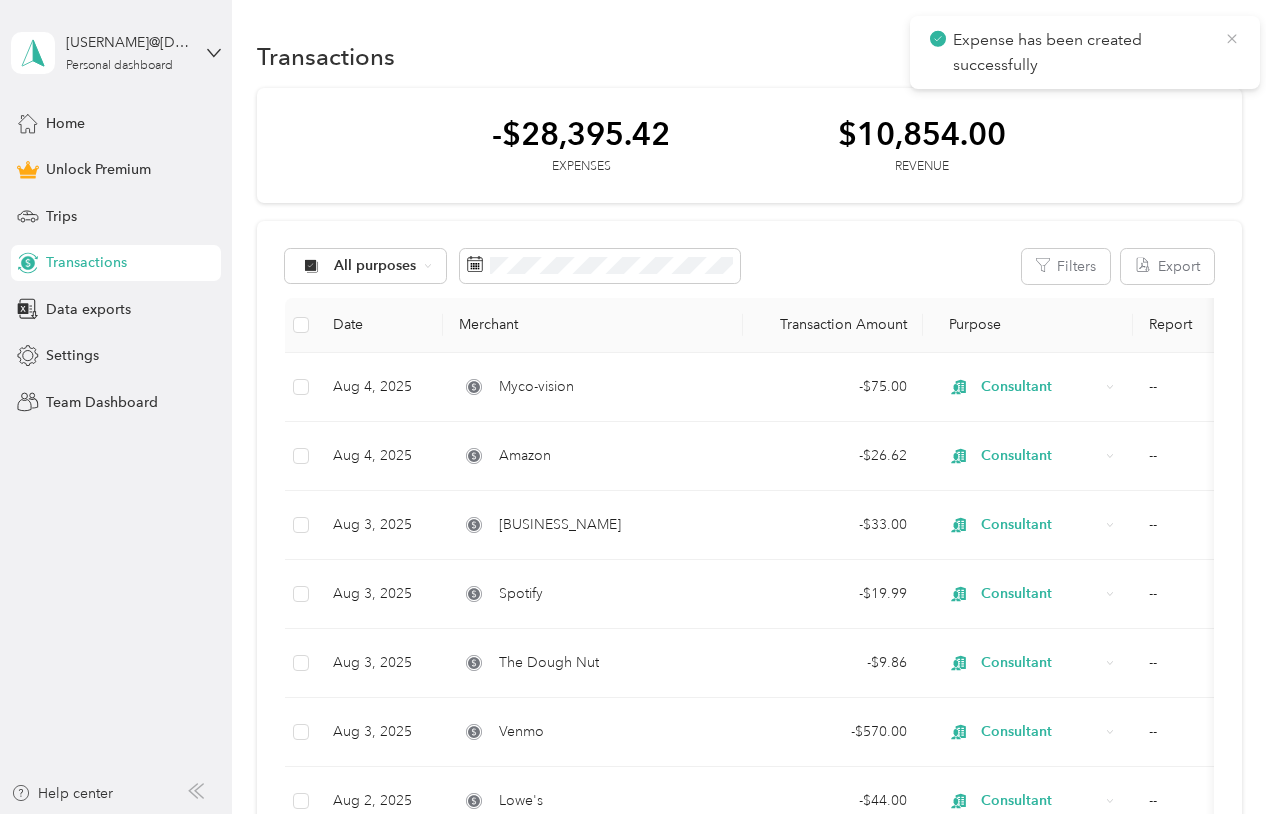 click 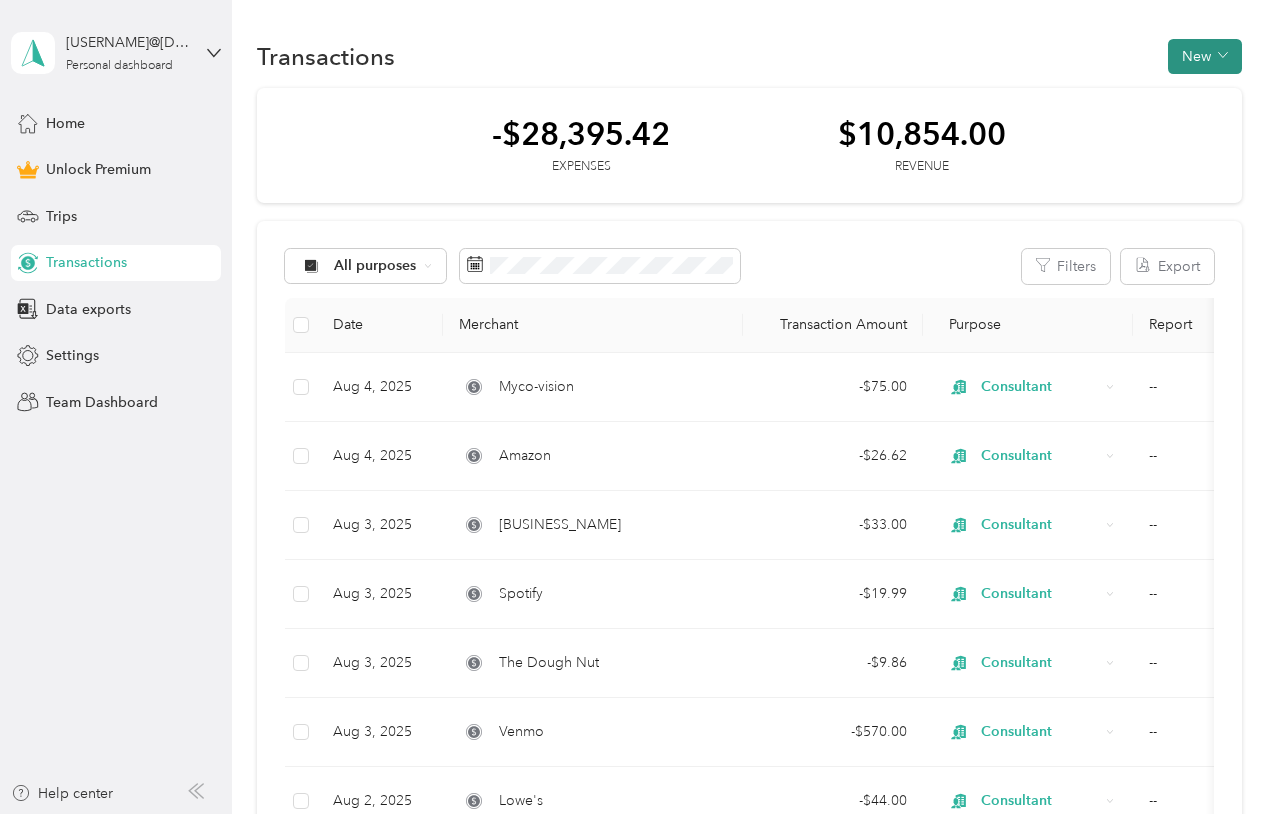 click on "New" at bounding box center [1205, 56] 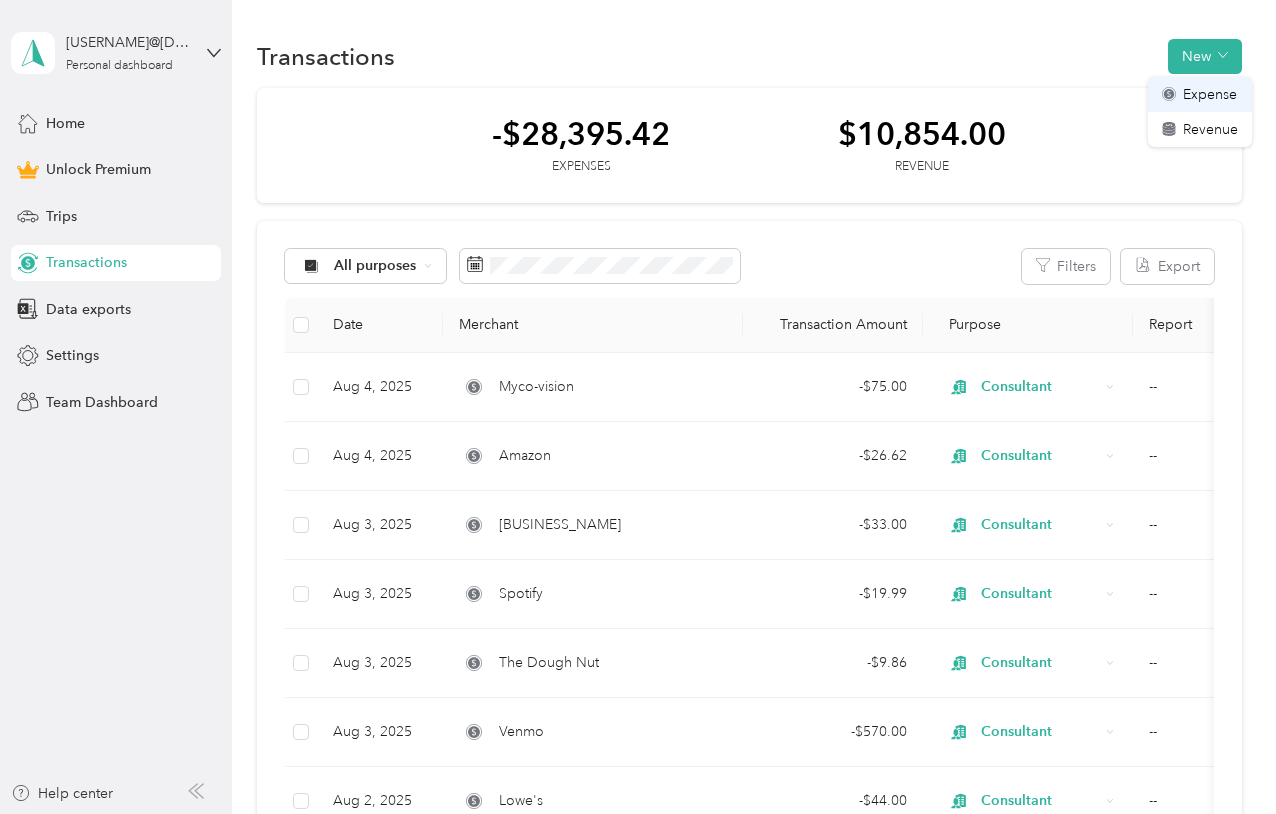 click on "Expense" at bounding box center [1210, 94] 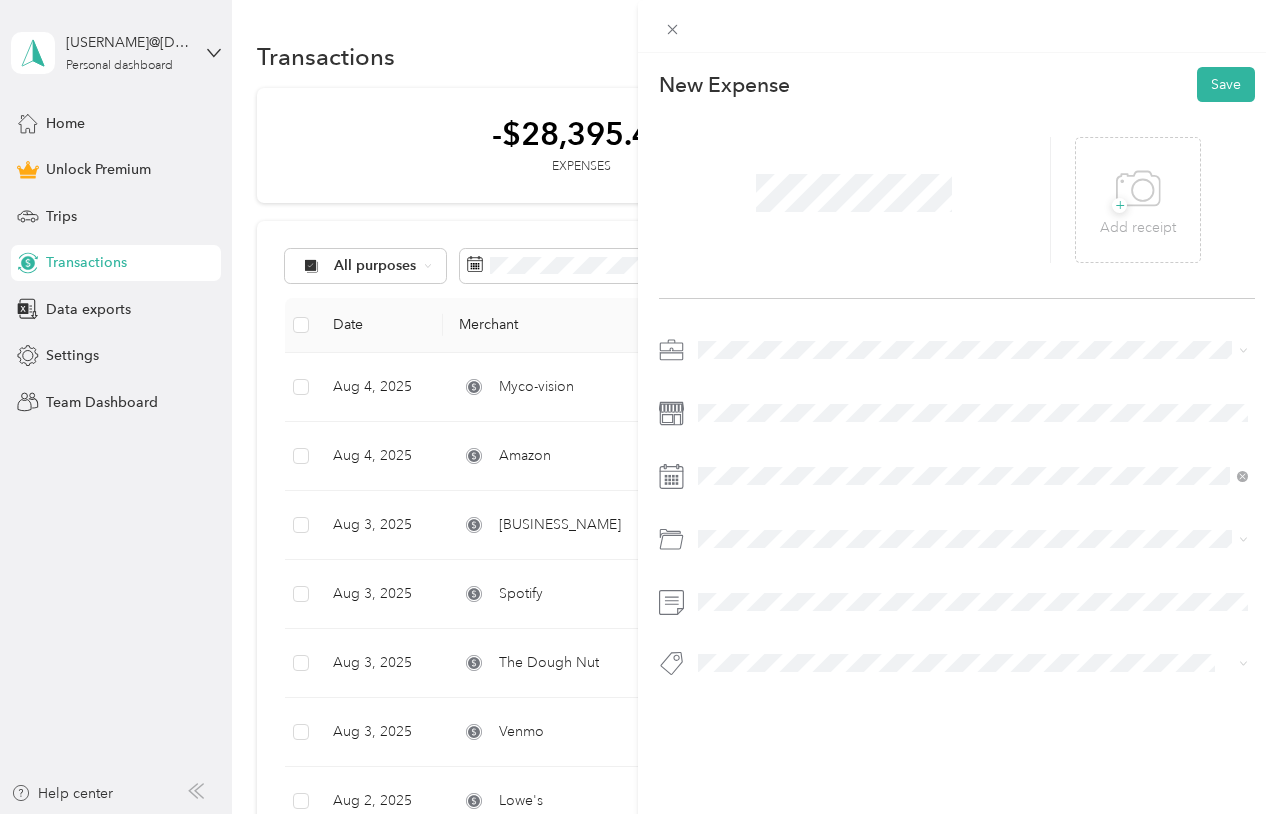 click on "Consultant" at bounding box center [738, 455] 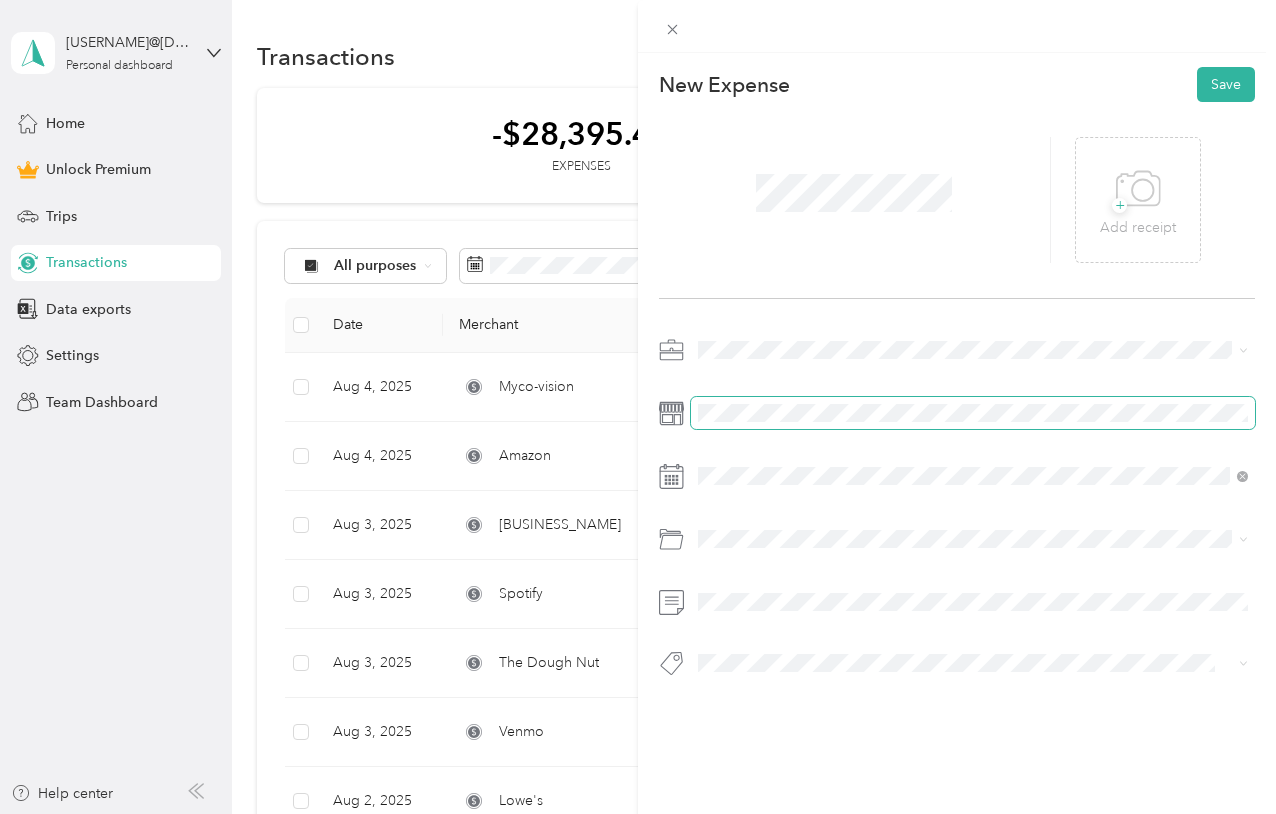 click at bounding box center [973, 413] 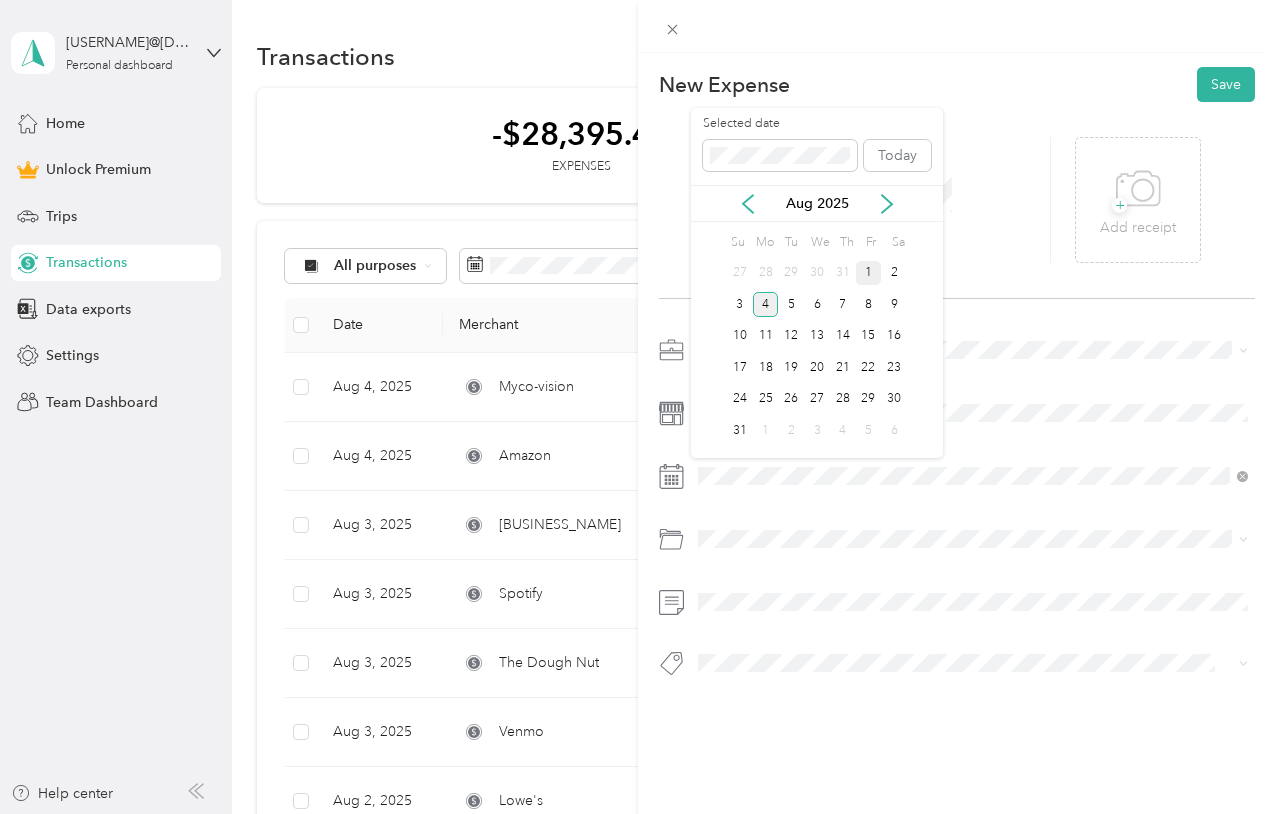 click on "1" at bounding box center (869, 273) 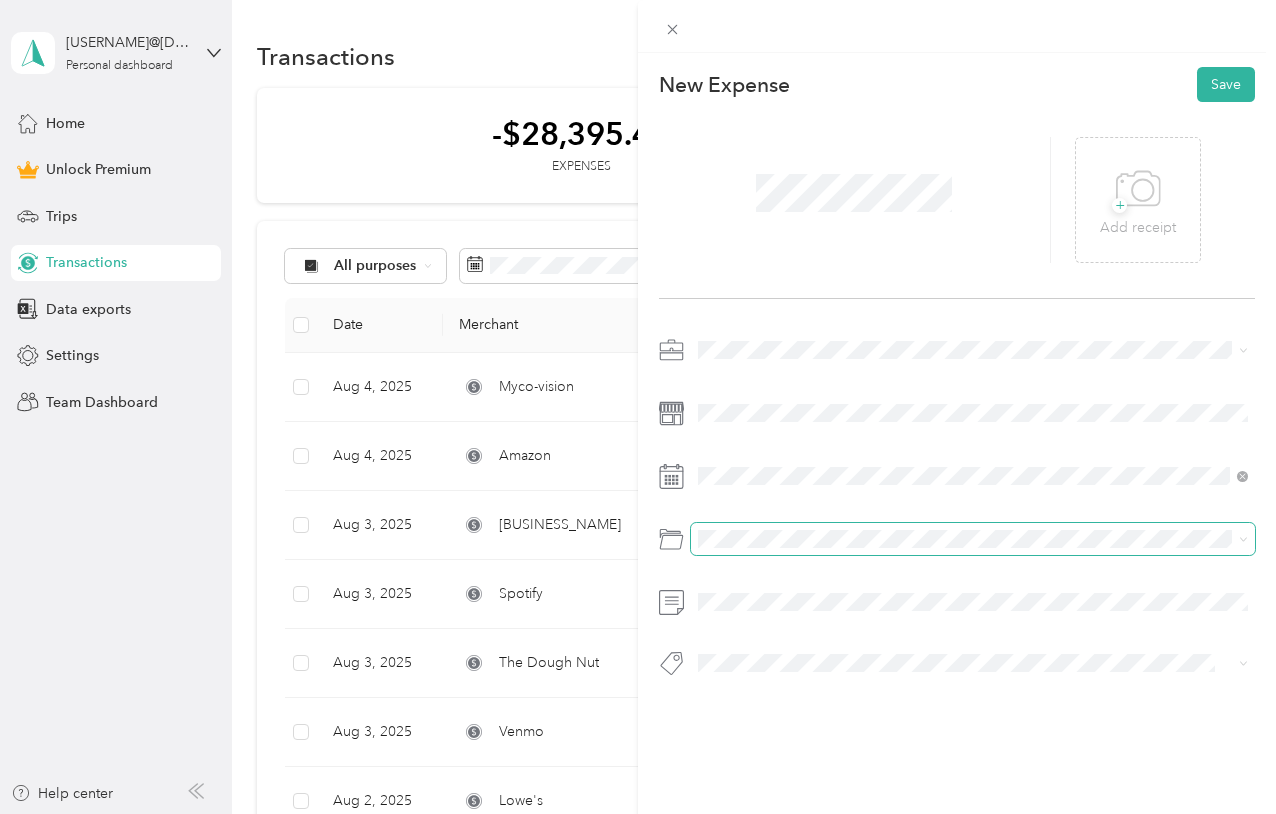 click at bounding box center [973, 539] 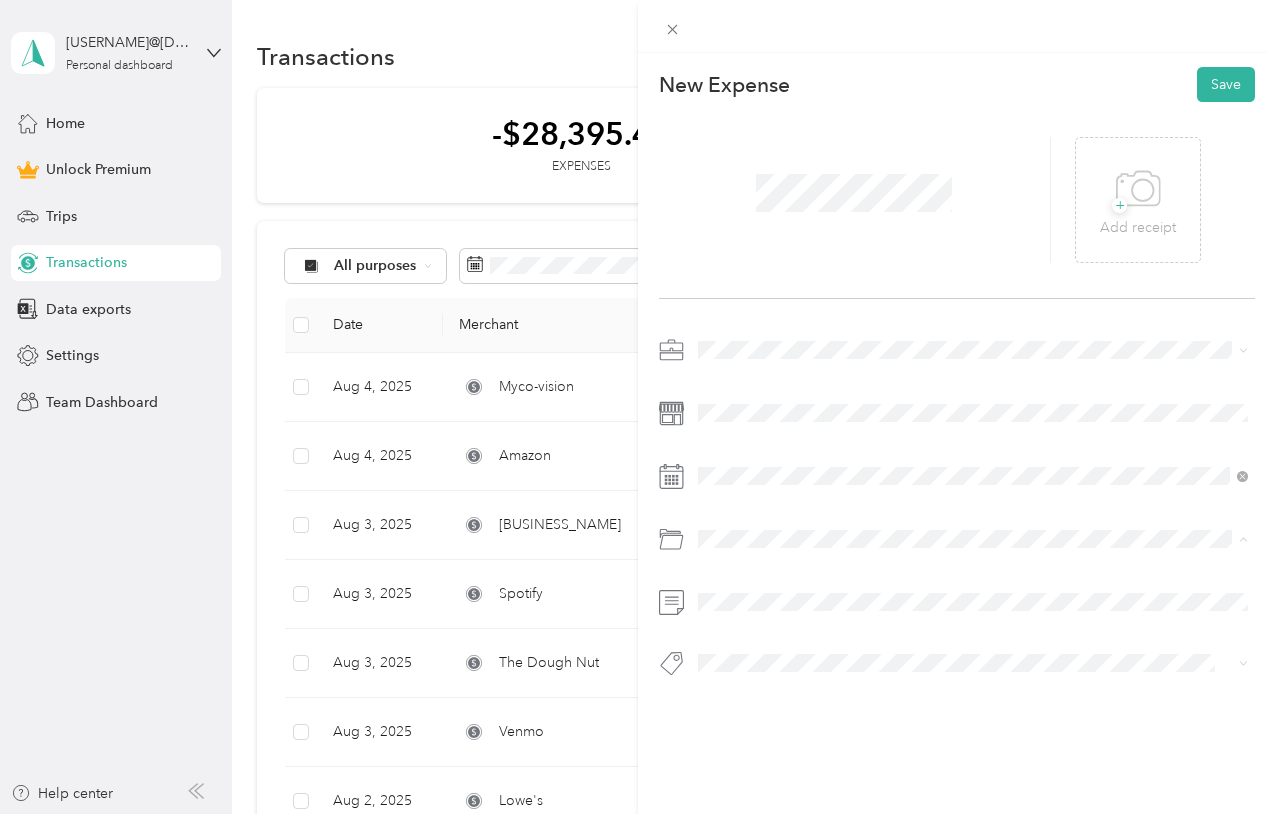click on "Tools" at bounding box center [722, 619] 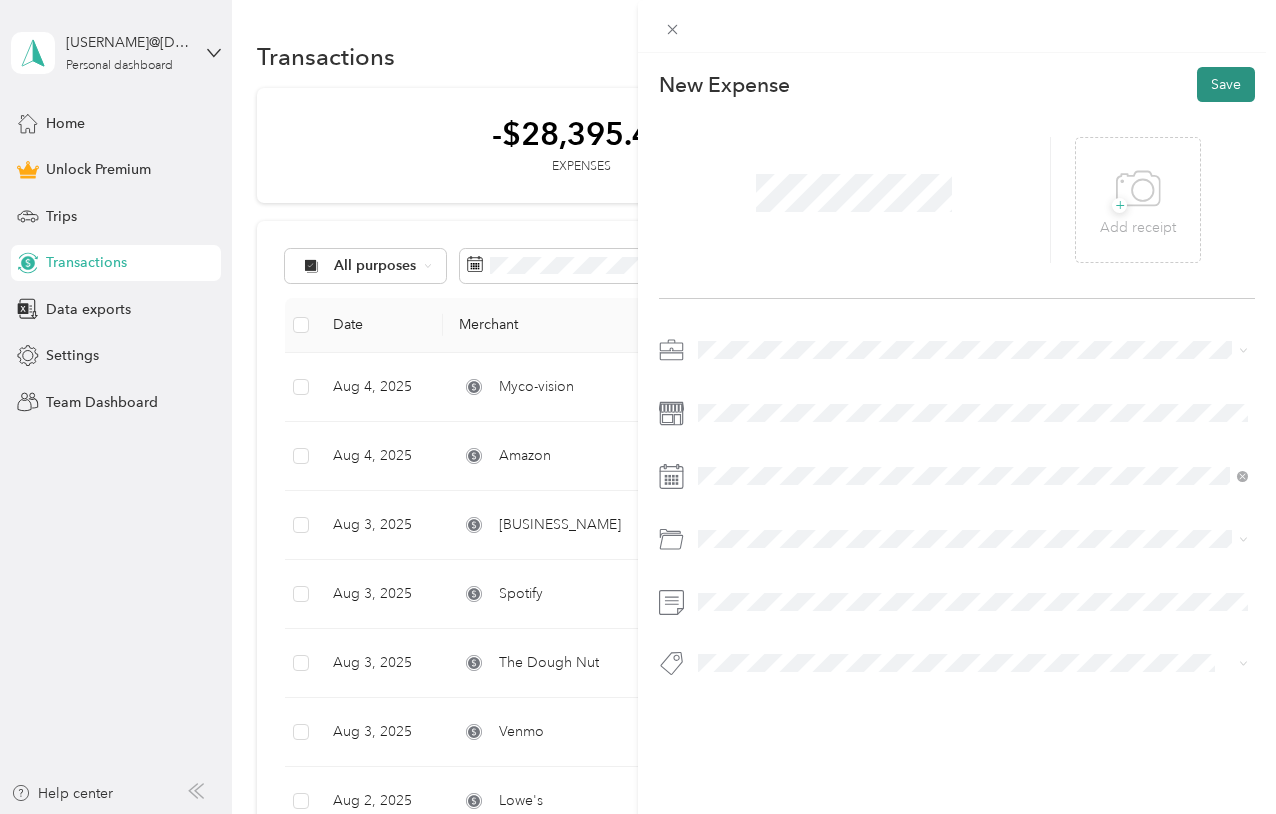 click on "Save" at bounding box center (1226, 84) 